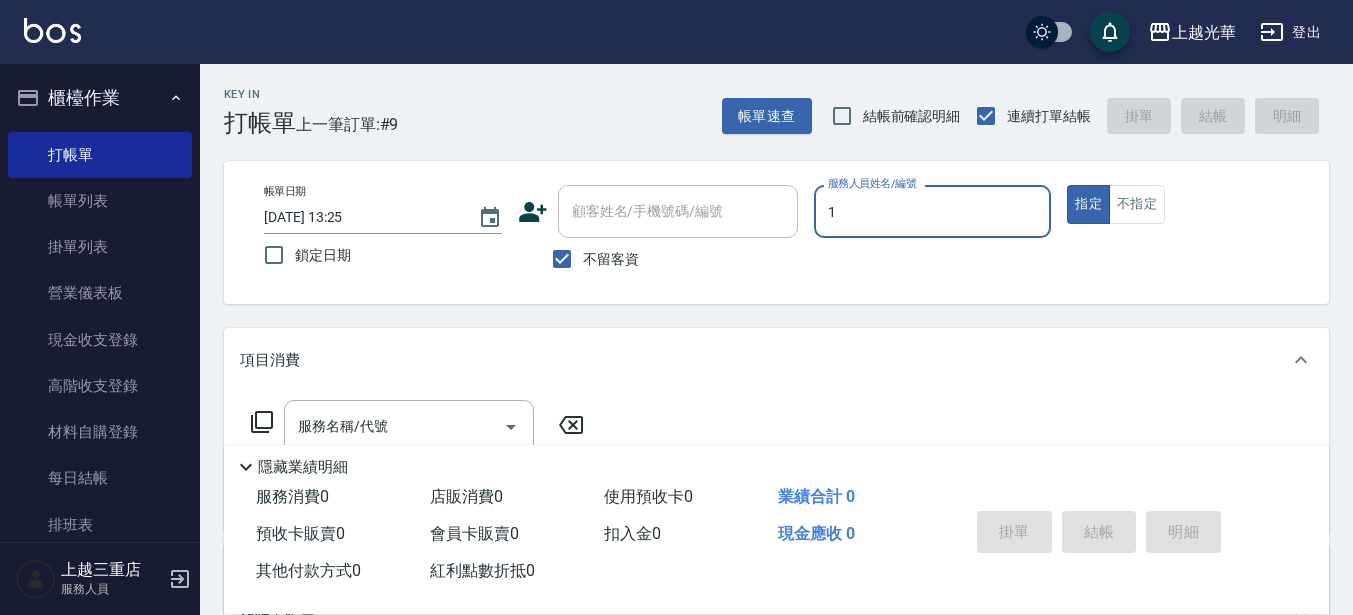 scroll, scrollTop: 0, scrollLeft: 0, axis: both 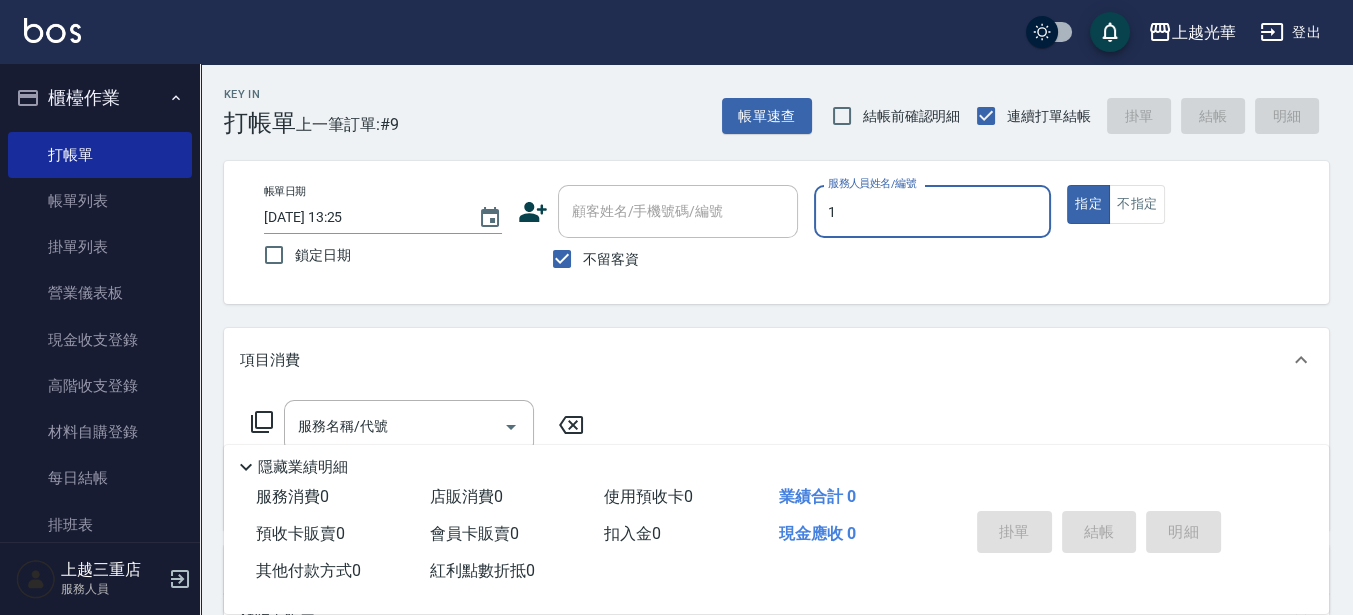 type on "1" 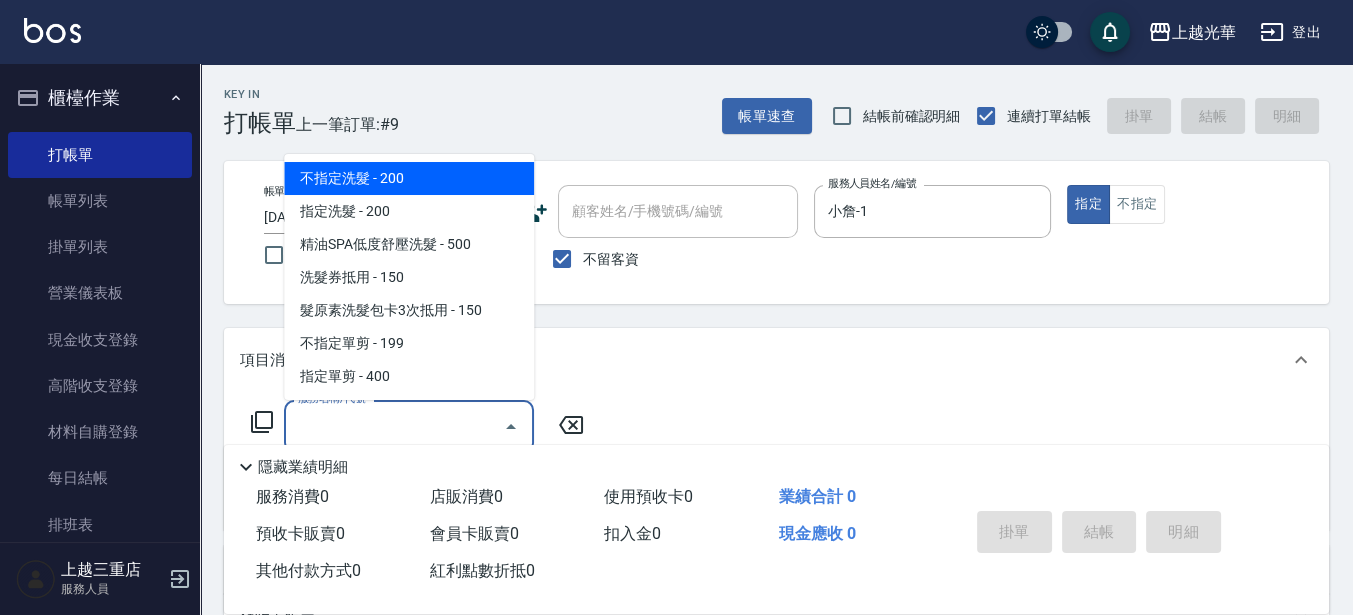 drag, startPoint x: 413, startPoint y: 429, endPoint x: 489, endPoint y: 429, distance: 76 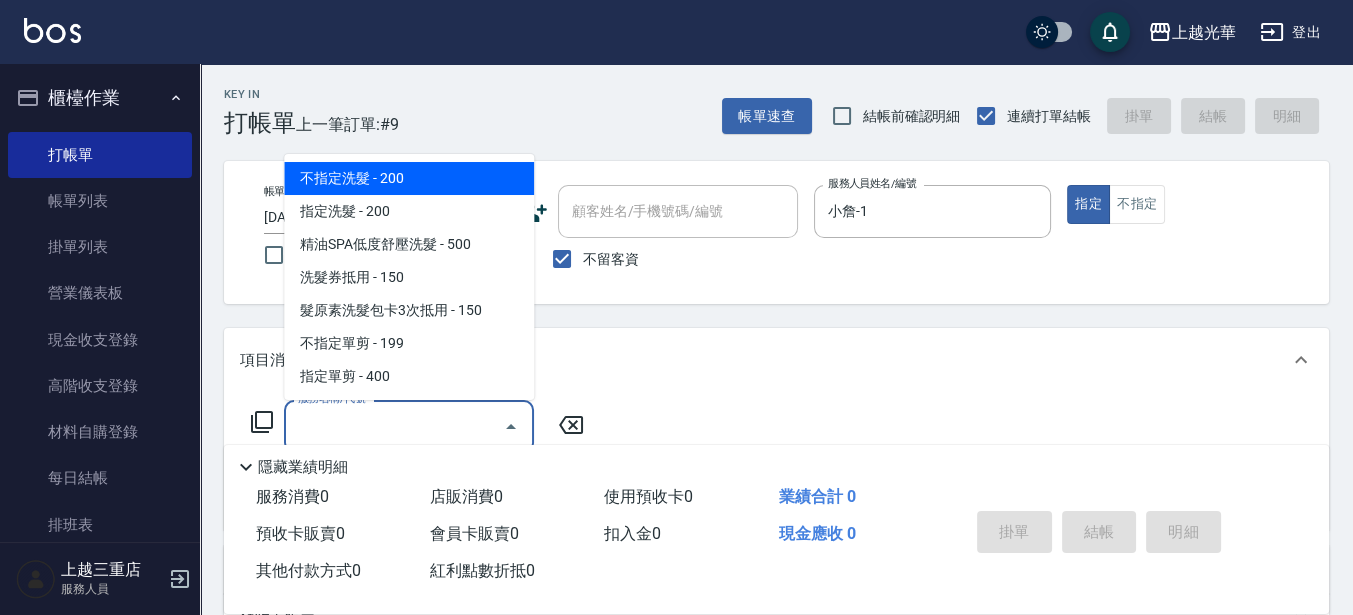 click on "服務名稱/代號" at bounding box center [394, 426] 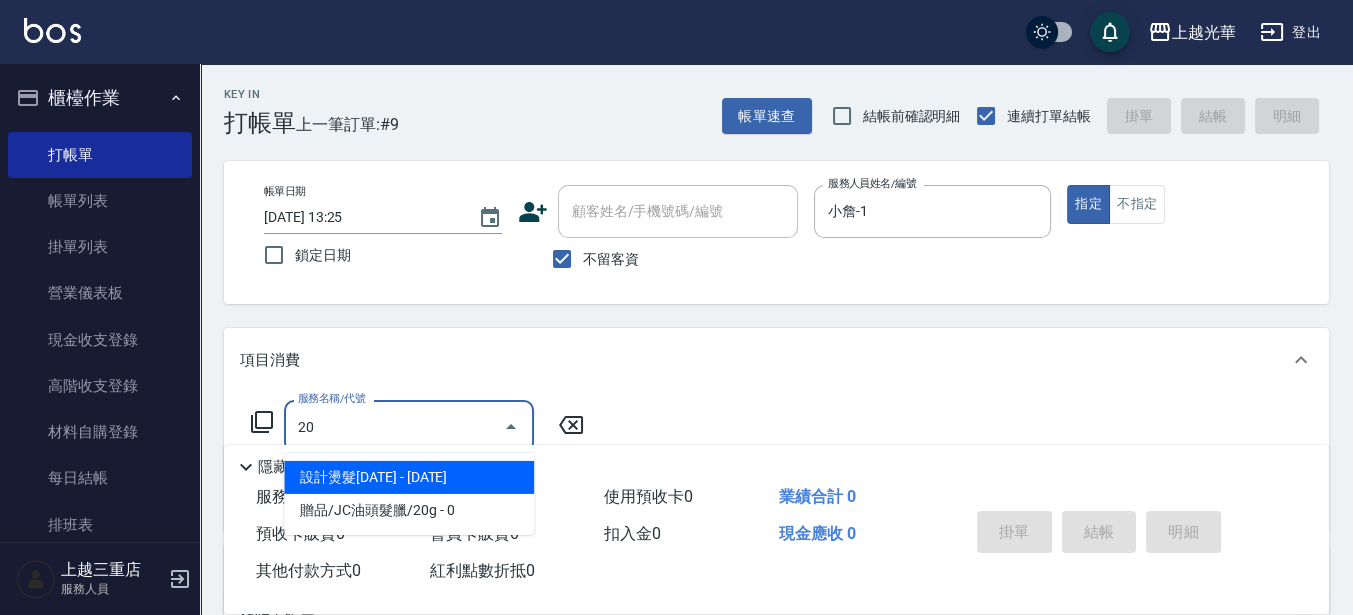 type on "設計燙髮2000(306)" 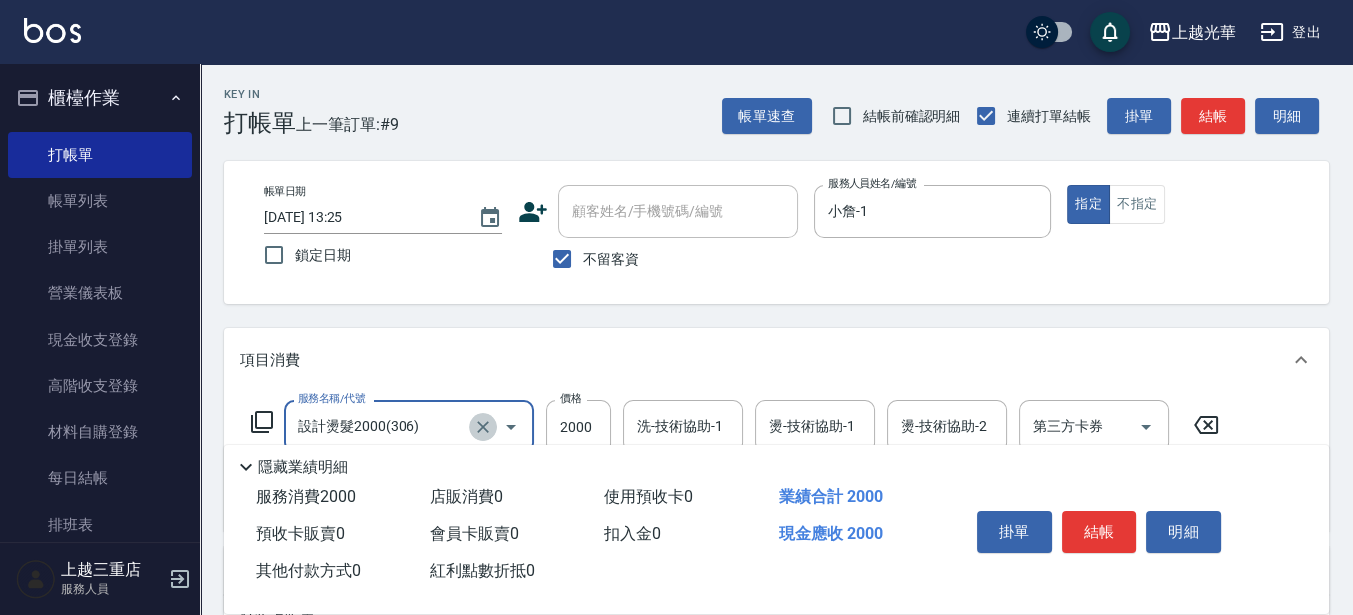 click at bounding box center (483, 427) 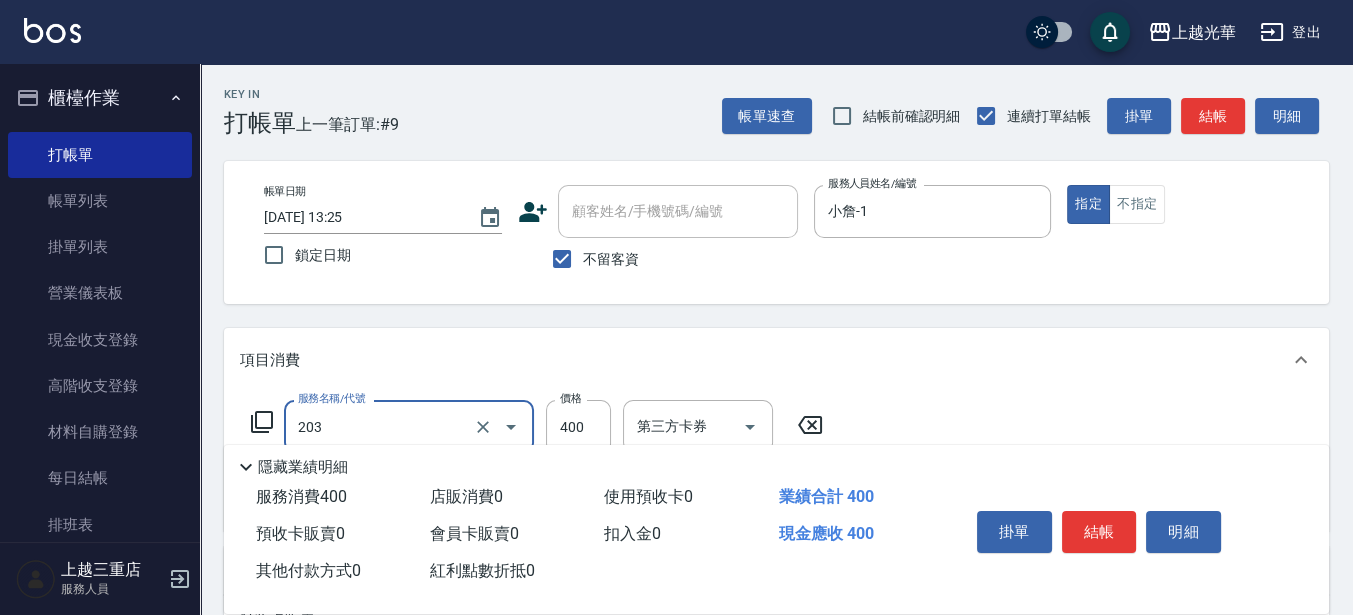 type on "指定單剪(203)" 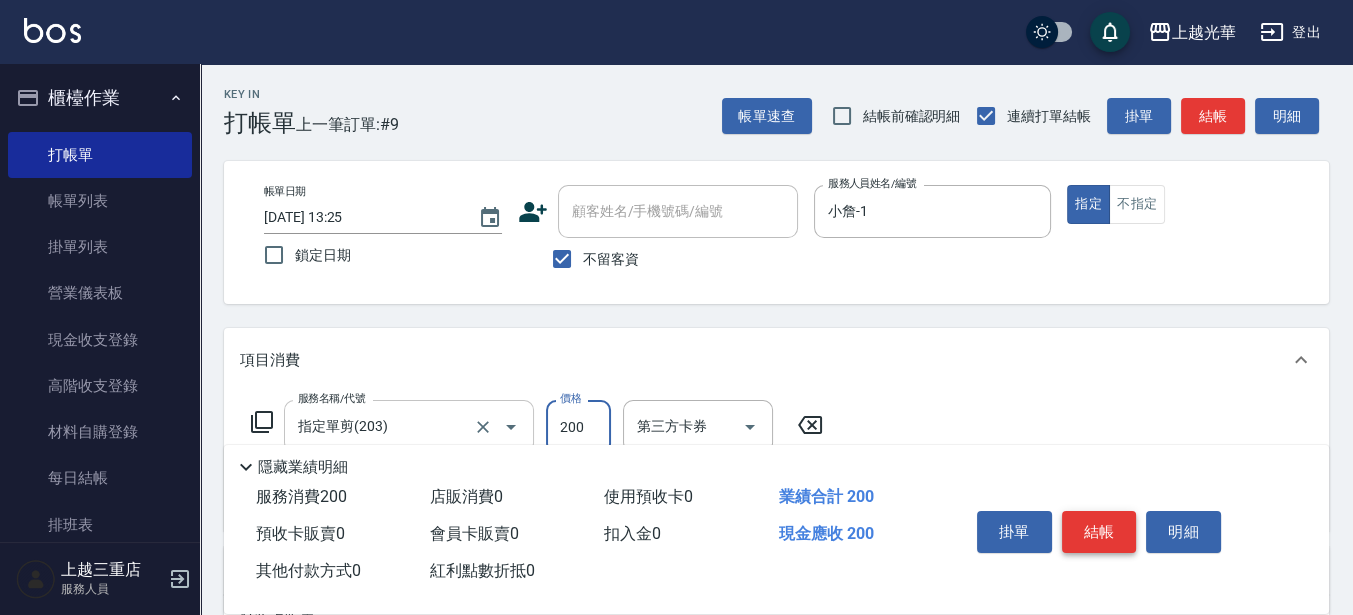 type on "200" 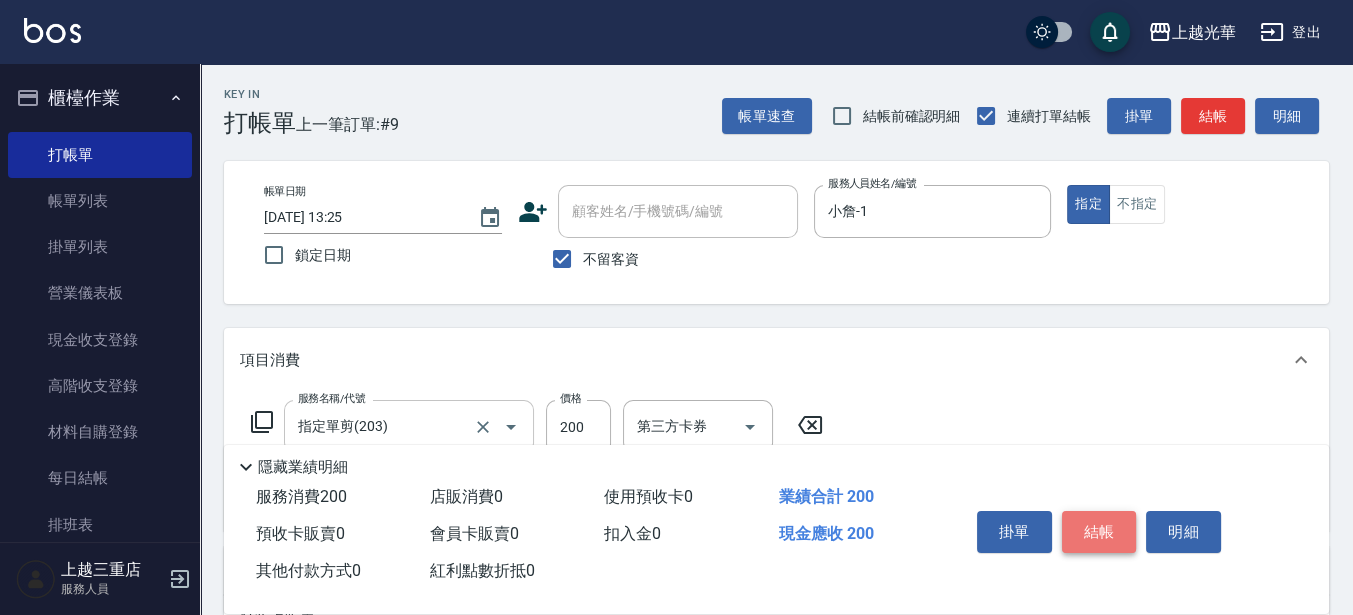 click on "結帳" at bounding box center [1099, 532] 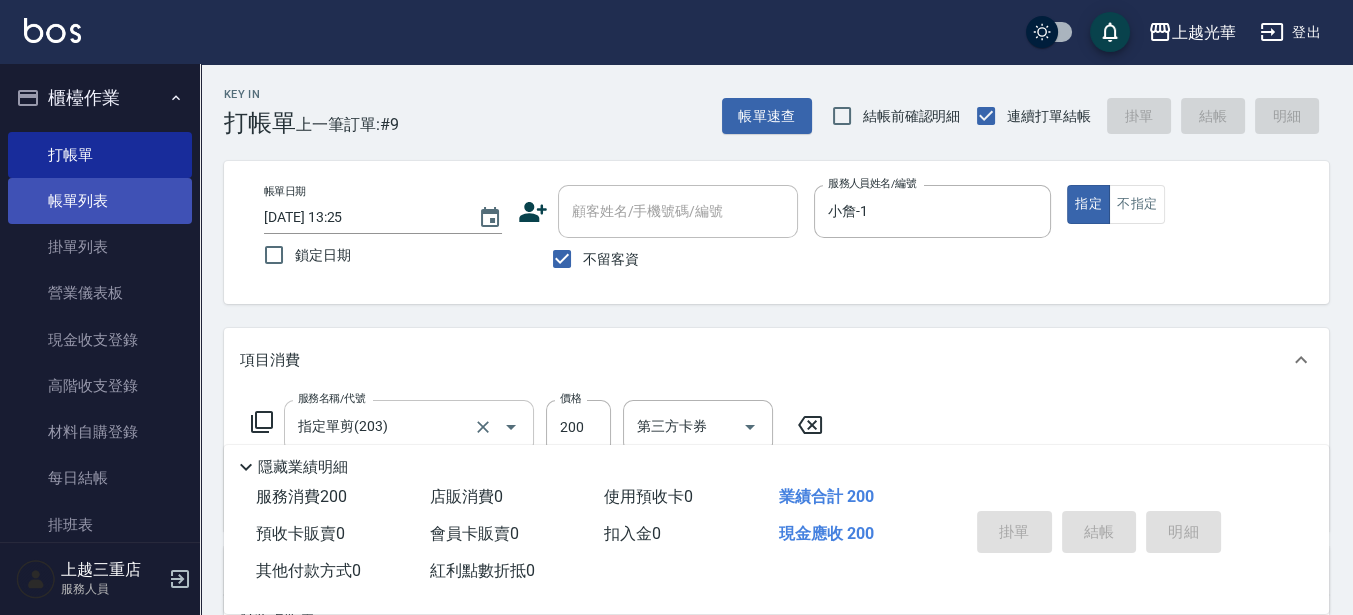 type on "[DATE] 14:18" 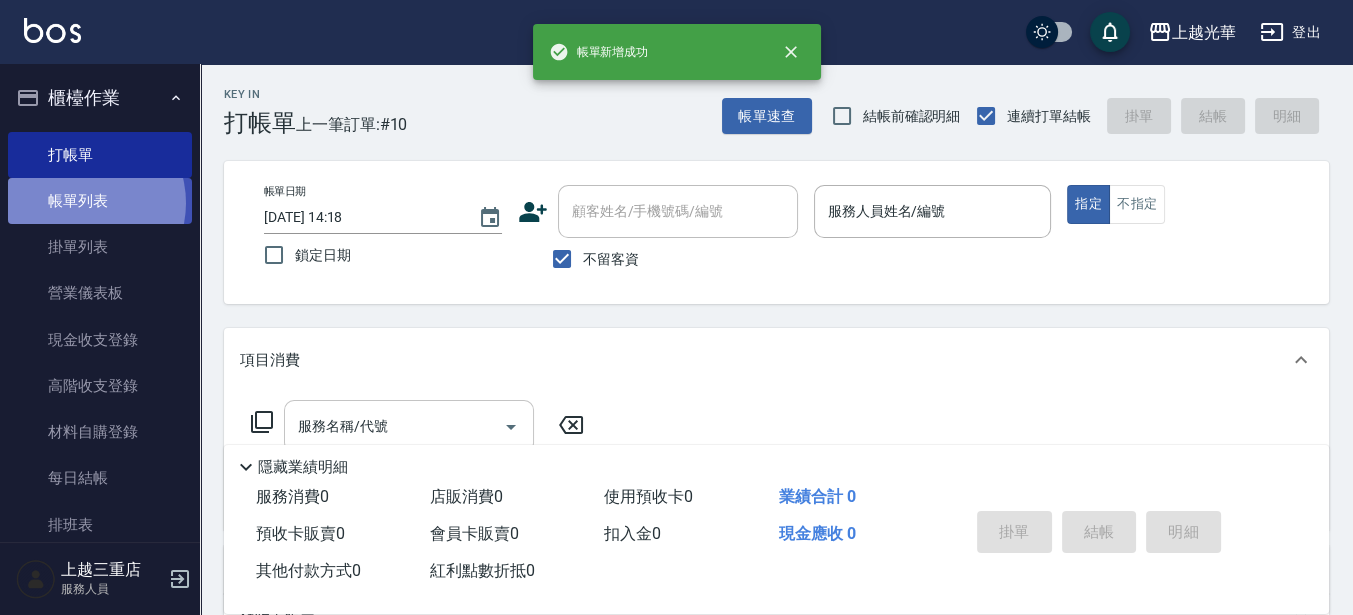 click on "帳單列表" at bounding box center [100, 201] 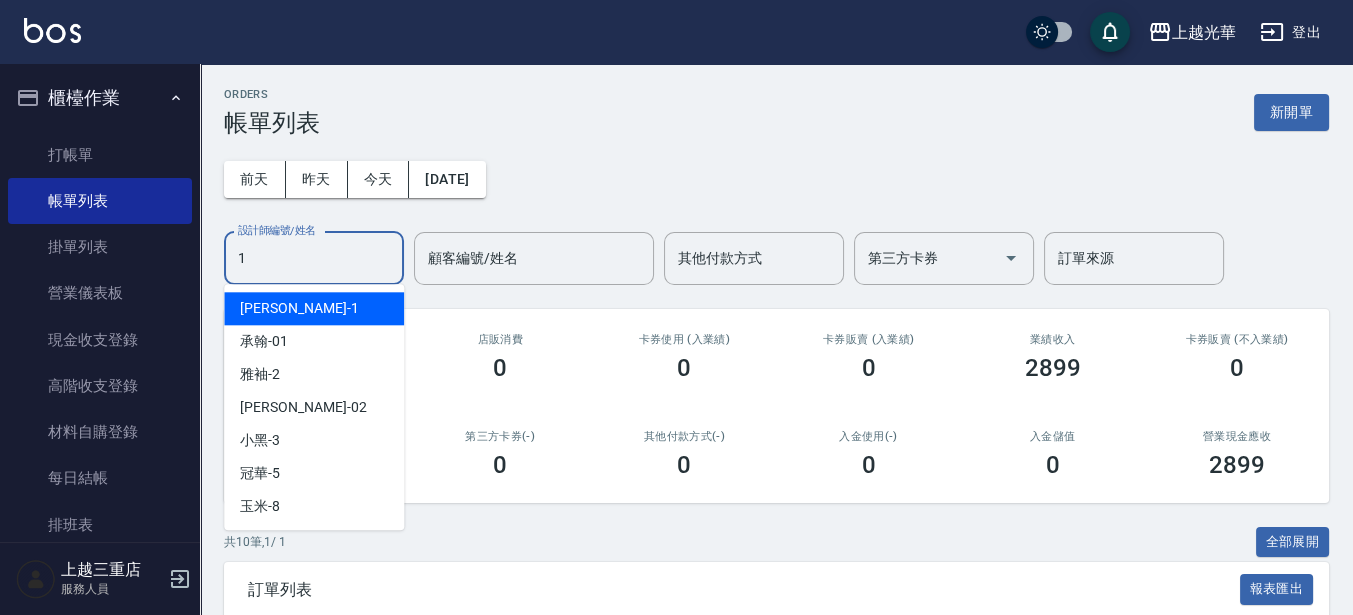 click on "1" at bounding box center [314, 258] 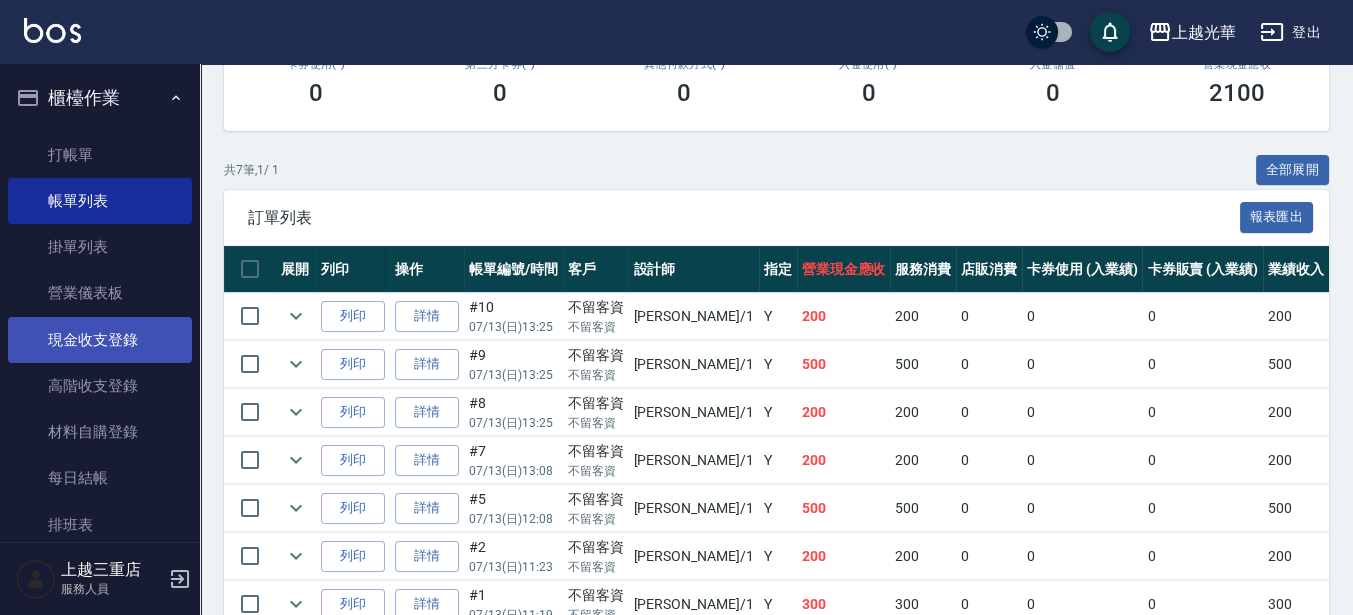 scroll, scrollTop: 375, scrollLeft: 0, axis: vertical 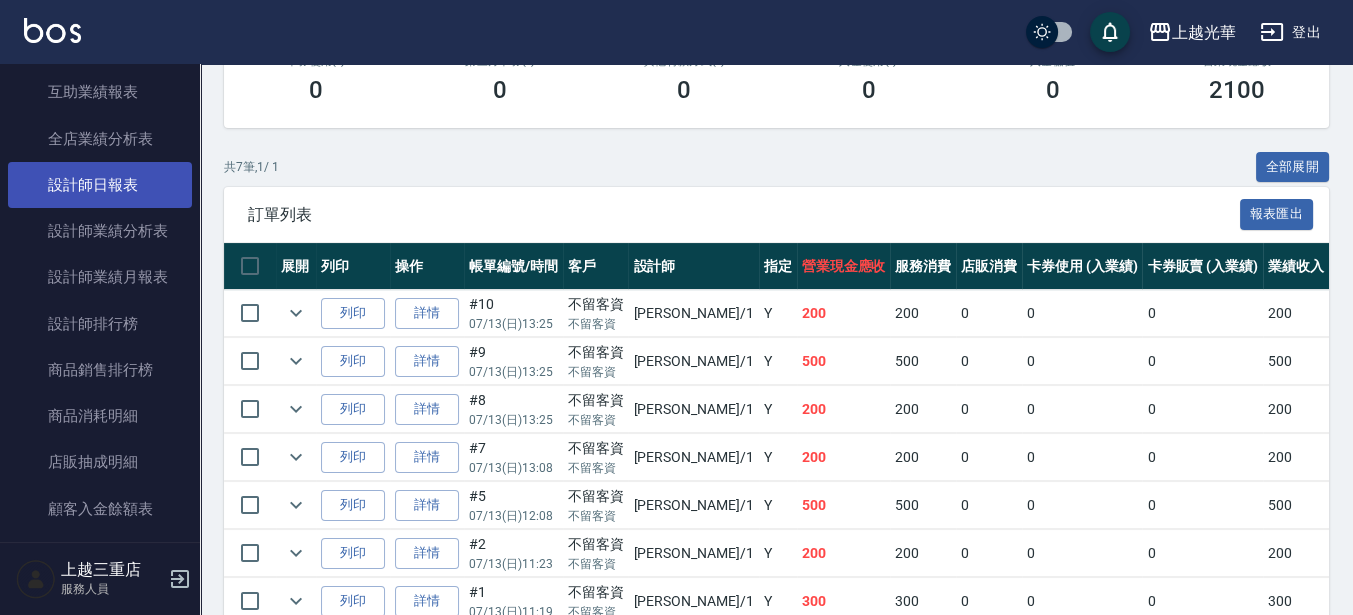 type on "小詹-1" 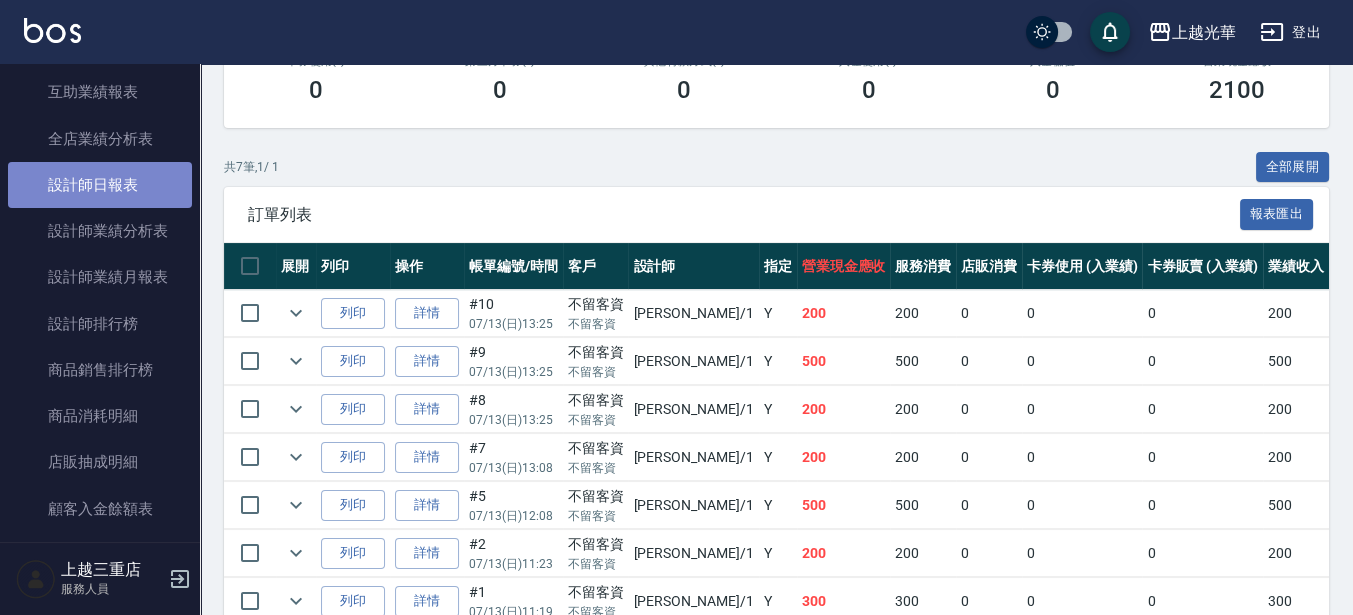 click on "設計師日報表" at bounding box center (100, 185) 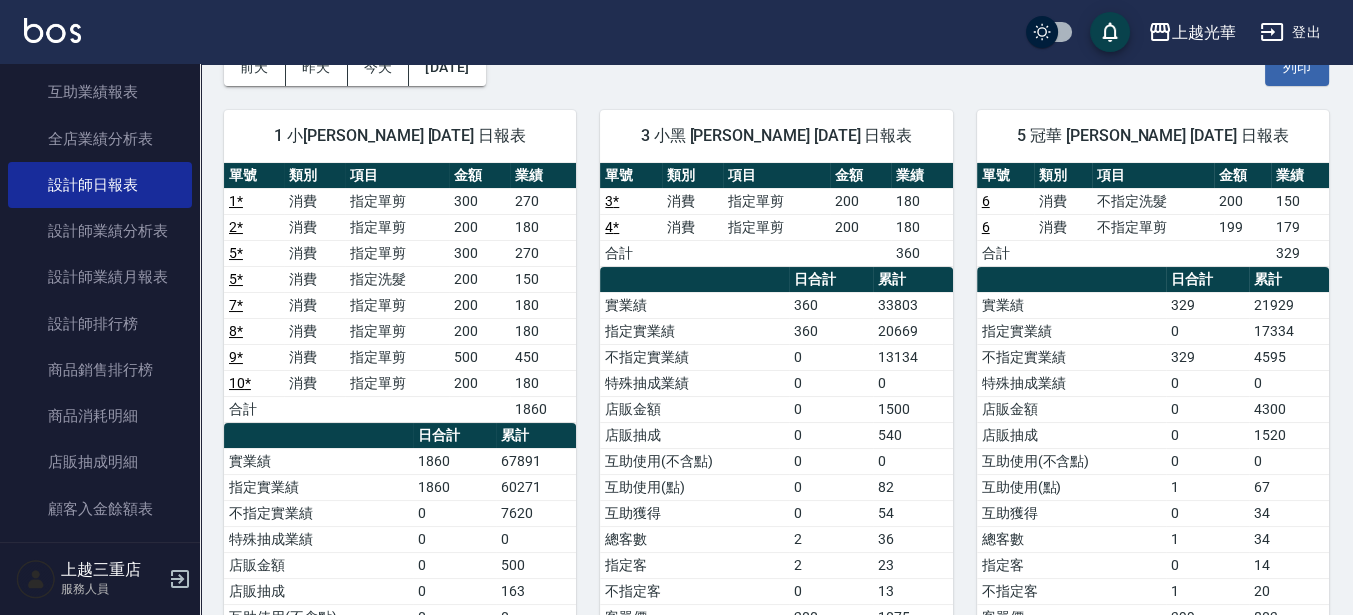 scroll, scrollTop: 250, scrollLeft: 0, axis: vertical 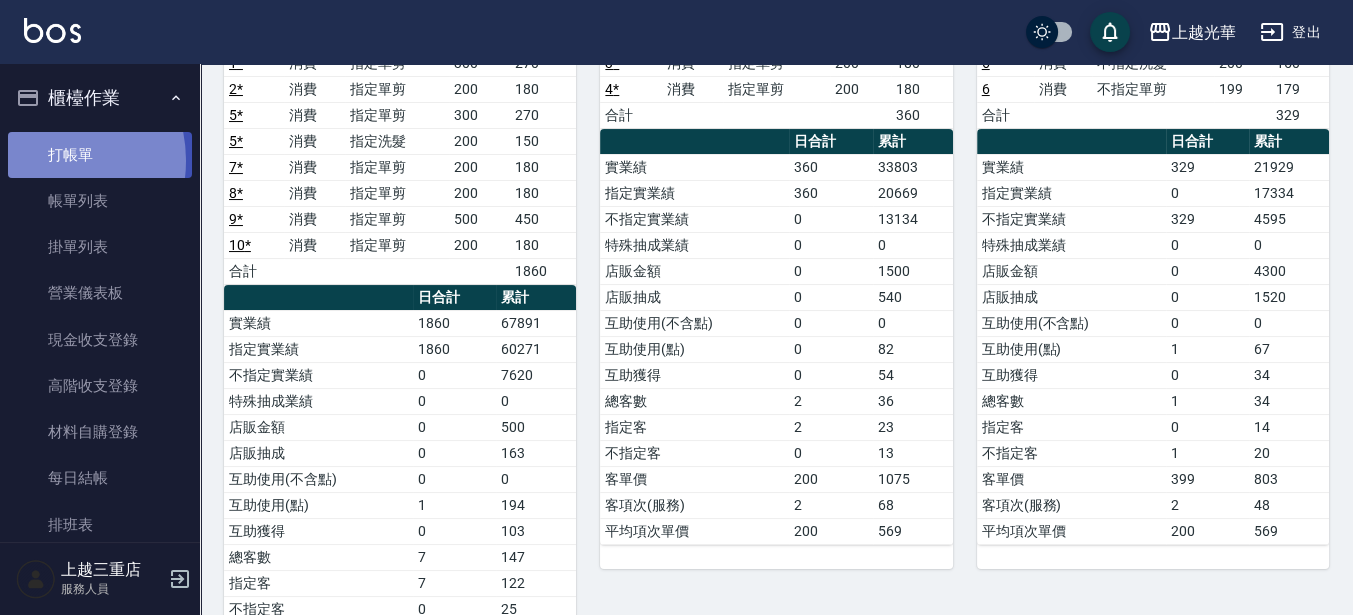 click on "打帳單" at bounding box center (100, 155) 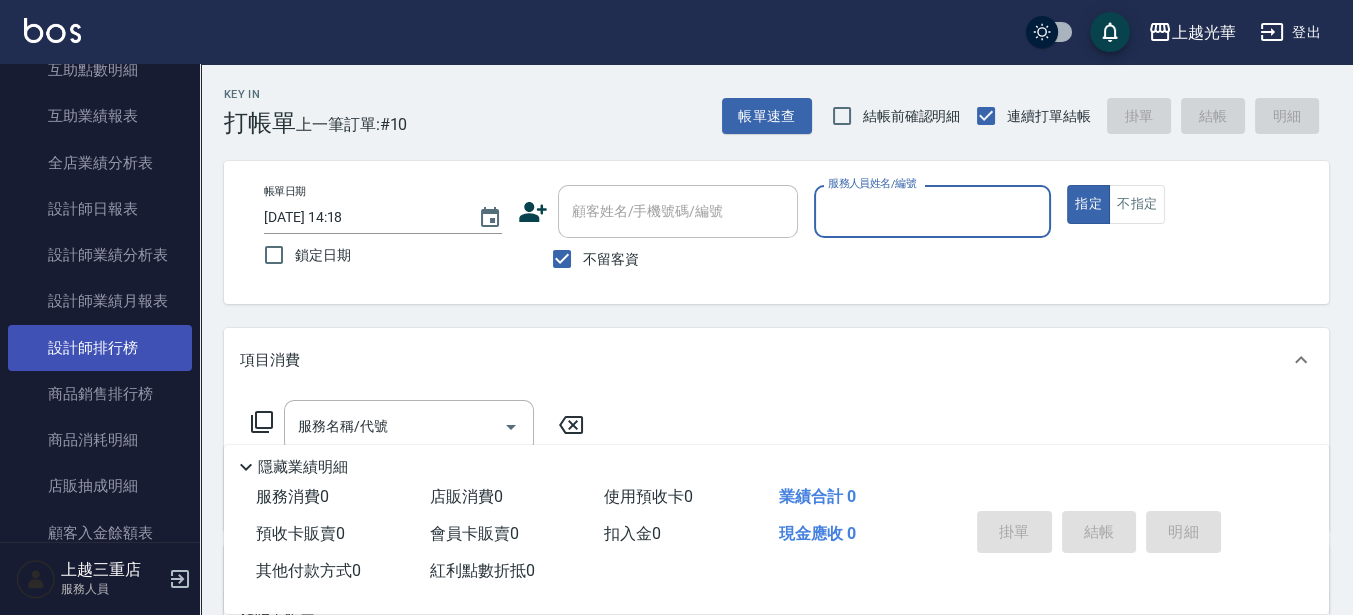 scroll, scrollTop: 875, scrollLeft: 0, axis: vertical 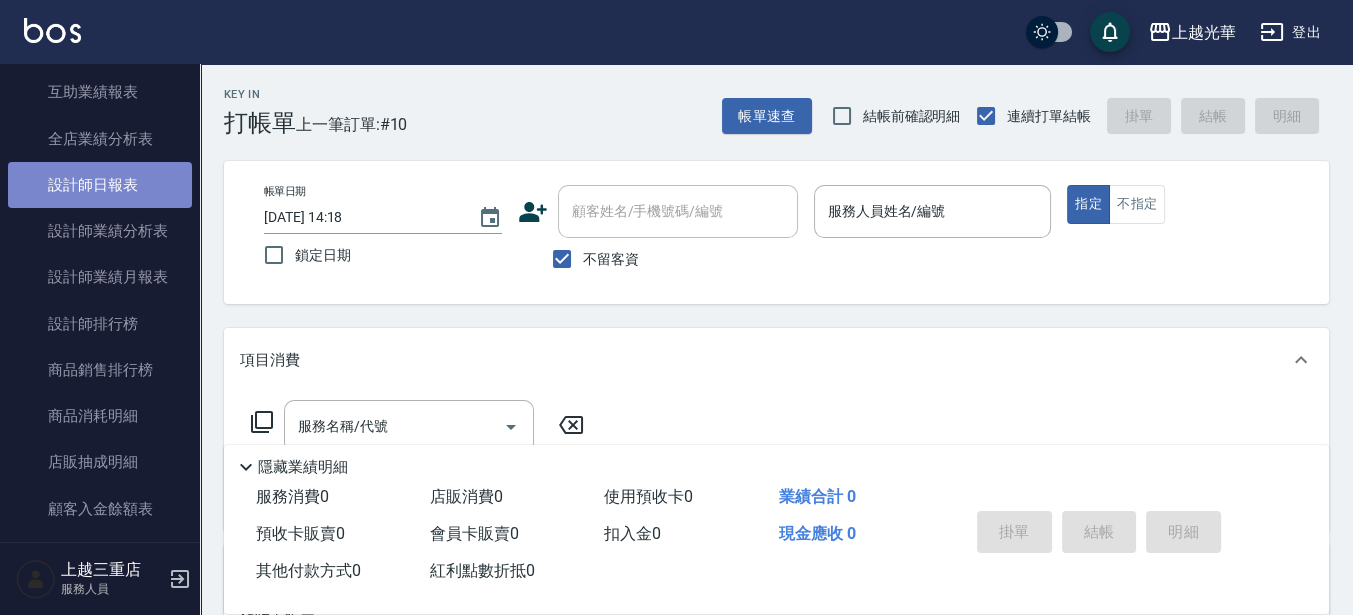 click on "設計師日報表" at bounding box center [100, 185] 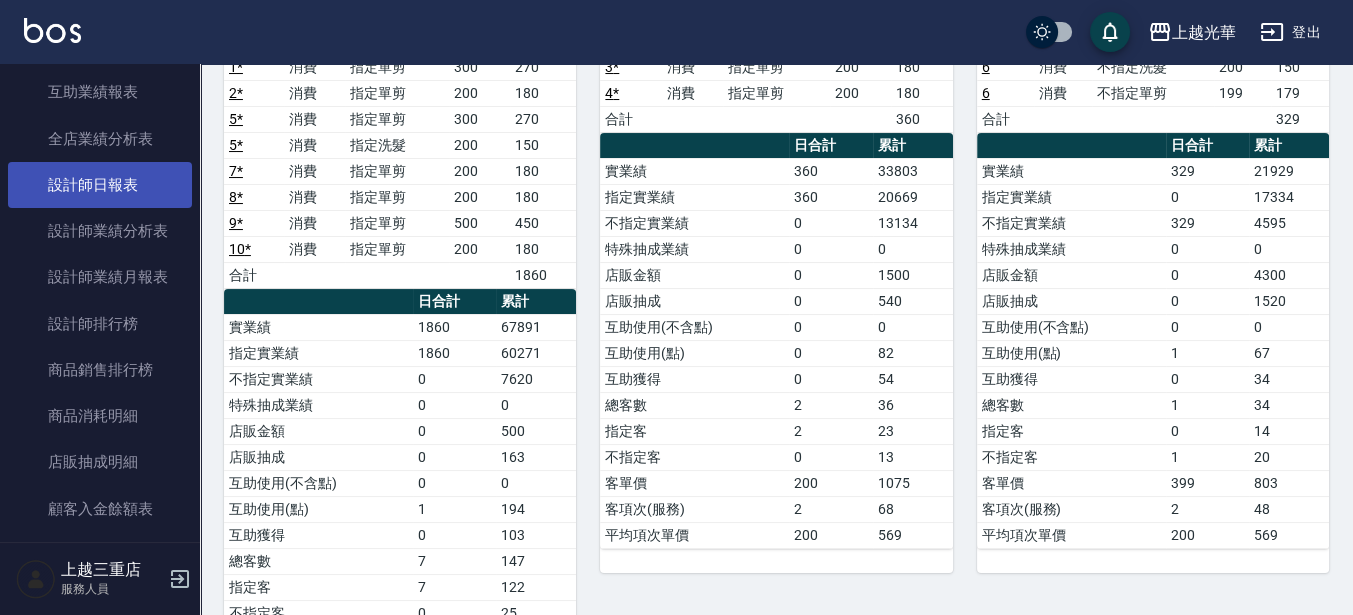 scroll, scrollTop: 250, scrollLeft: 0, axis: vertical 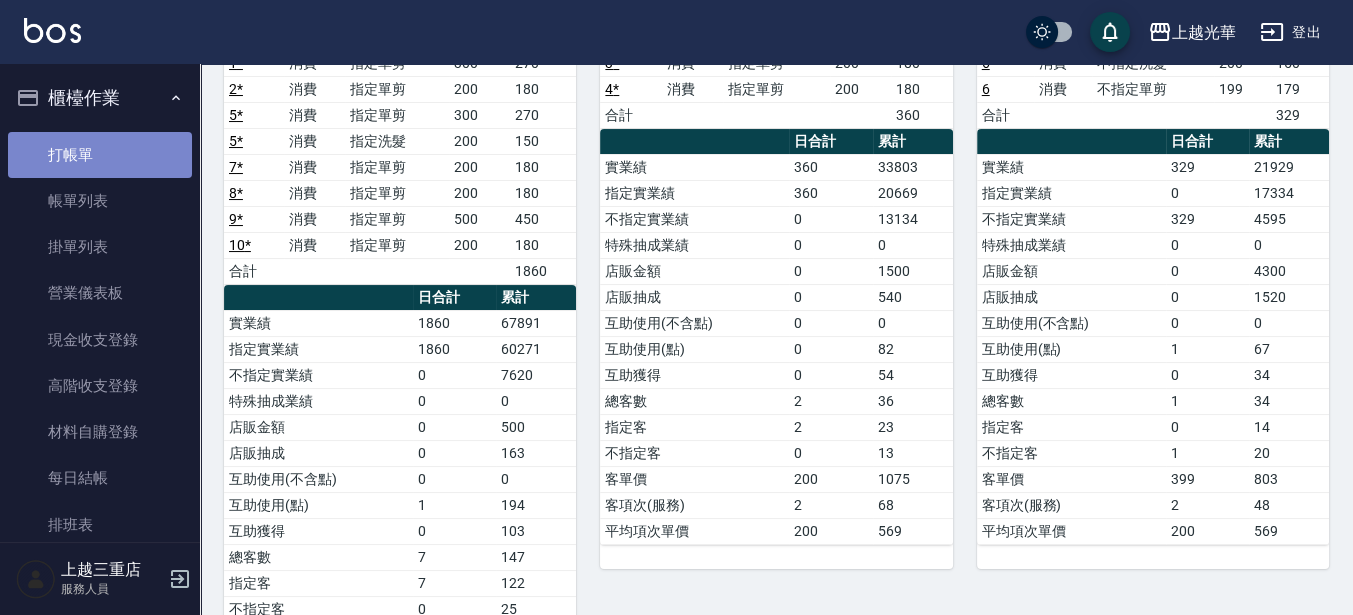 click on "打帳單" at bounding box center [100, 155] 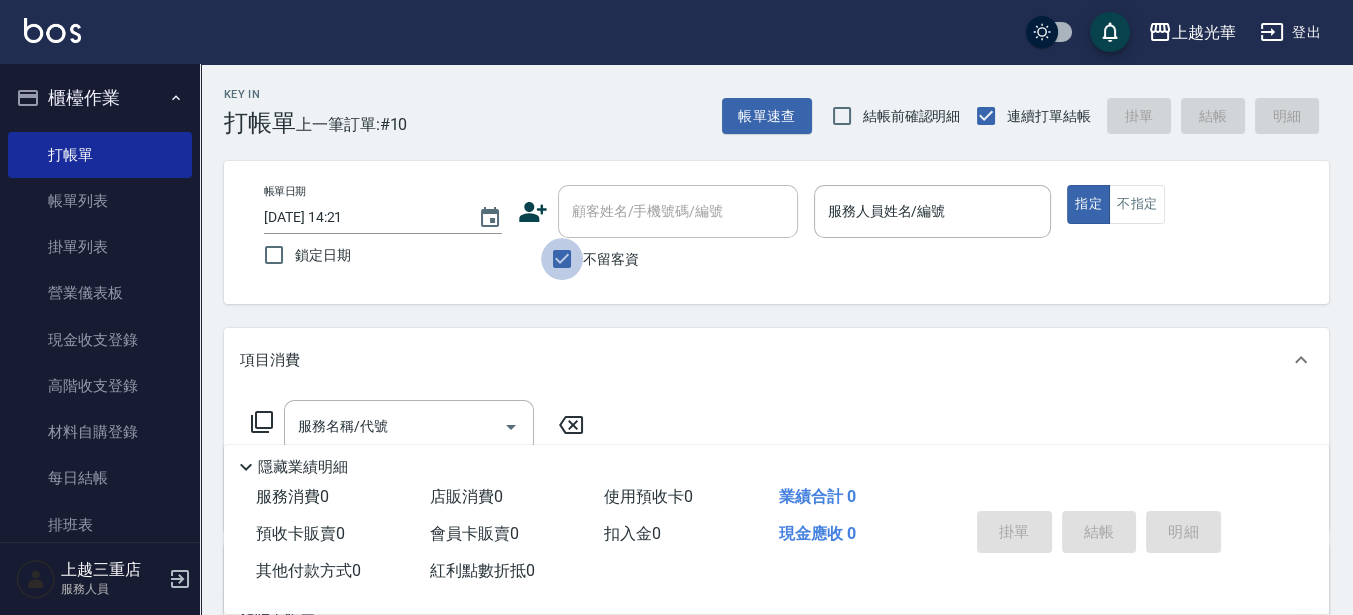 click on "不留客資" at bounding box center [562, 259] 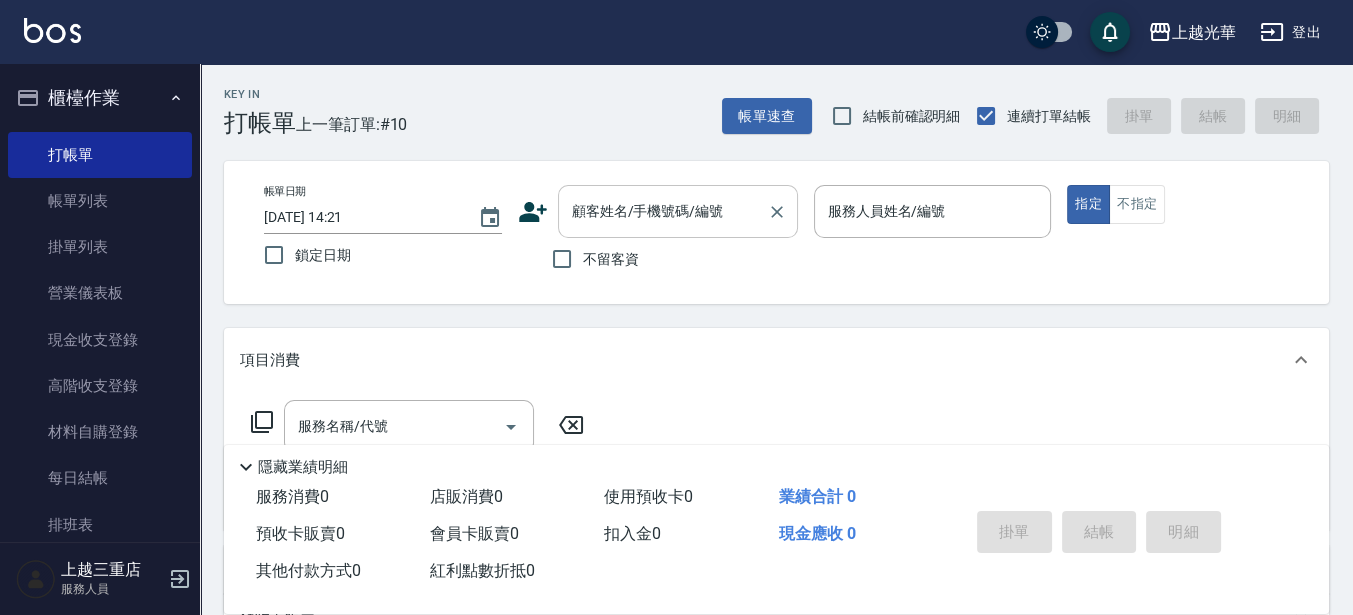 click on "顧客姓名/手機號碼/編號" at bounding box center [663, 211] 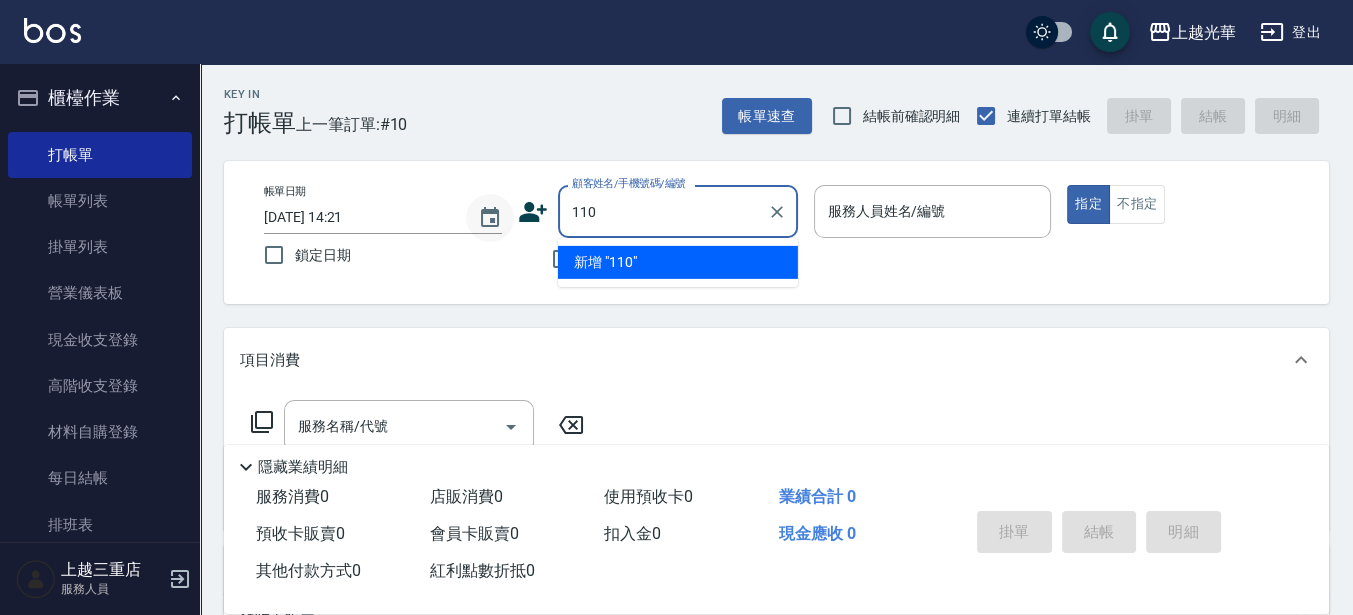 type on "110" 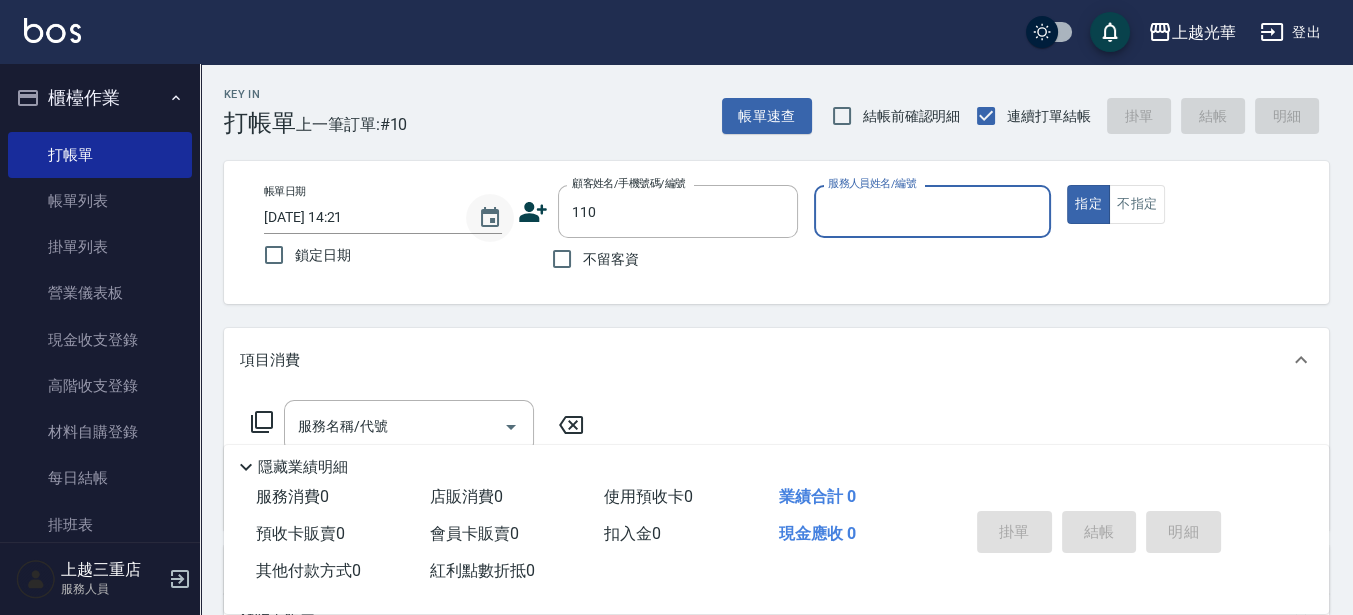 click on "指定" at bounding box center [1088, 204] 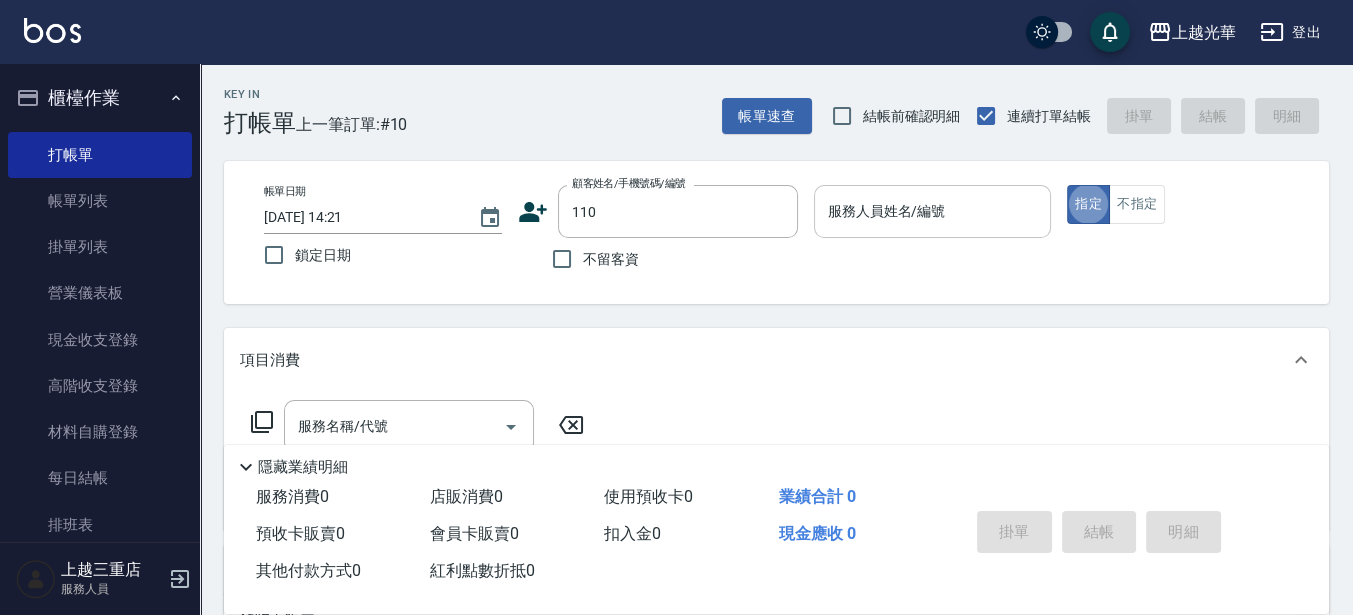 type on "[PERSON_NAME]/0922664220/110" 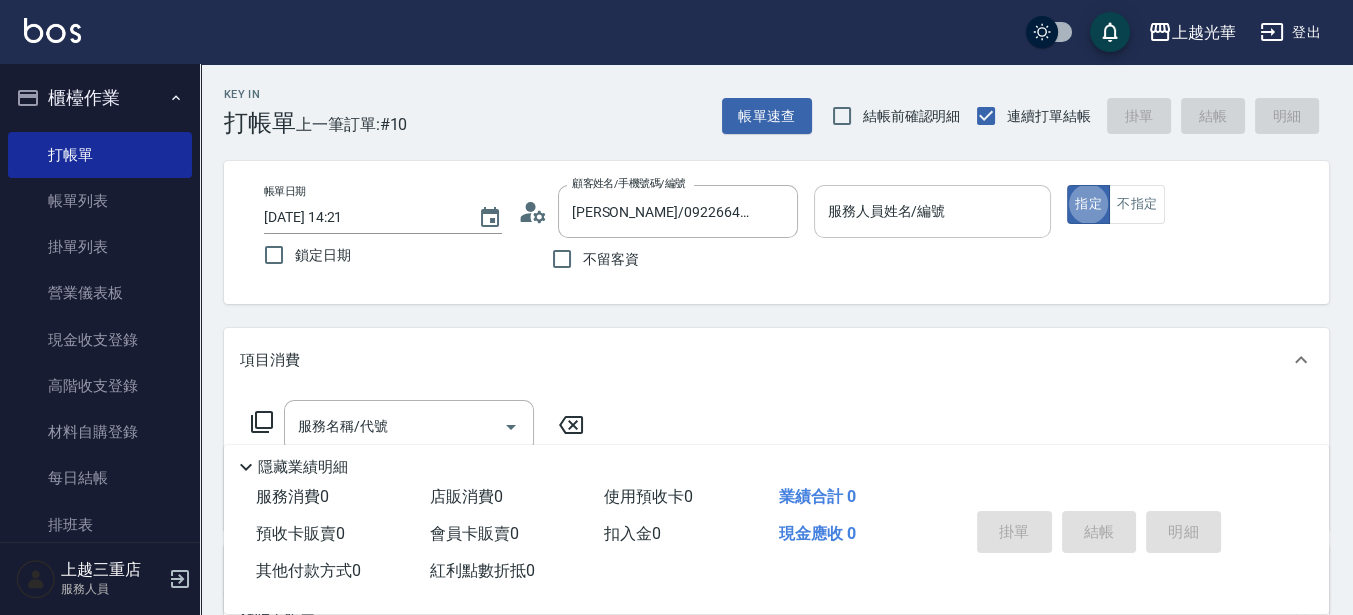 type on "小黑-3" 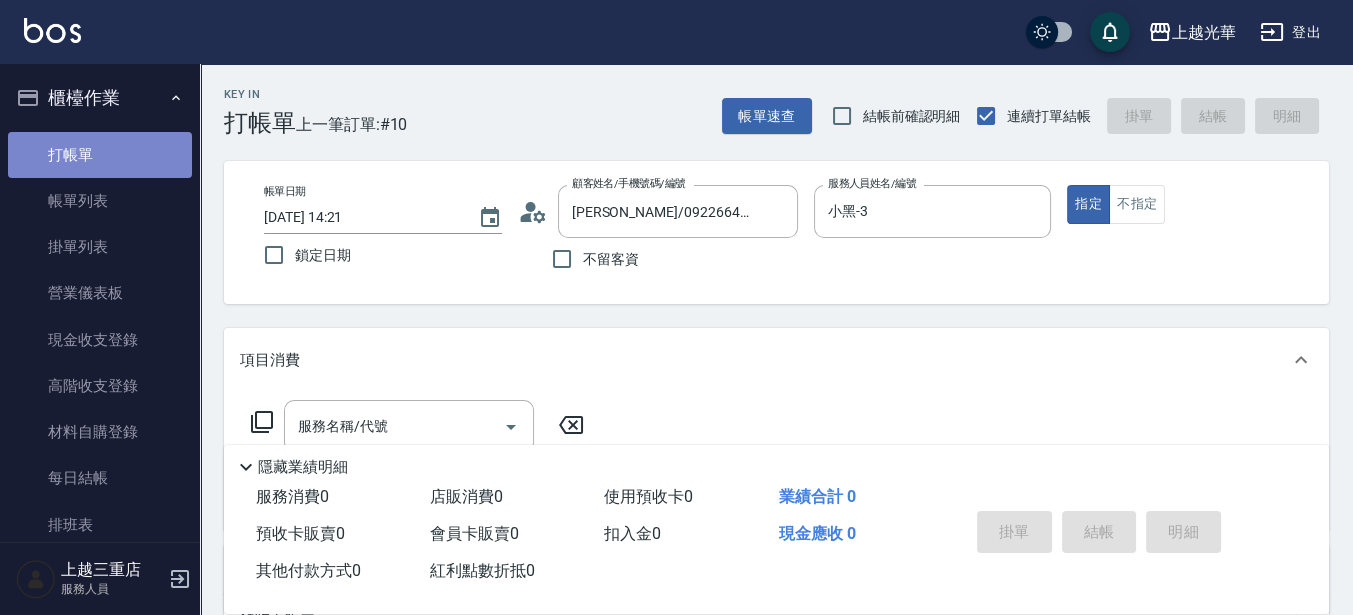 click on "打帳單" at bounding box center [100, 155] 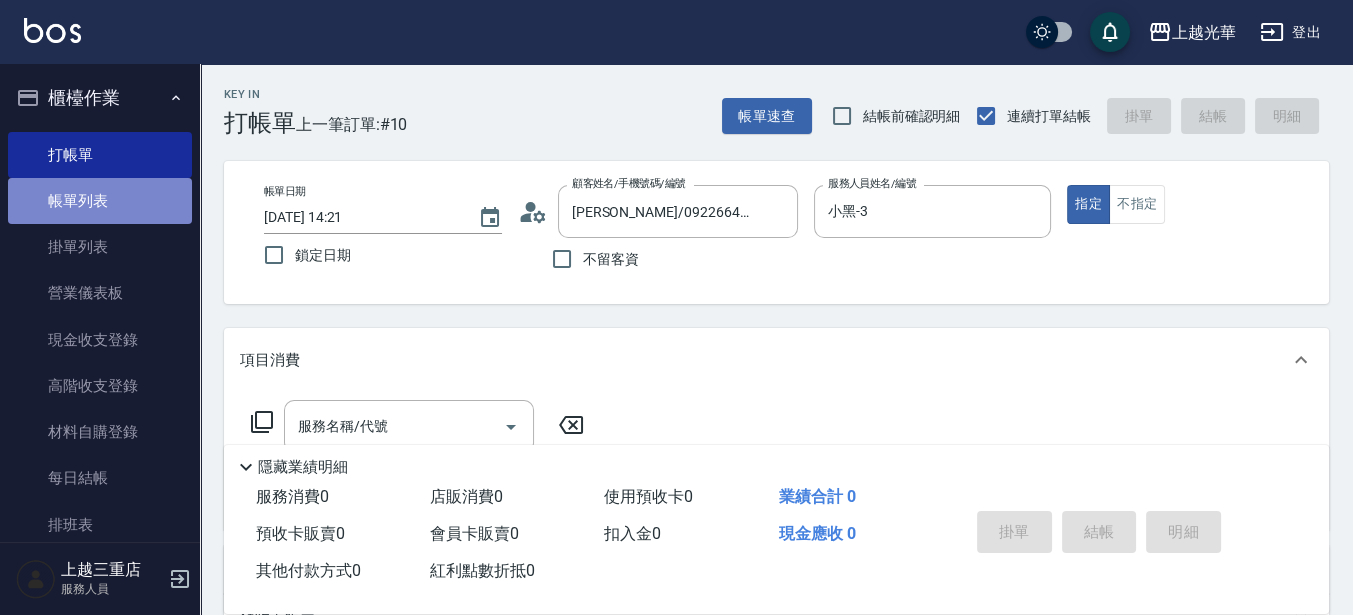 click on "帳單列表" at bounding box center (100, 201) 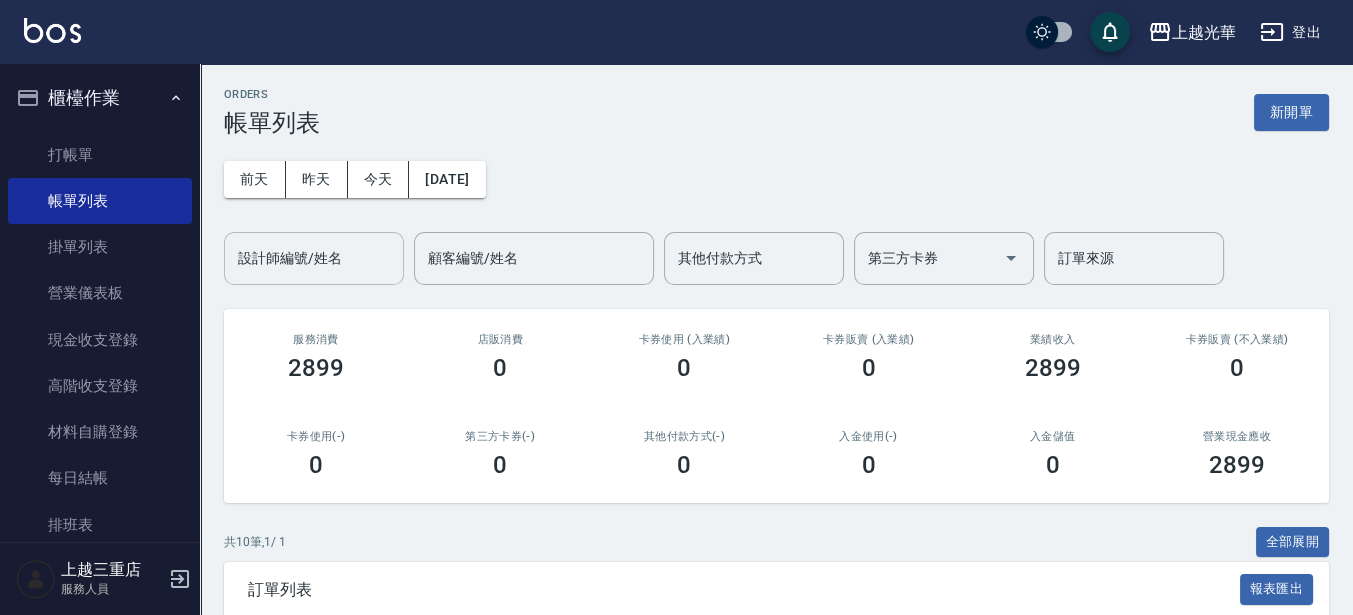 click on "設計師編號/姓名" at bounding box center (314, 258) 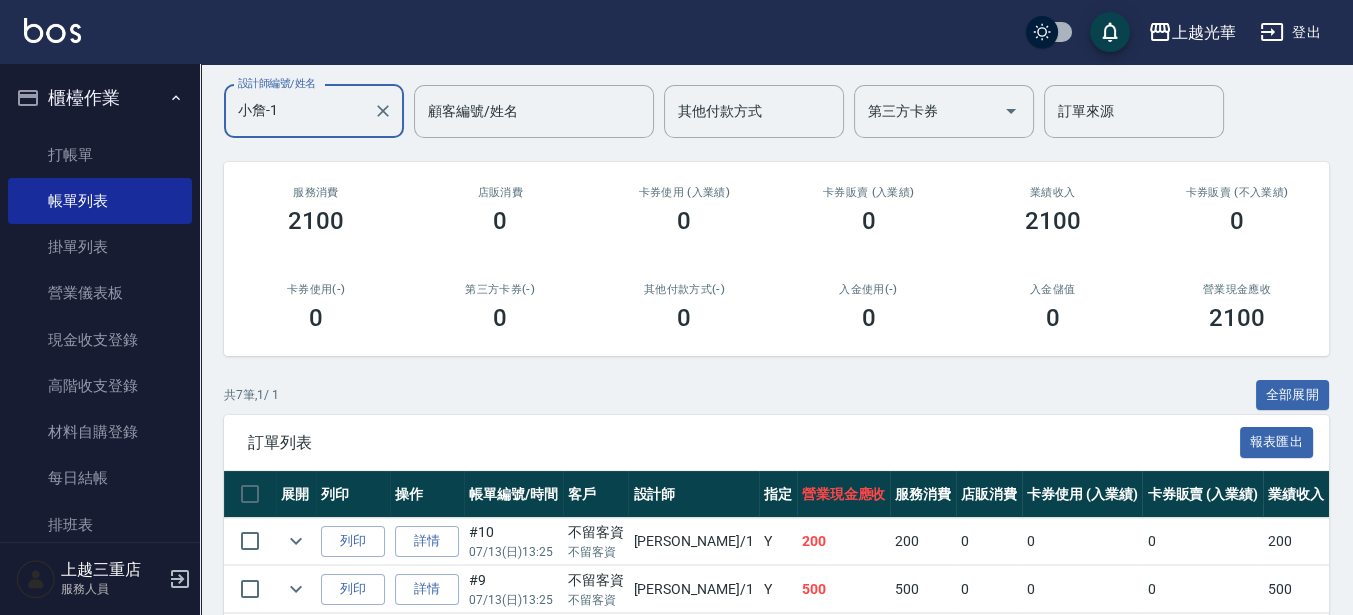 scroll, scrollTop: 0, scrollLeft: 0, axis: both 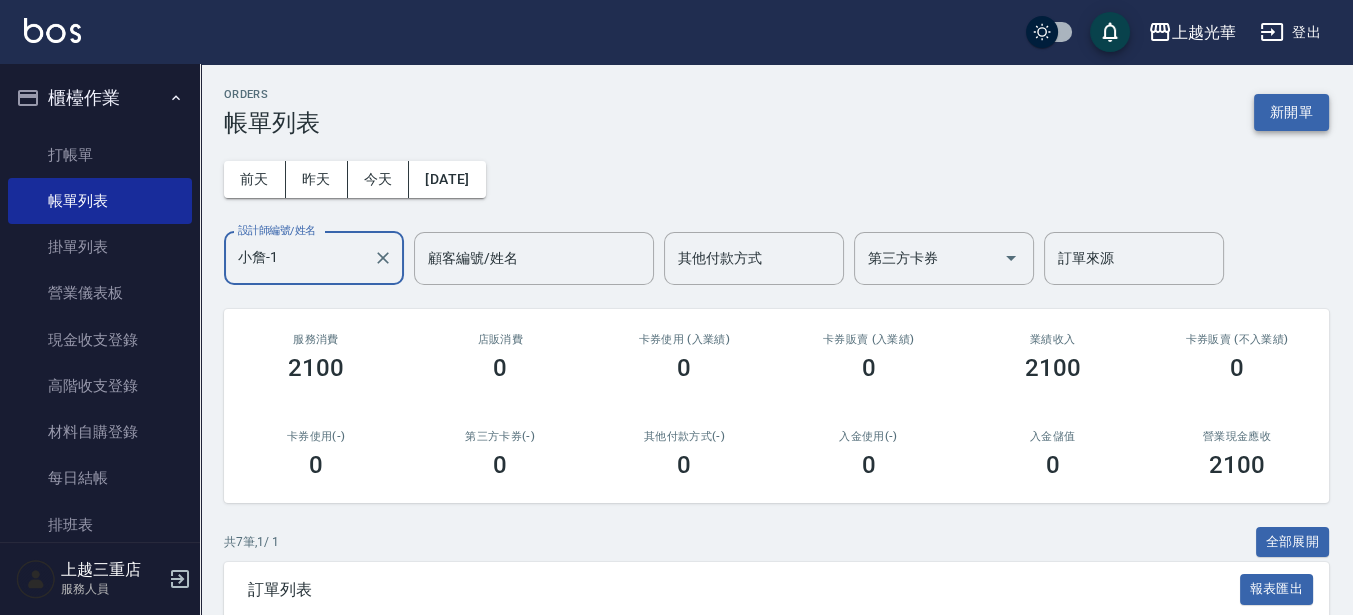 type on "小詹-1" 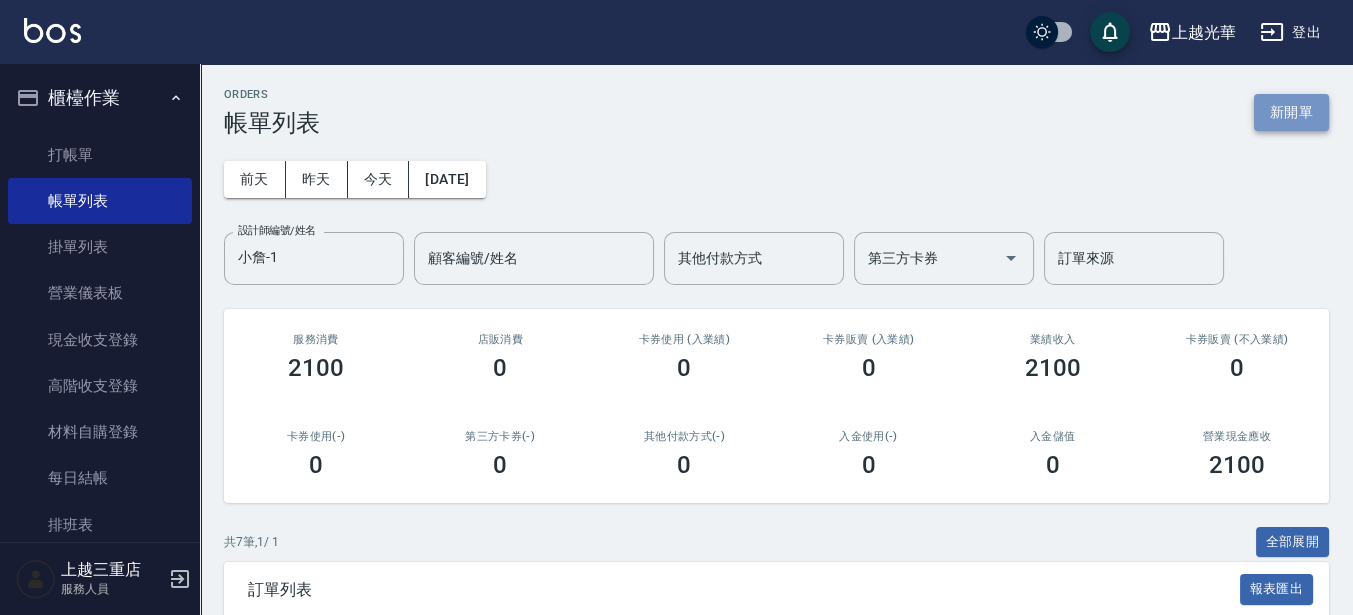 click on "新開單" at bounding box center [1291, 112] 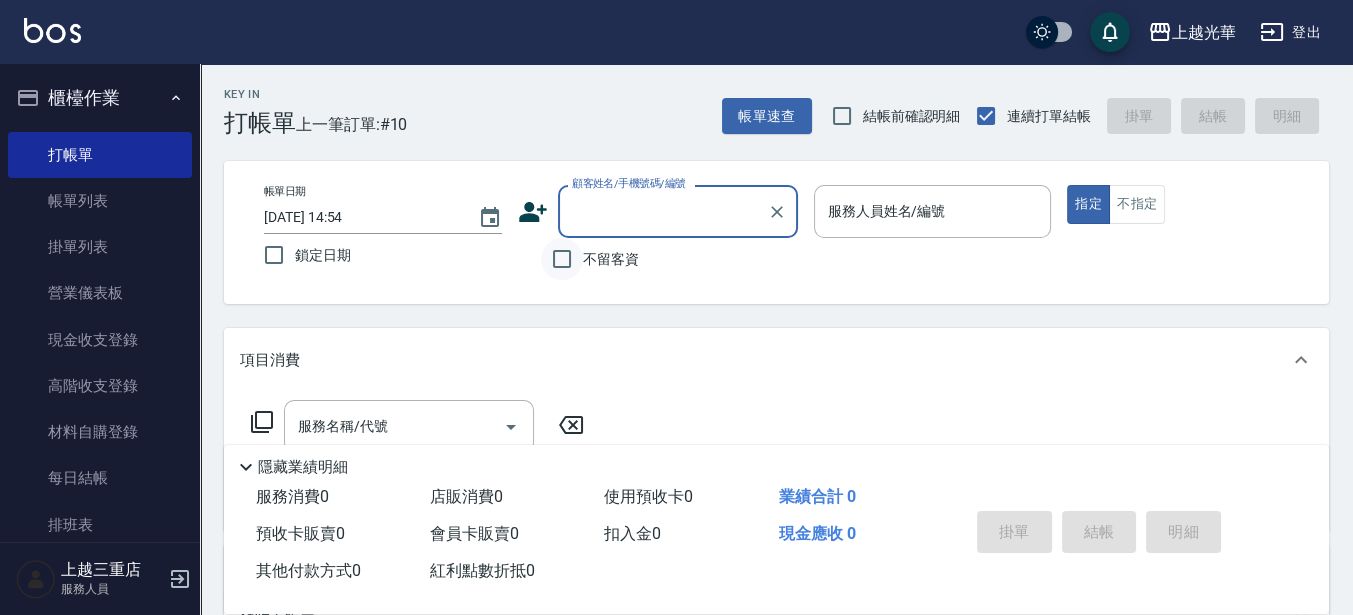 click on "不留客資" at bounding box center [562, 259] 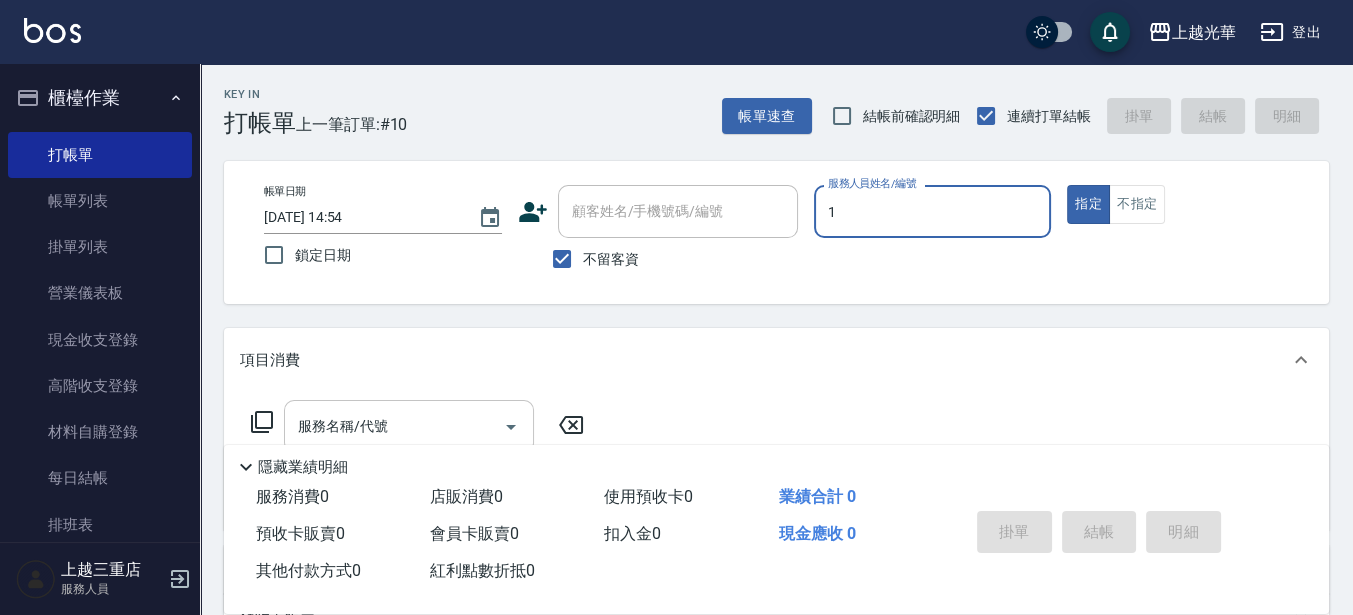 type on "小詹-1" 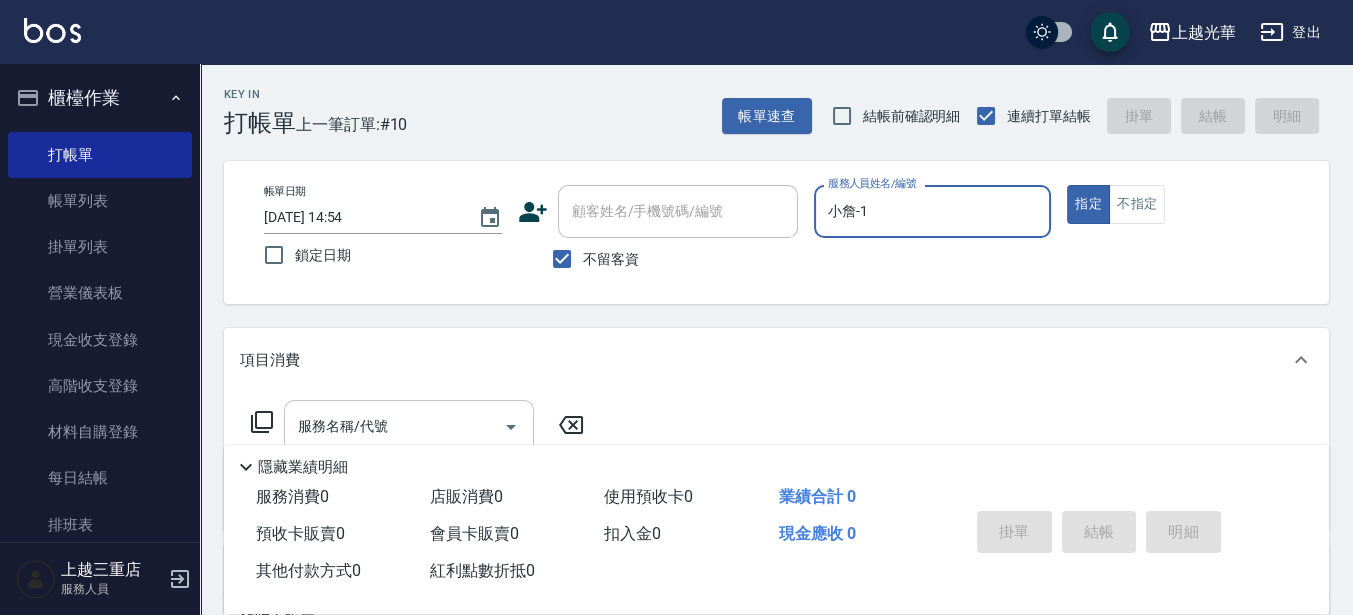 type on "true" 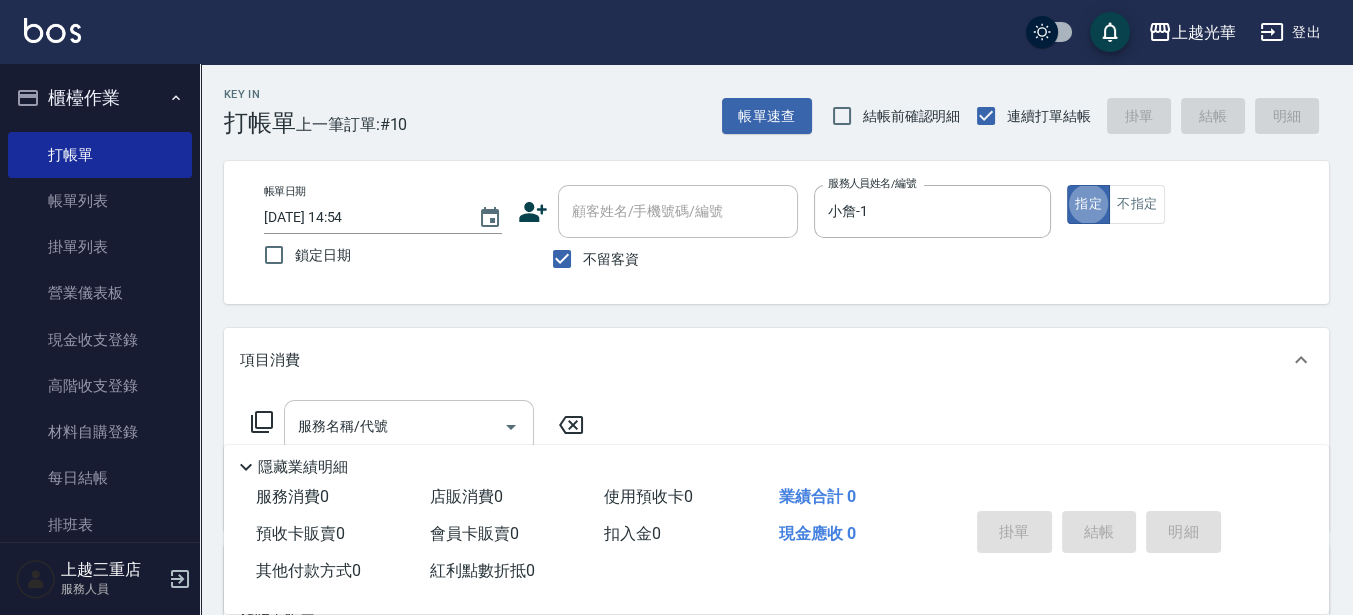 click on "服務名稱/代號" at bounding box center (394, 426) 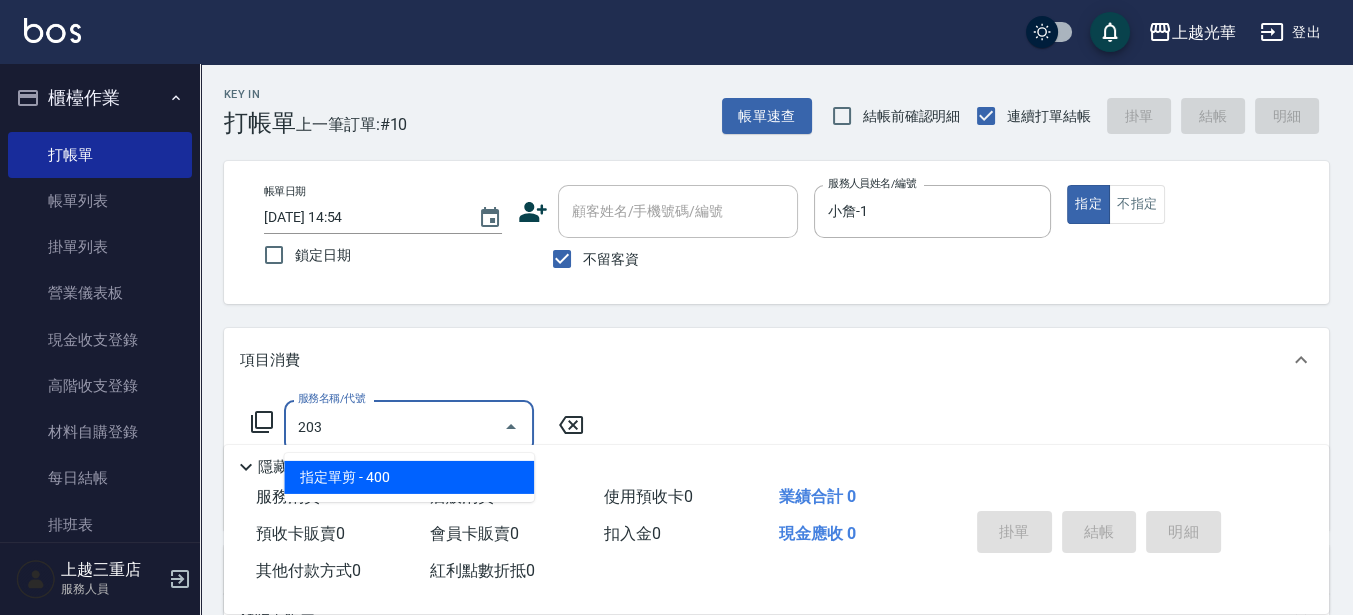 type on "指定單剪(203)" 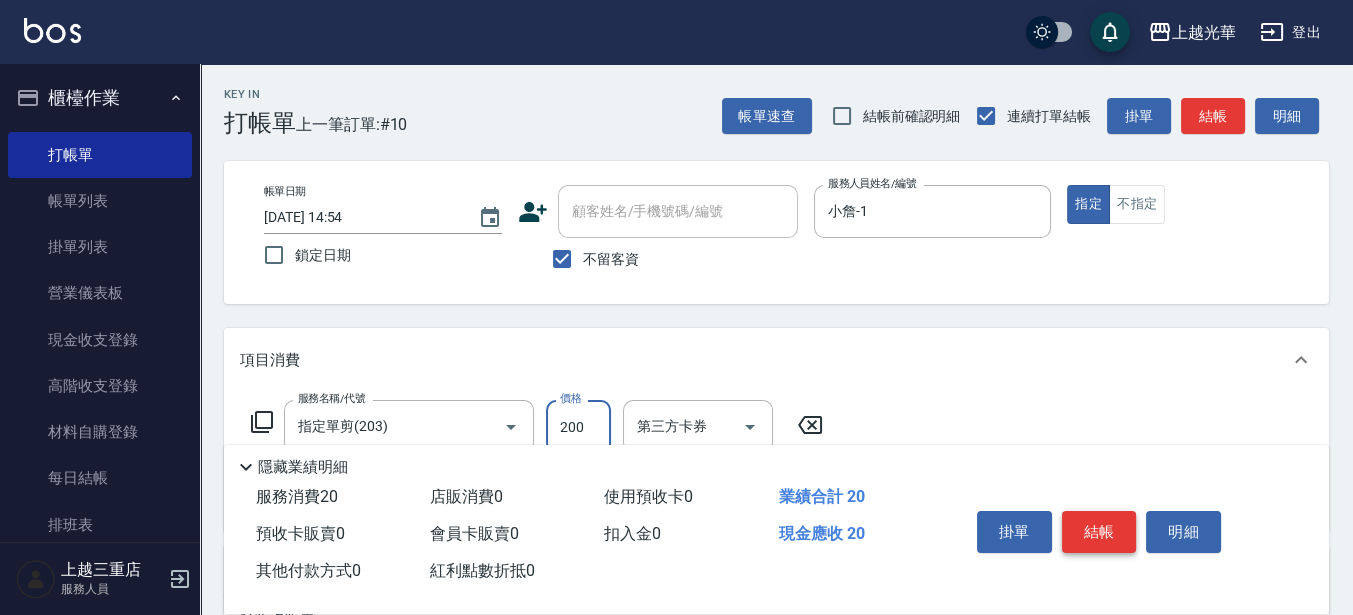 type on "200" 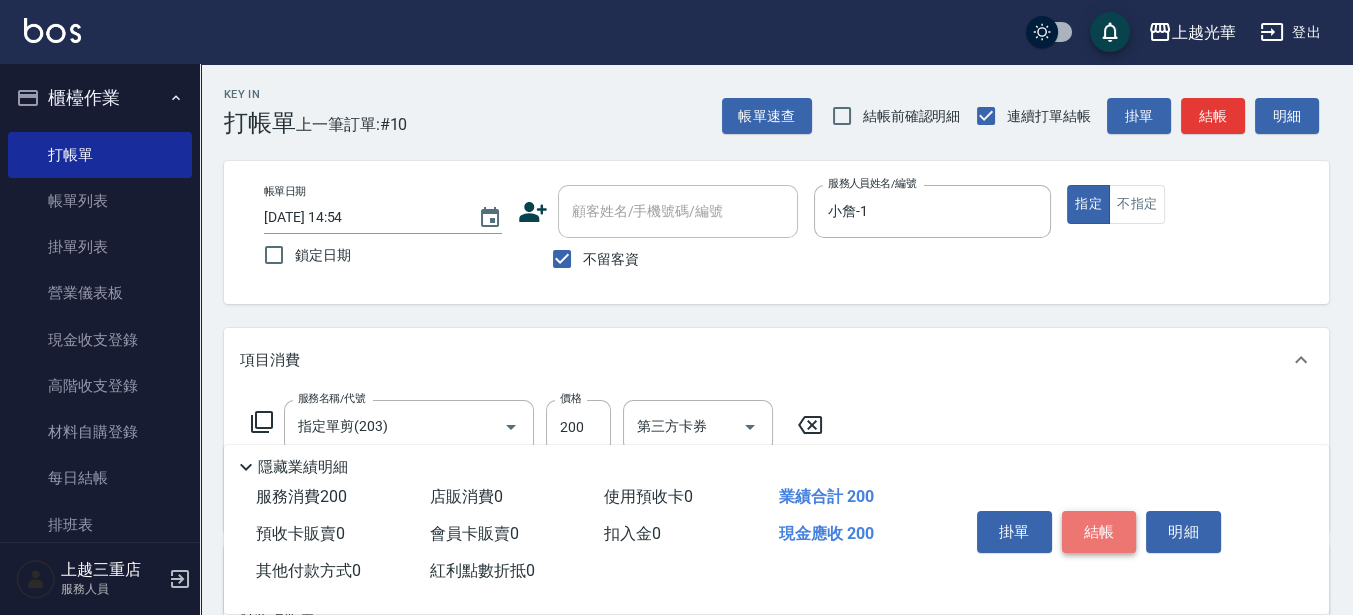 click on "結帳" at bounding box center (1099, 532) 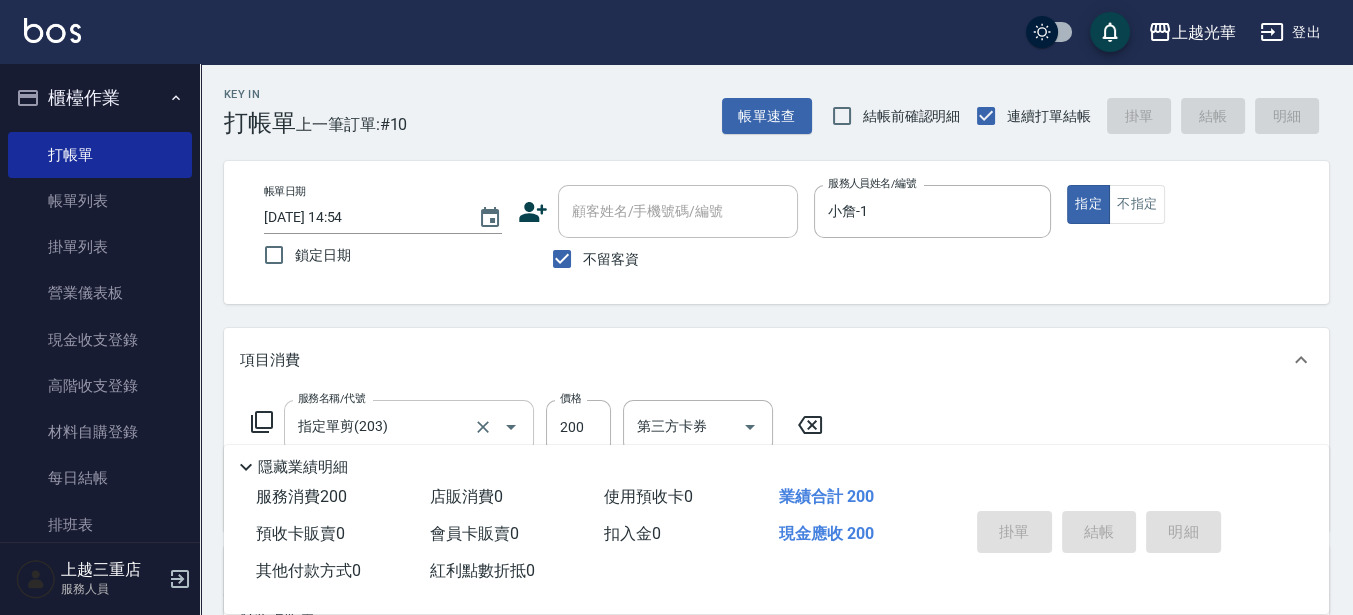 type 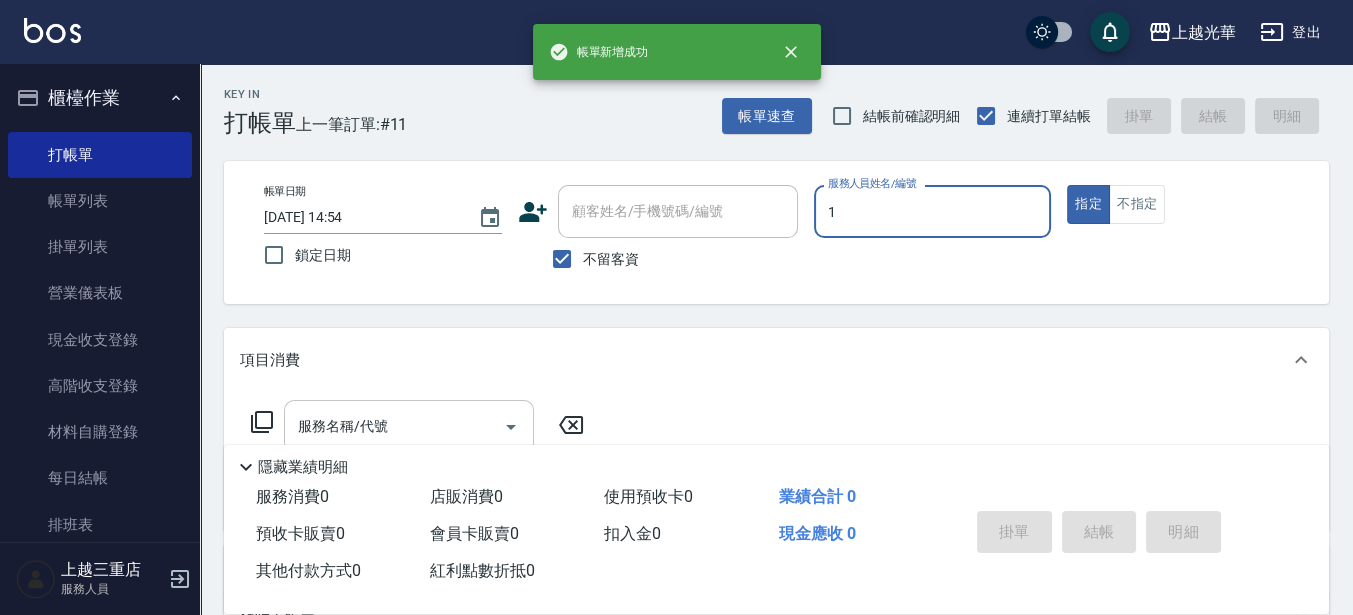 type on "小詹-1" 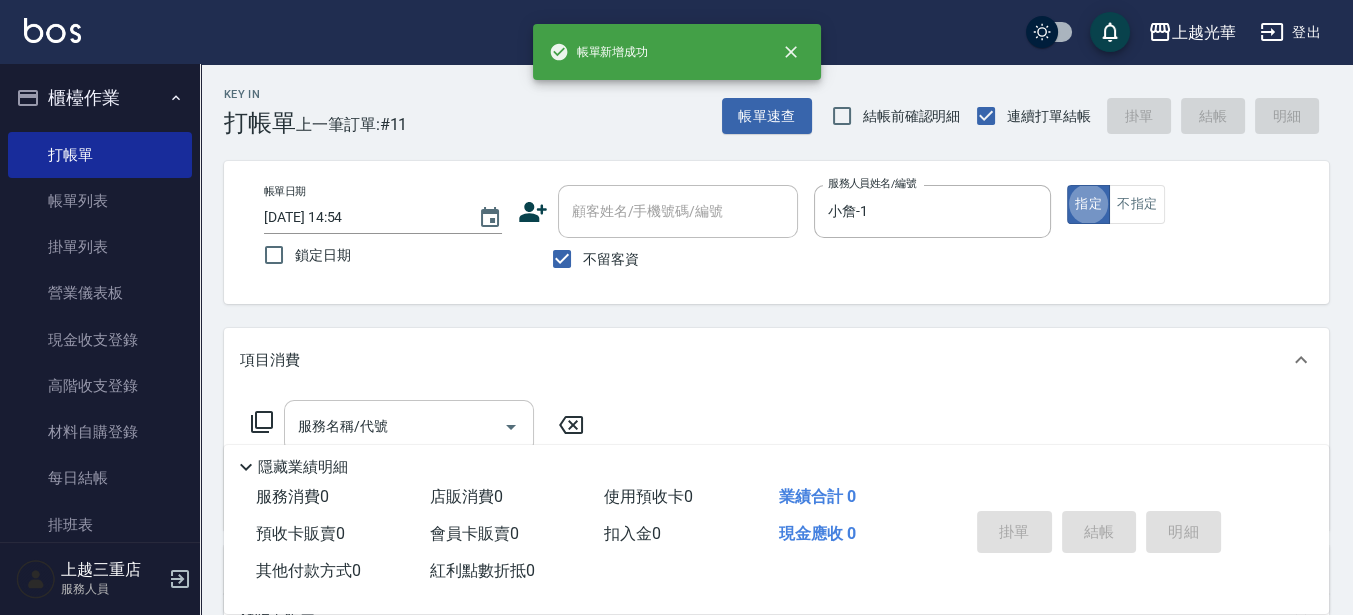 click on "服務名稱/代號" at bounding box center (394, 426) 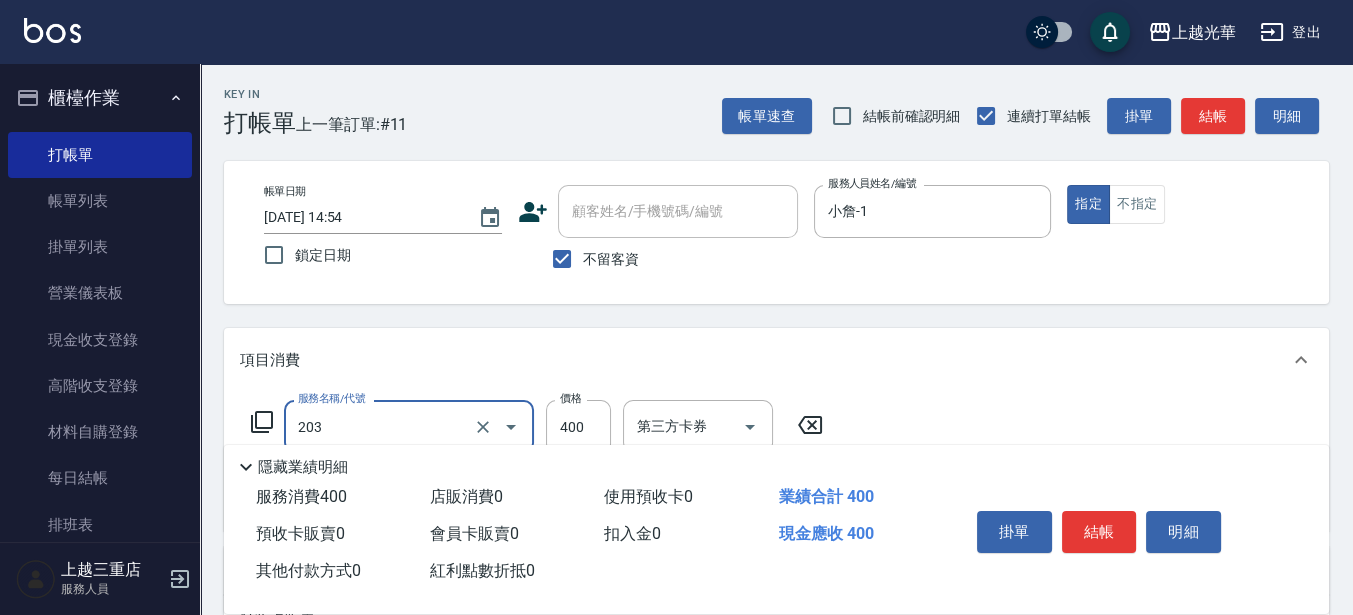 type on "指定單剪(203)" 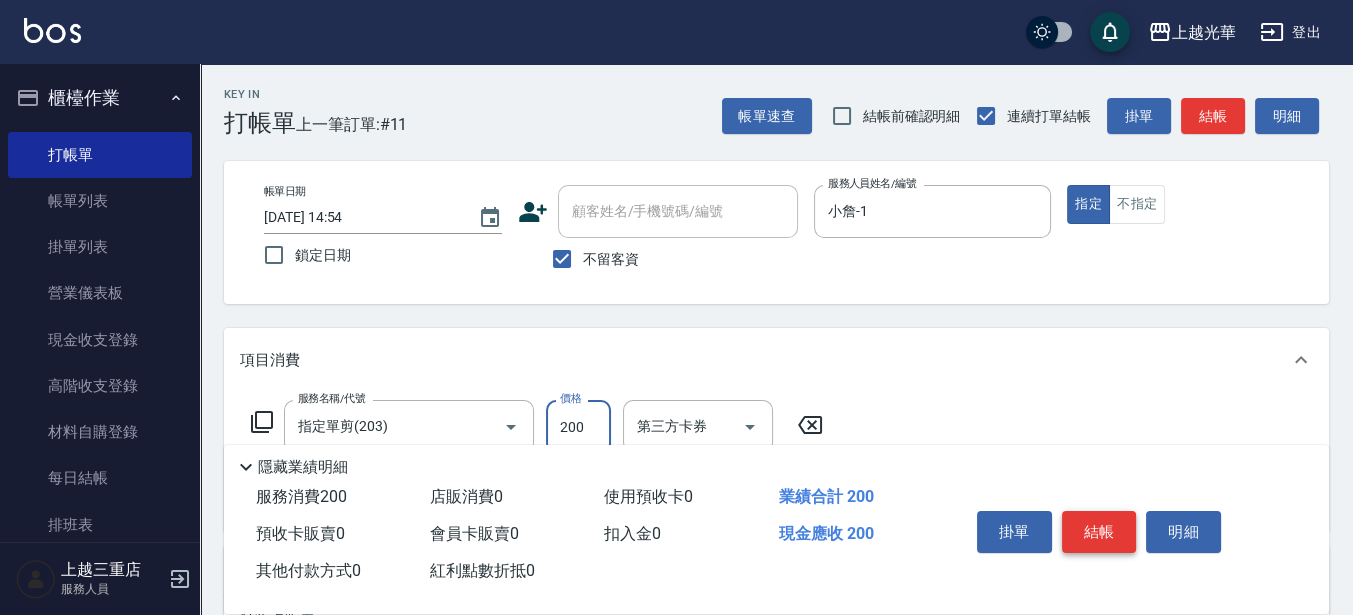 type on "200" 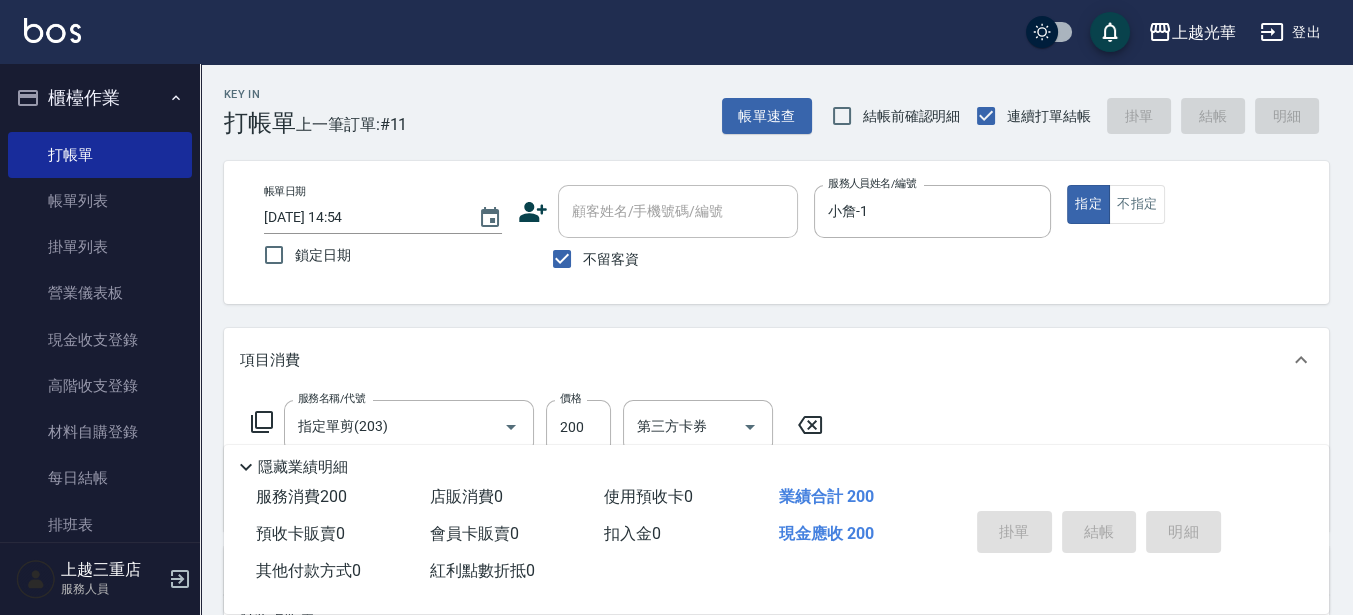 type 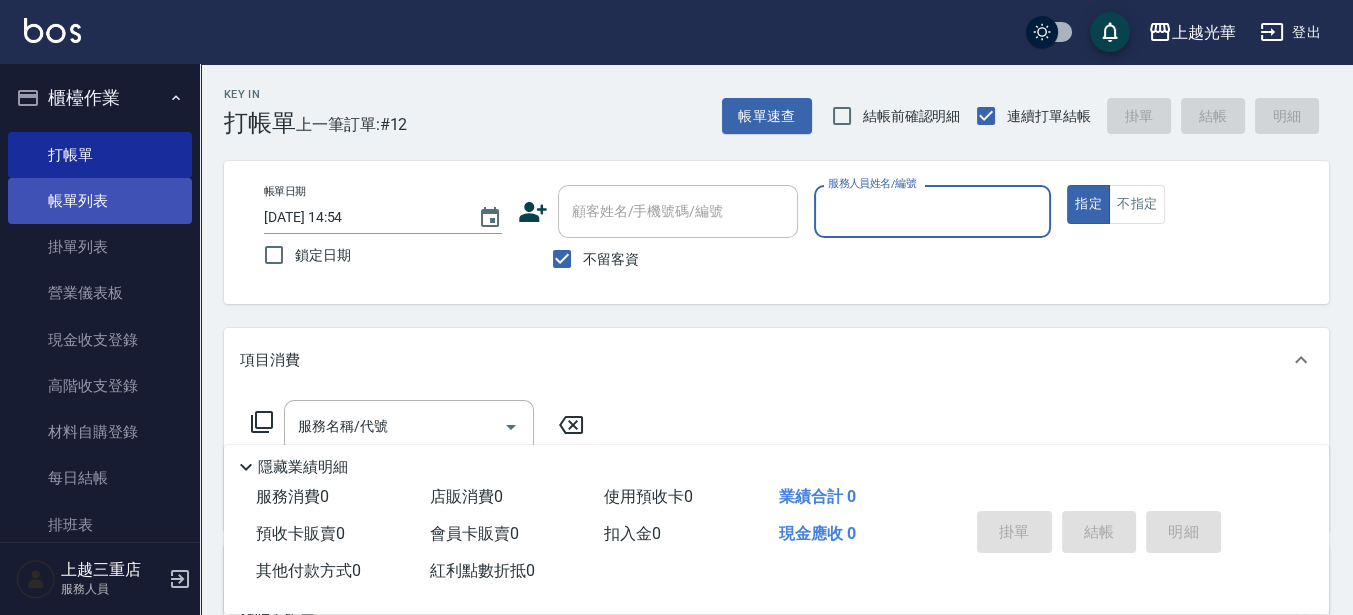 click on "帳單列表" at bounding box center (100, 201) 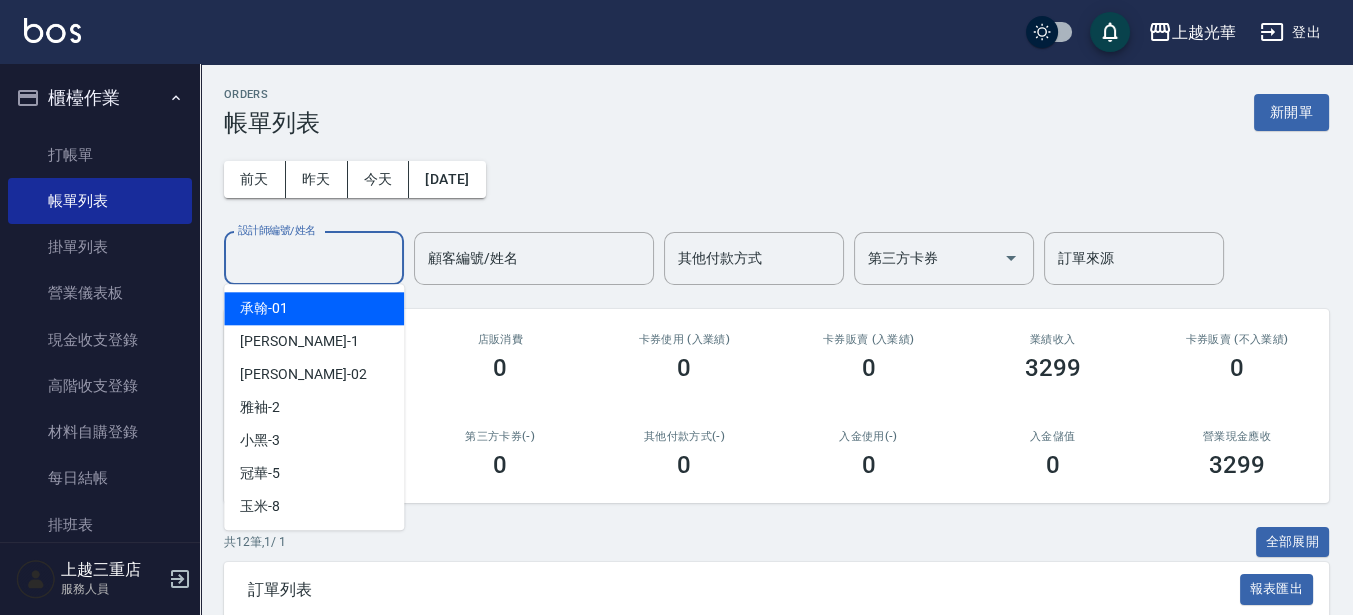 click on "設計師編號/姓名" at bounding box center [314, 258] 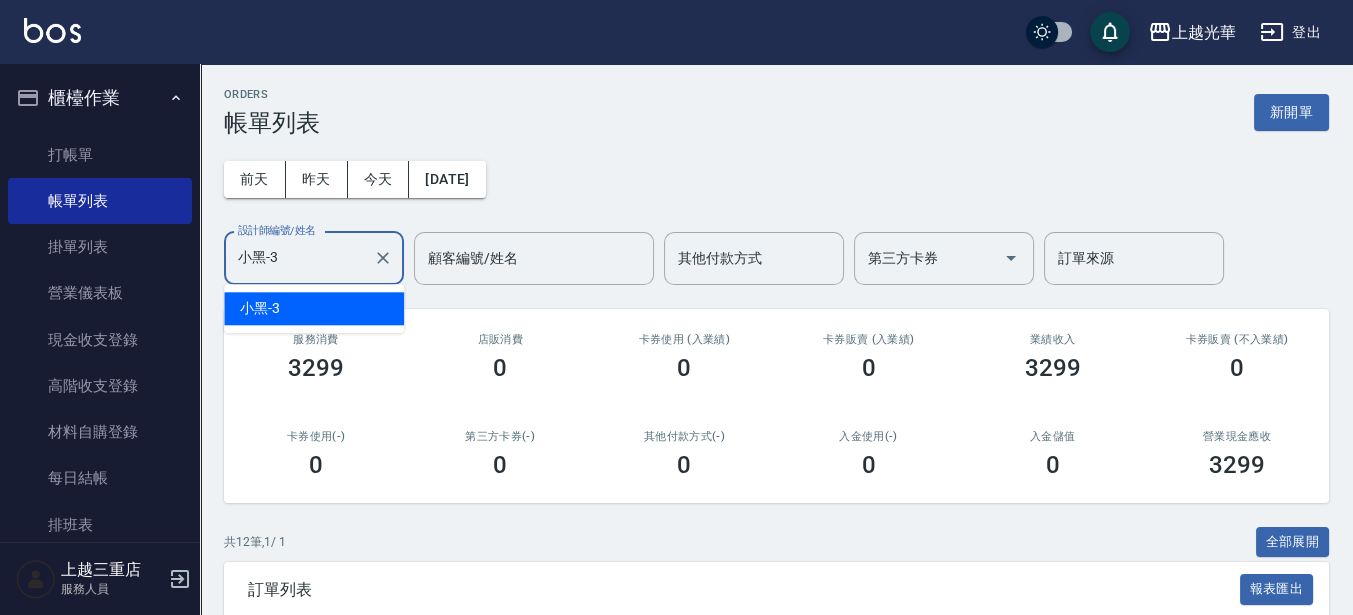 type on "小黑-3" 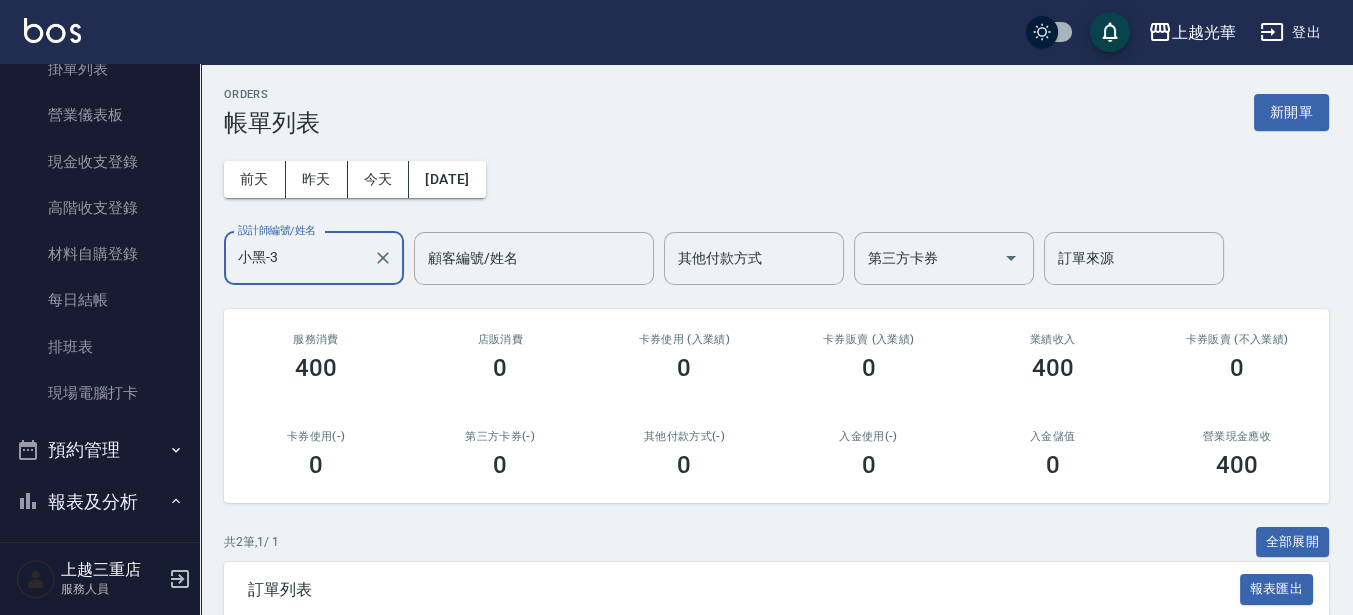 scroll, scrollTop: 250, scrollLeft: 0, axis: vertical 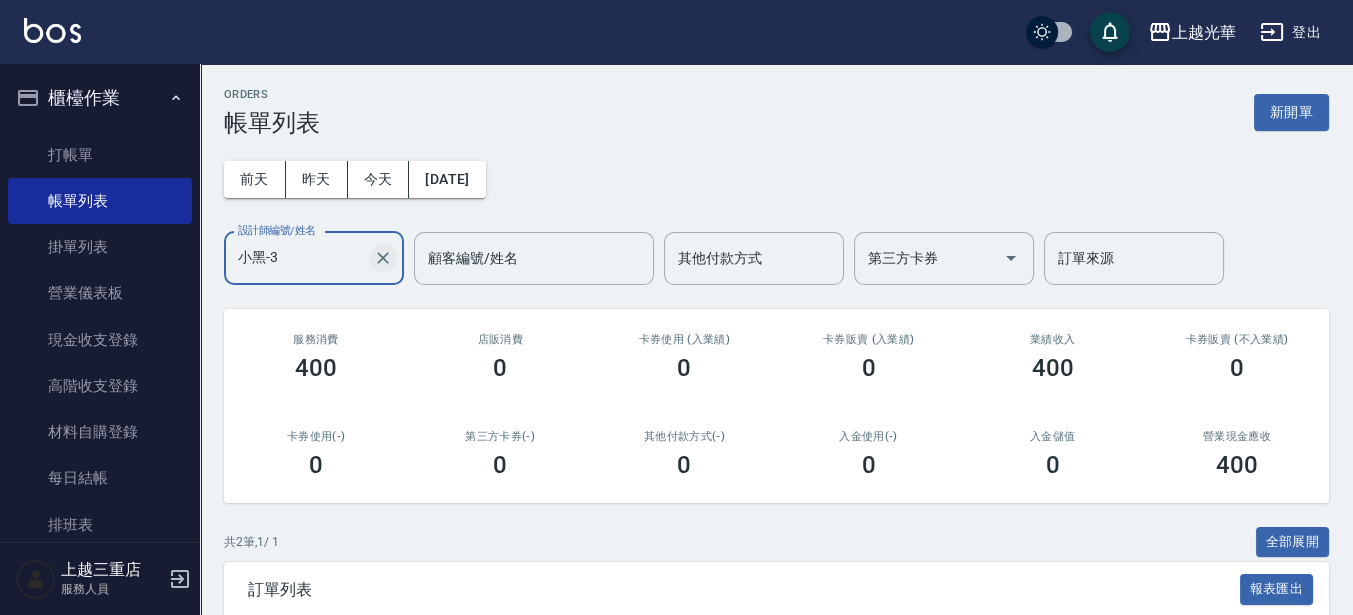 click 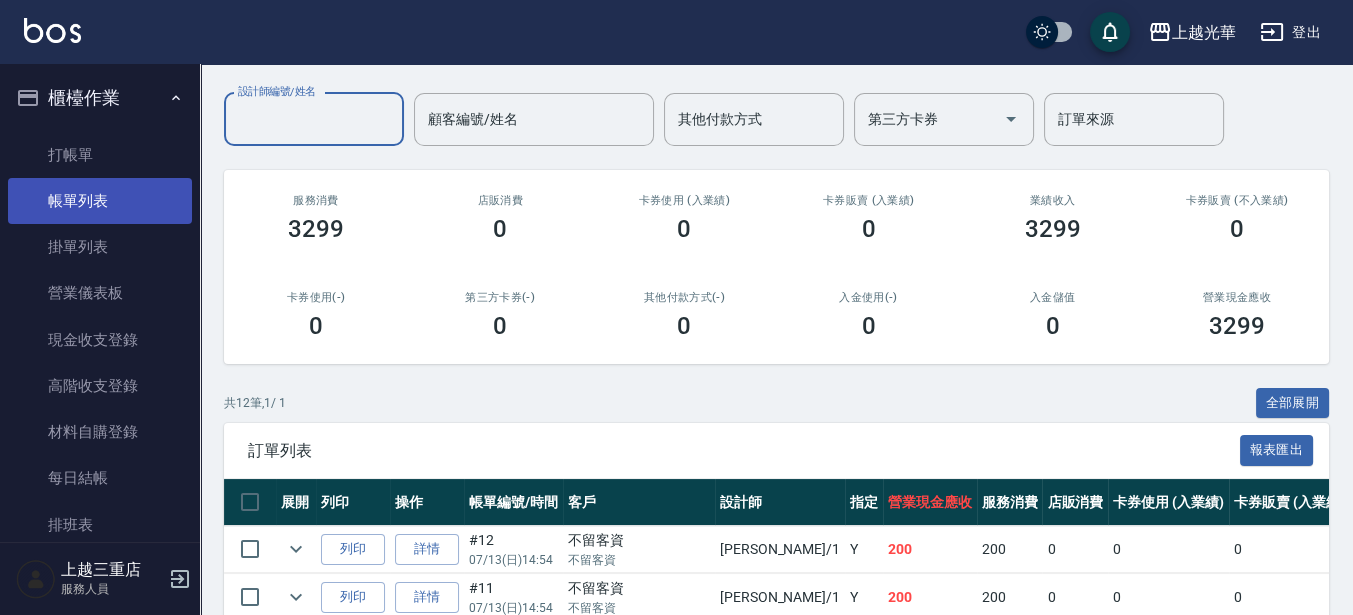 scroll, scrollTop: 0, scrollLeft: 0, axis: both 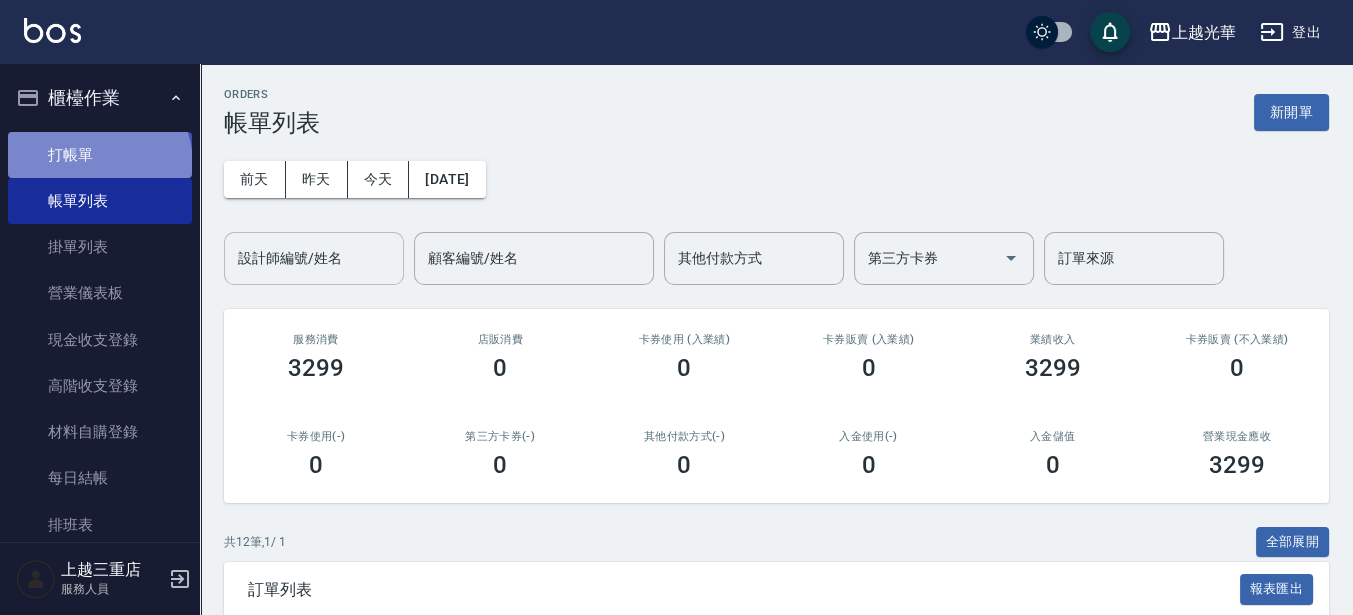 click on "打帳單" at bounding box center (100, 155) 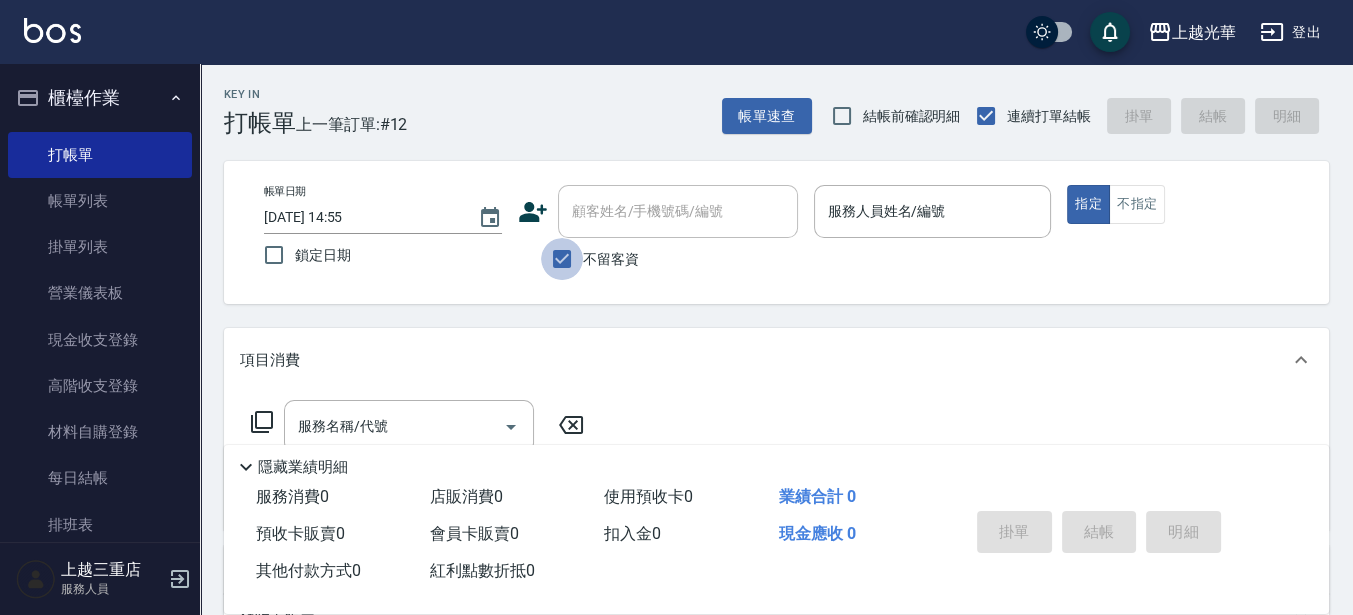 drag, startPoint x: 555, startPoint y: 255, endPoint x: 561, endPoint y: 228, distance: 27.658634 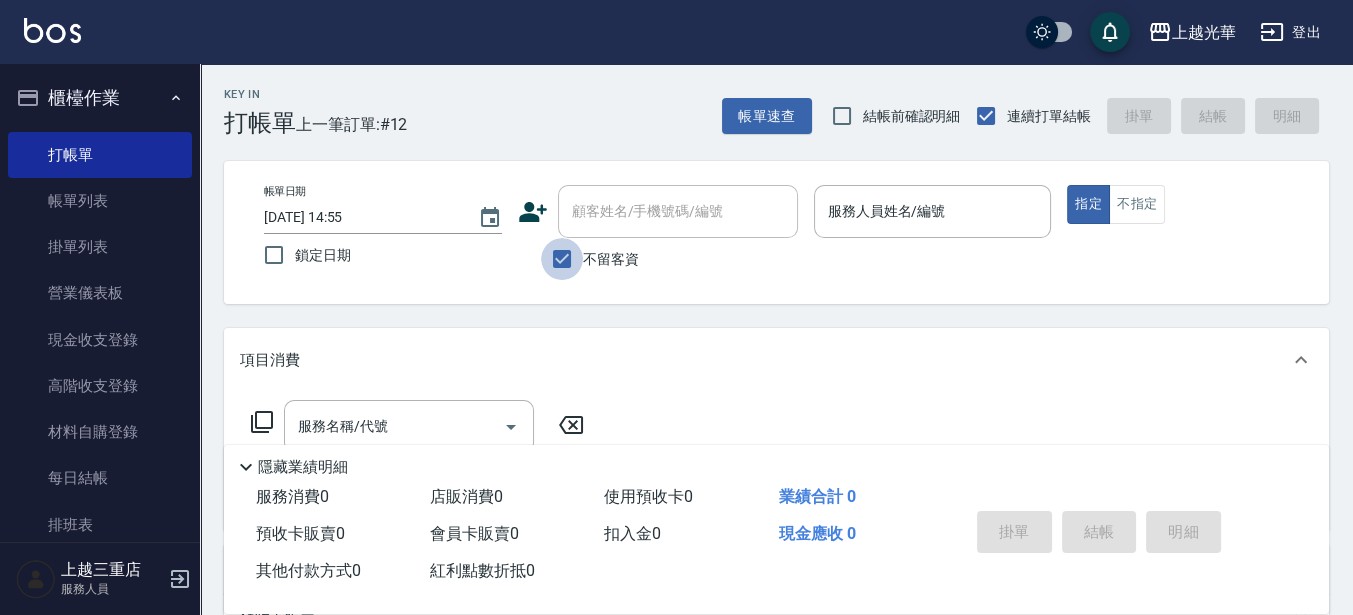 click on "不留客資" at bounding box center (562, 259) 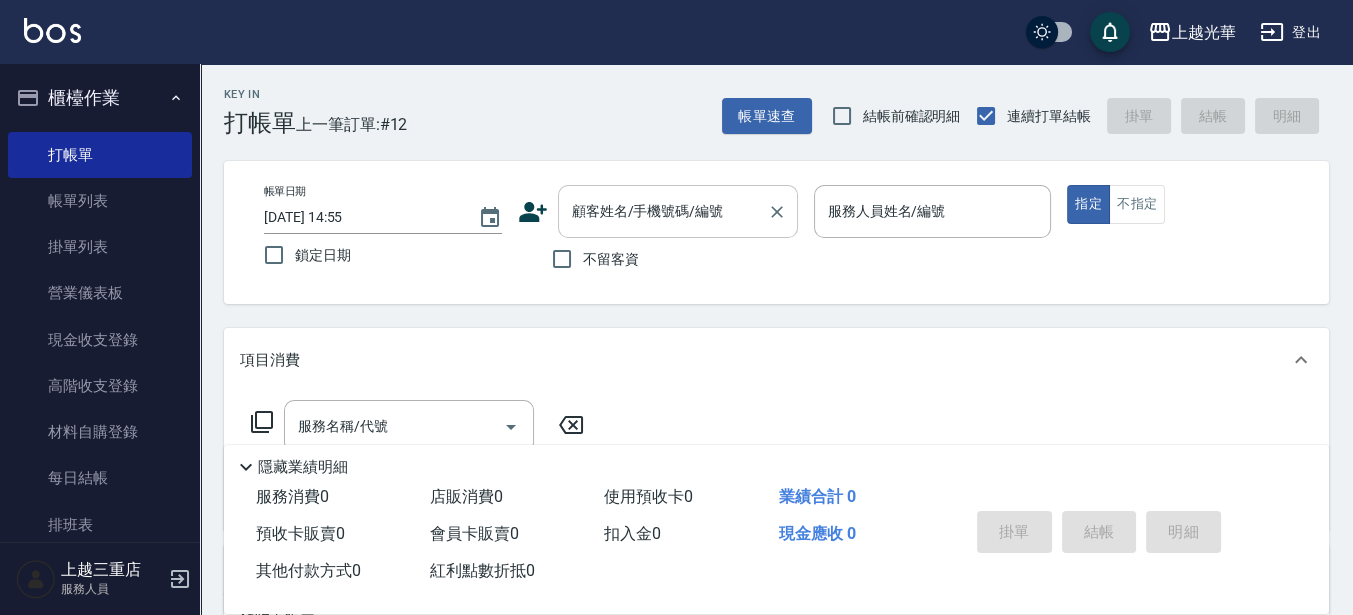 click on "顧客姓名/手機號碼/編號" at bounding box center (663, 211) 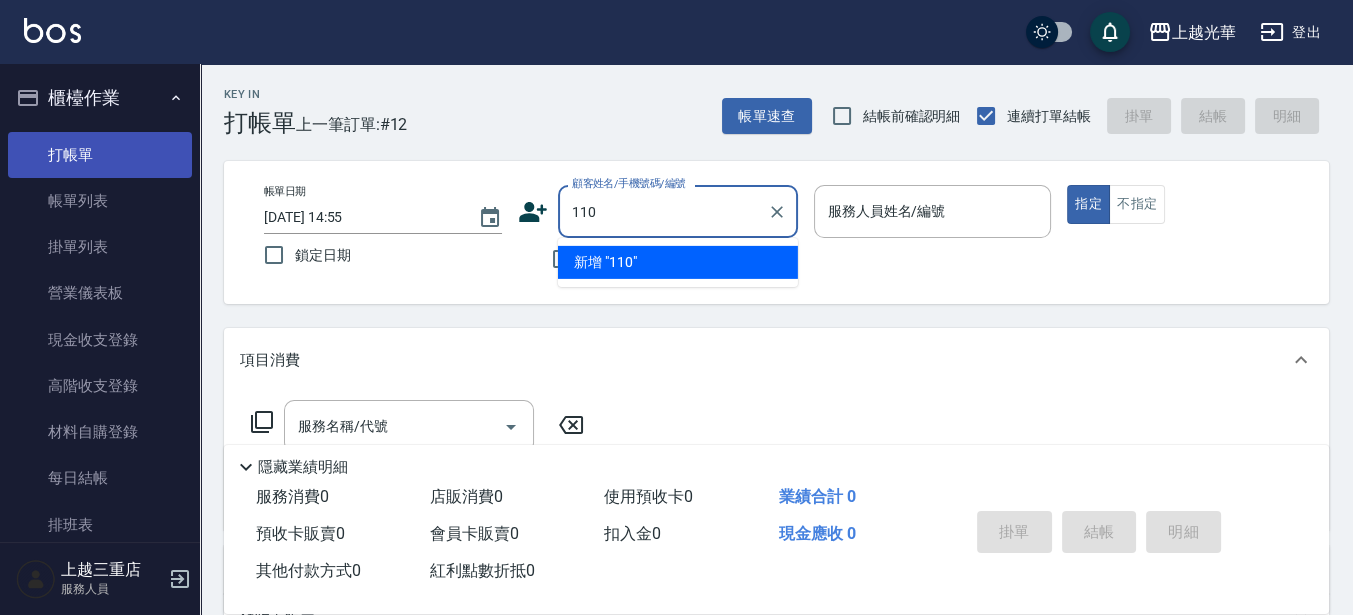type on "110" 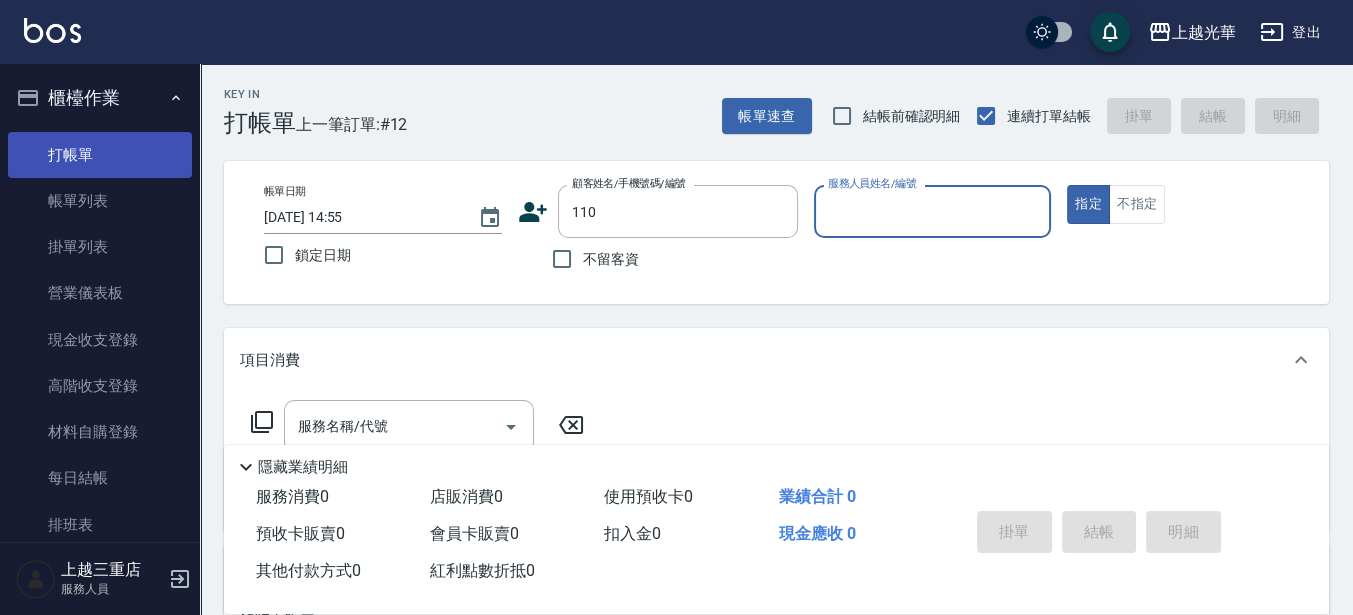 click on "指定" at bounding box center [1088, 204] 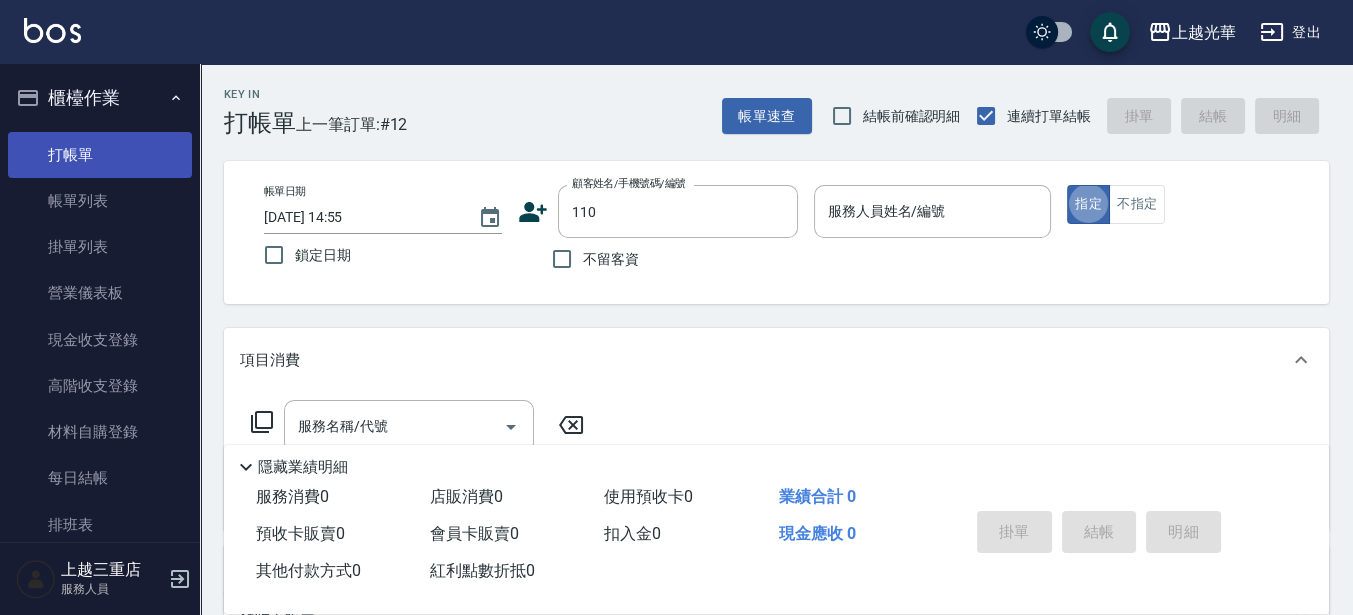 type on "[PERSON_NAME]/0922664220/110" 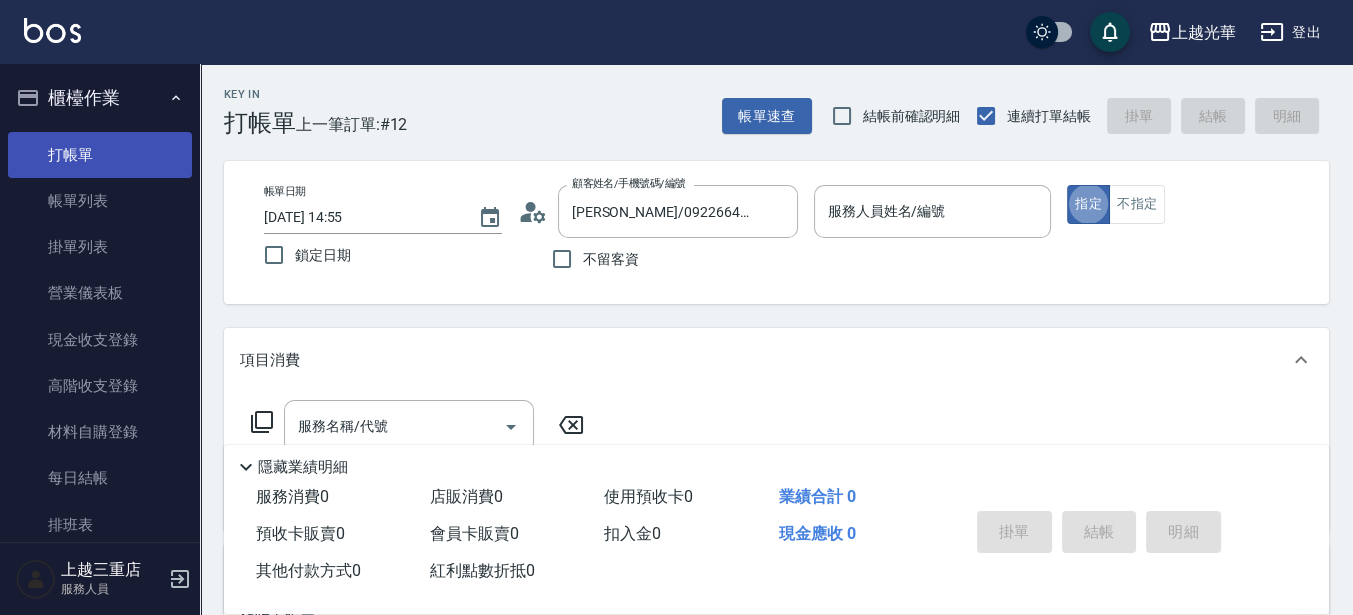 type on "小黑-3" 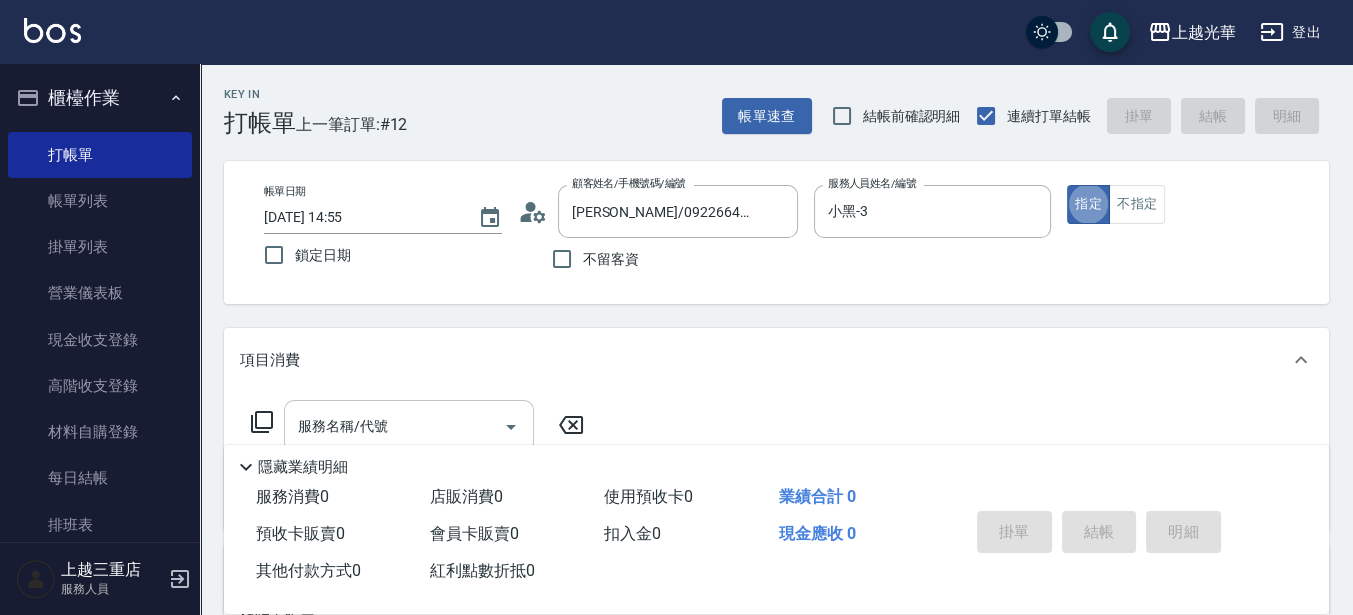 click on "服務名稱/代號" at bounding box center [394, 426] 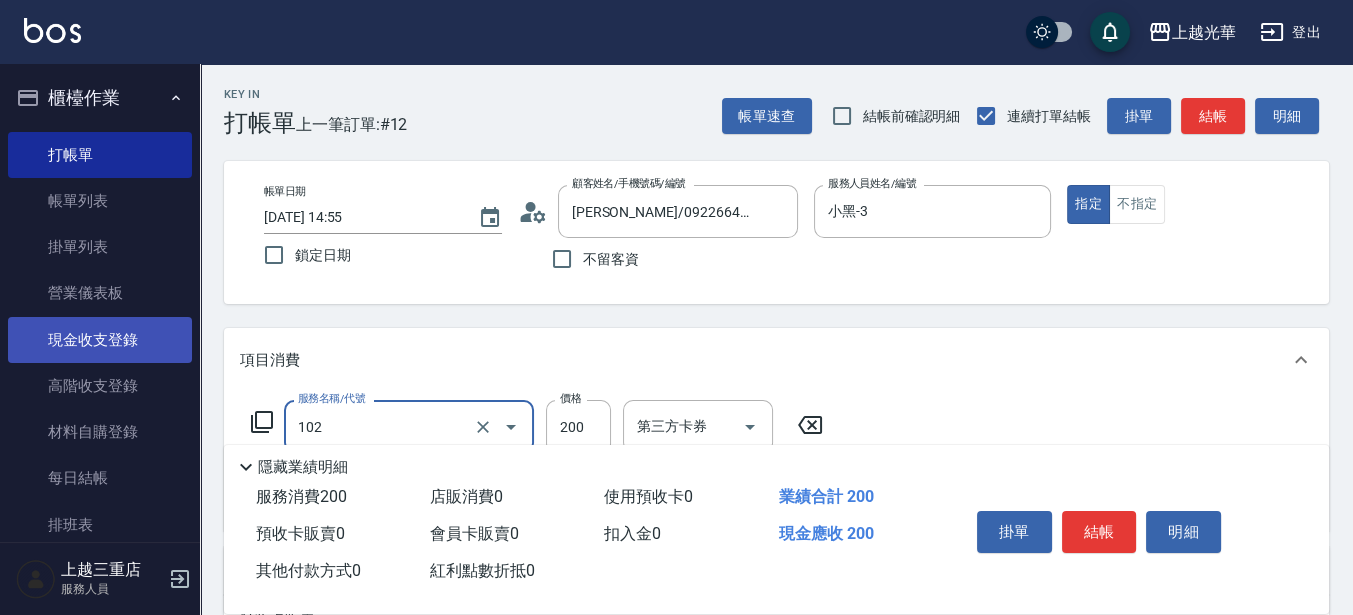 type on "指定洗髮(102)" 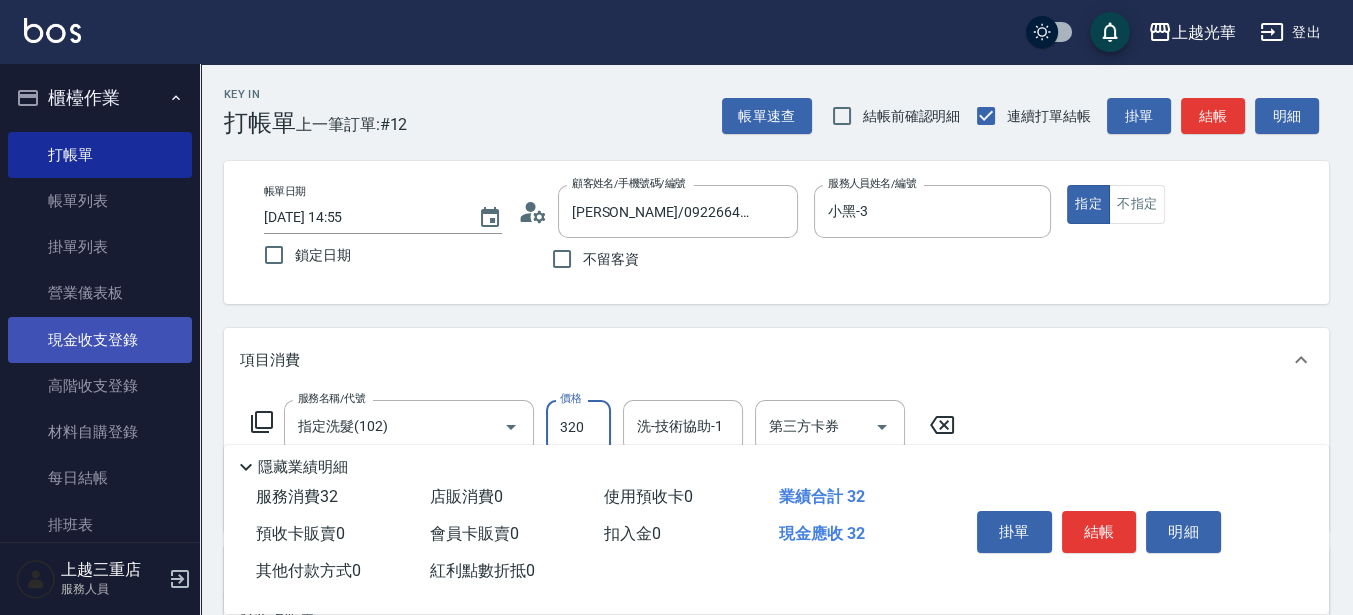 type on "320" 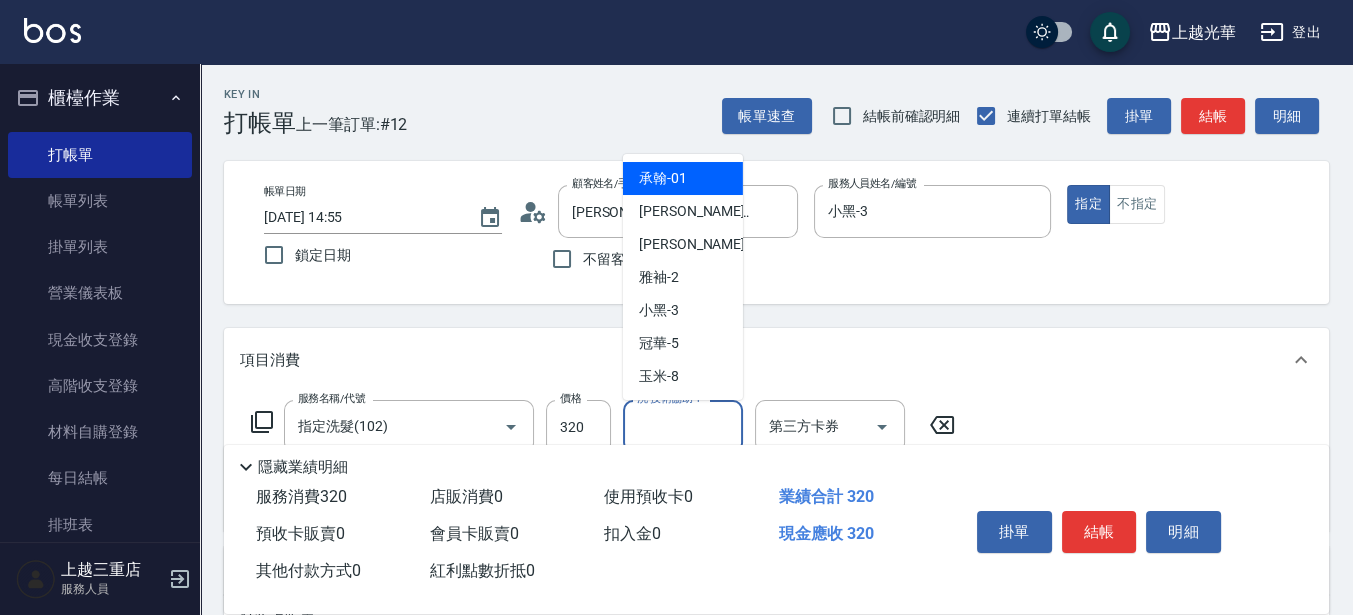 click on "洗-技術協助-1" at bounding box center [683, 426] 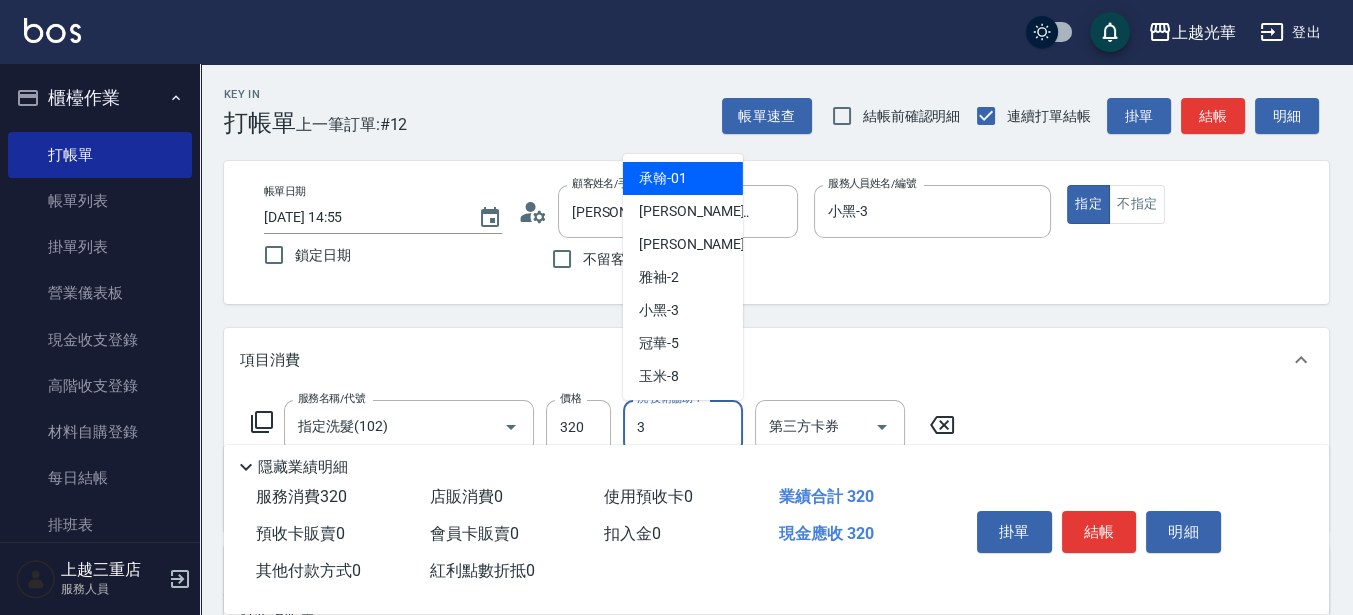 type on "小黑-3" 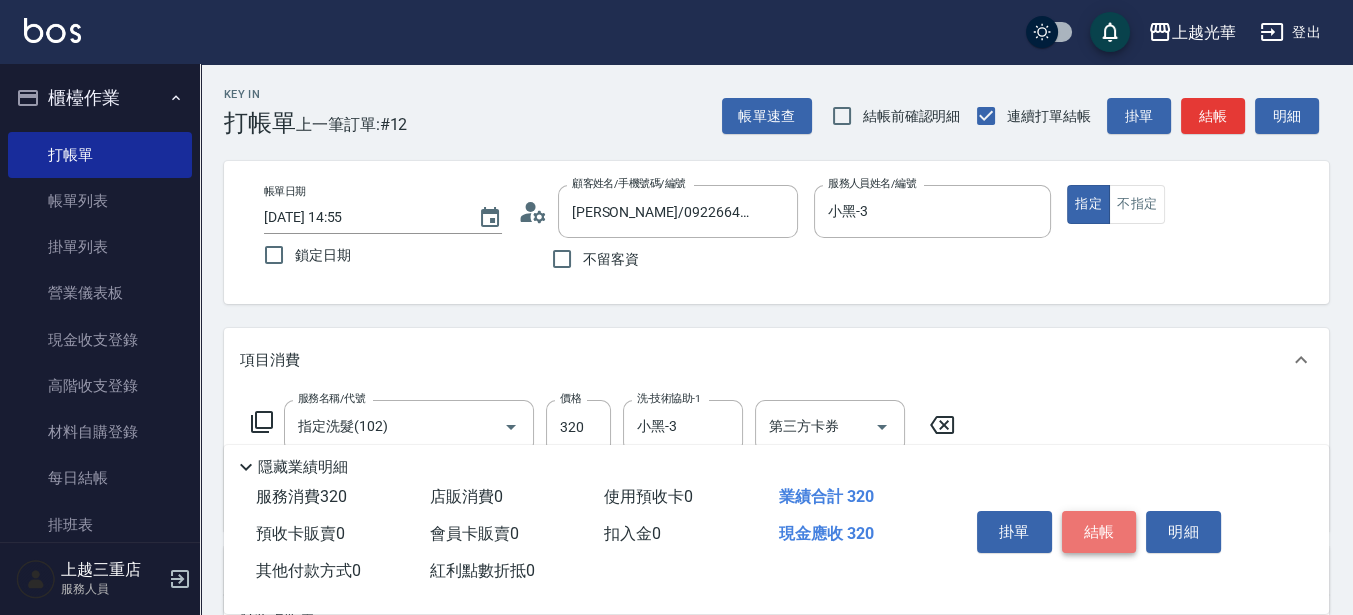 click on "結帳" at bounding box center [1099, 532] 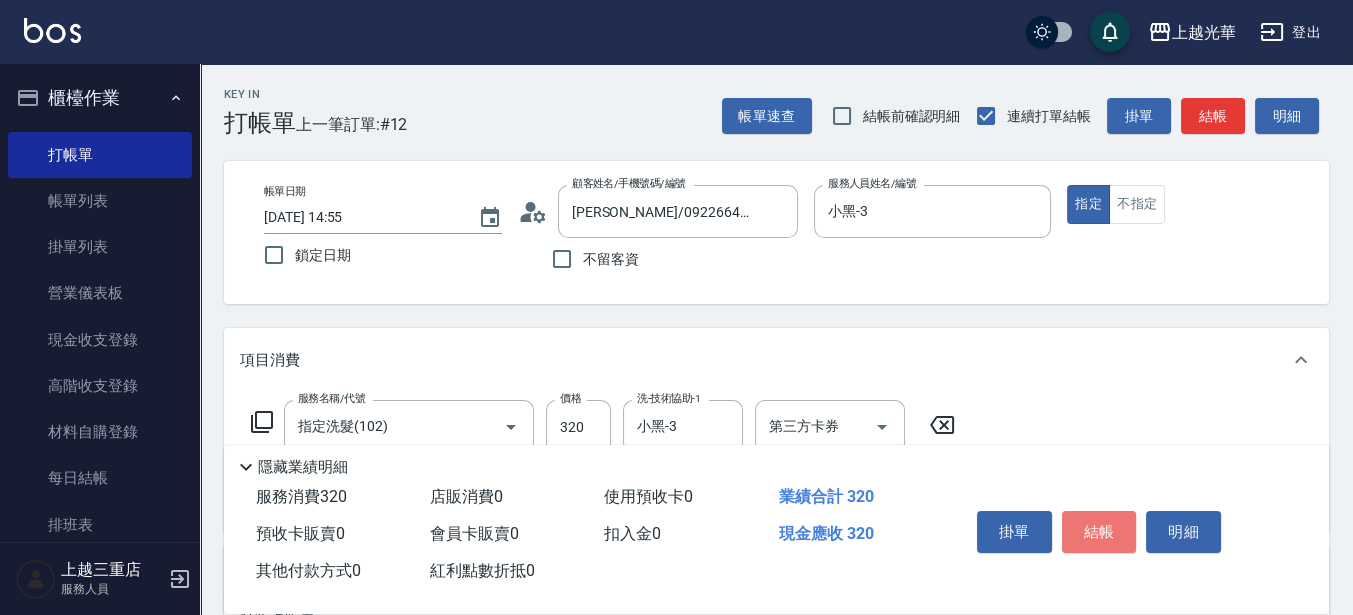 type 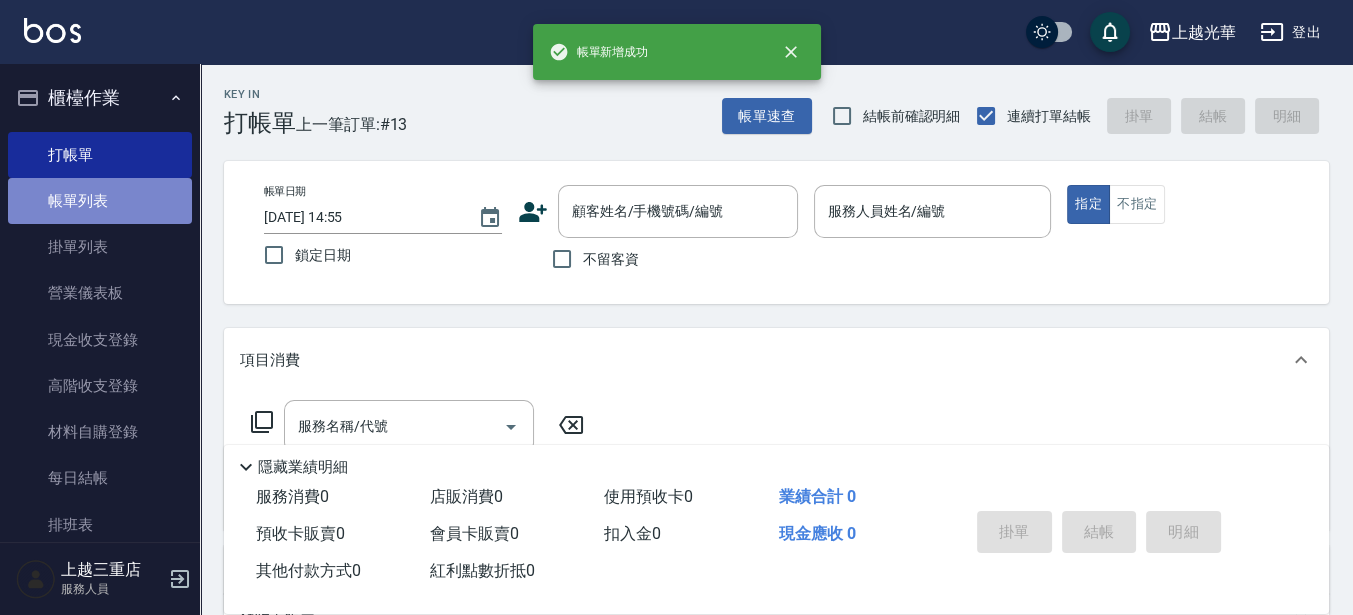 click on "帳單列表" at bounding box center [100, 201] 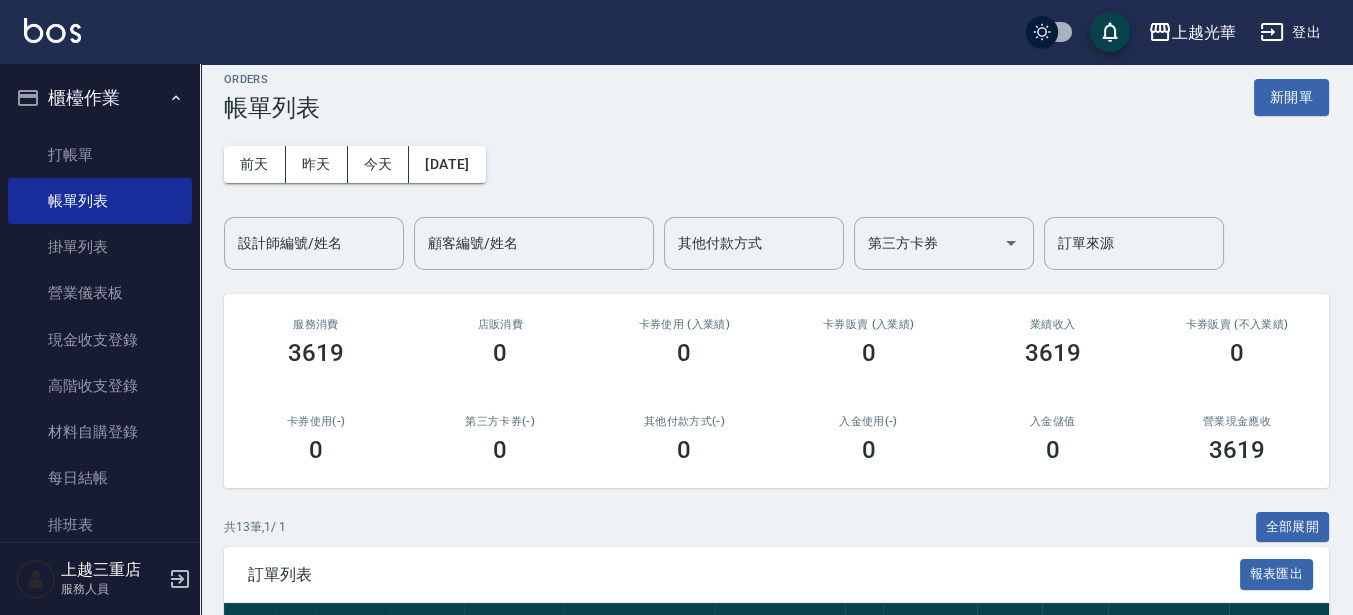 scroll, scrollTop: 0, scrollLeft: 0, axis: both 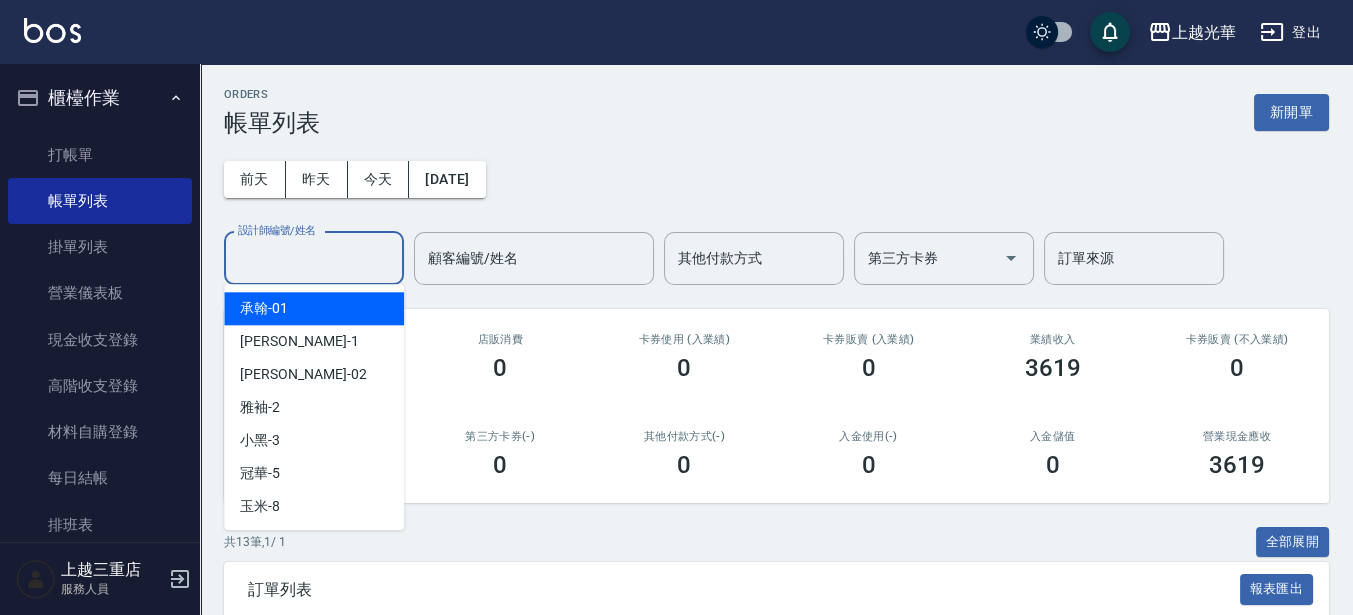 click on "設計師編號/姓名" at bounding box center [314, 258] 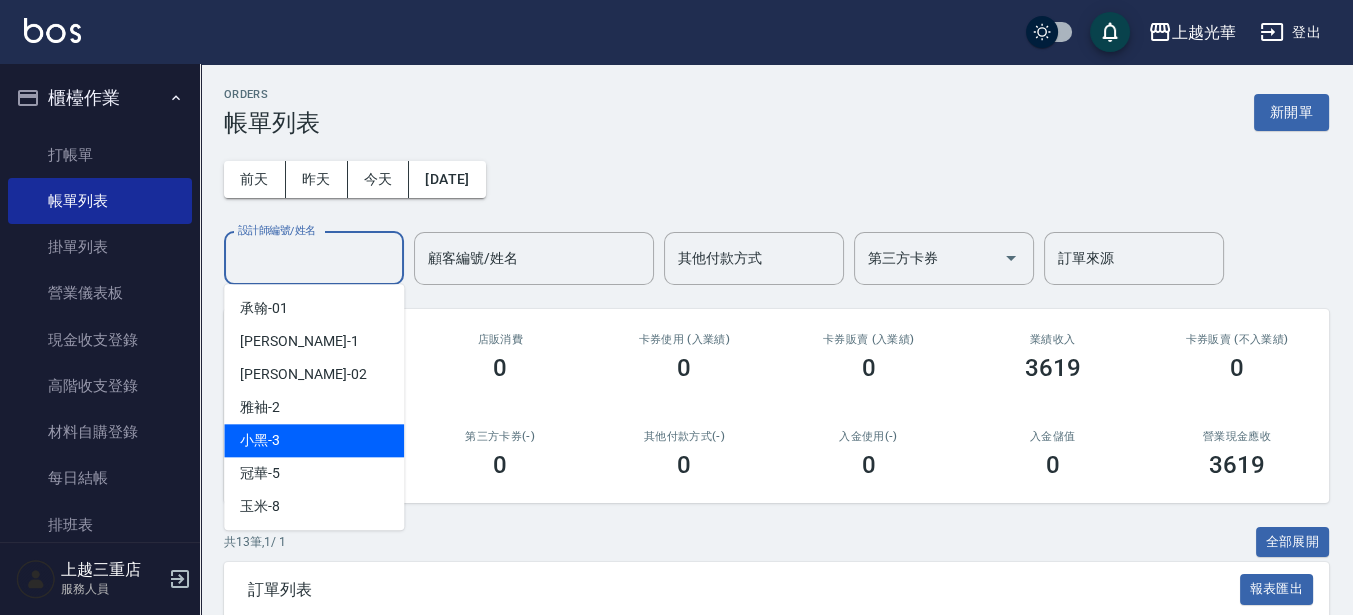 click on "小黑 -3" at bounding box center (314, 440) 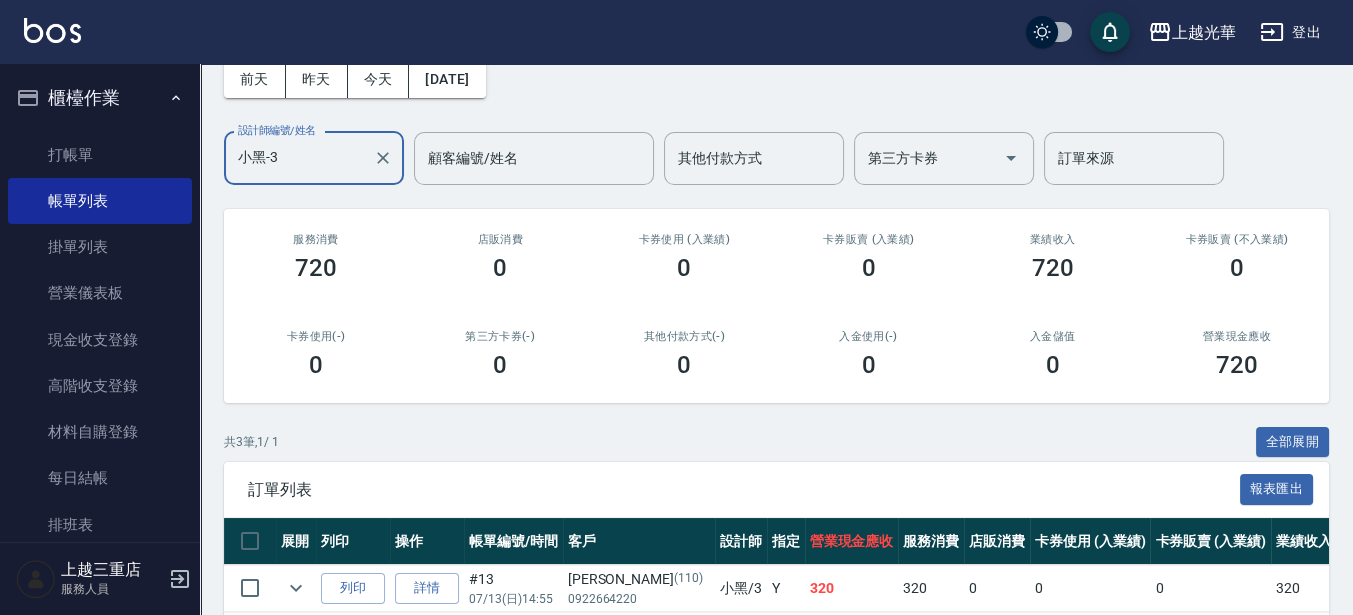 scroll, scrollTop: 250, scrollLeft: 0, axis: vertical 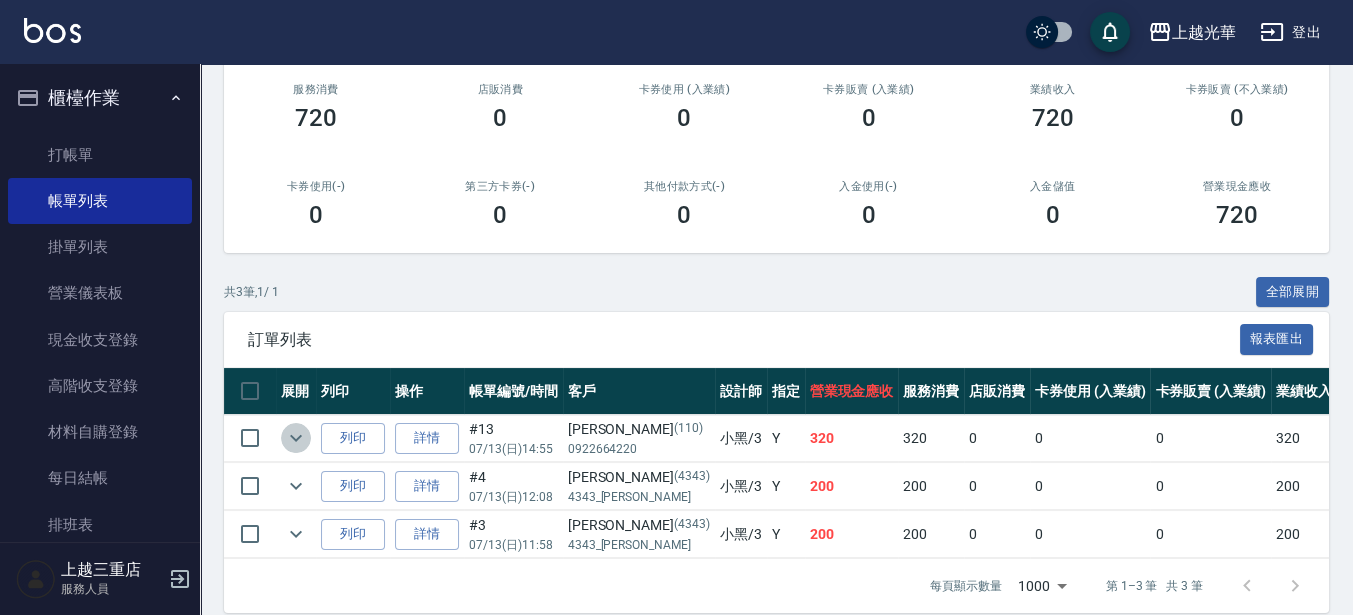 click 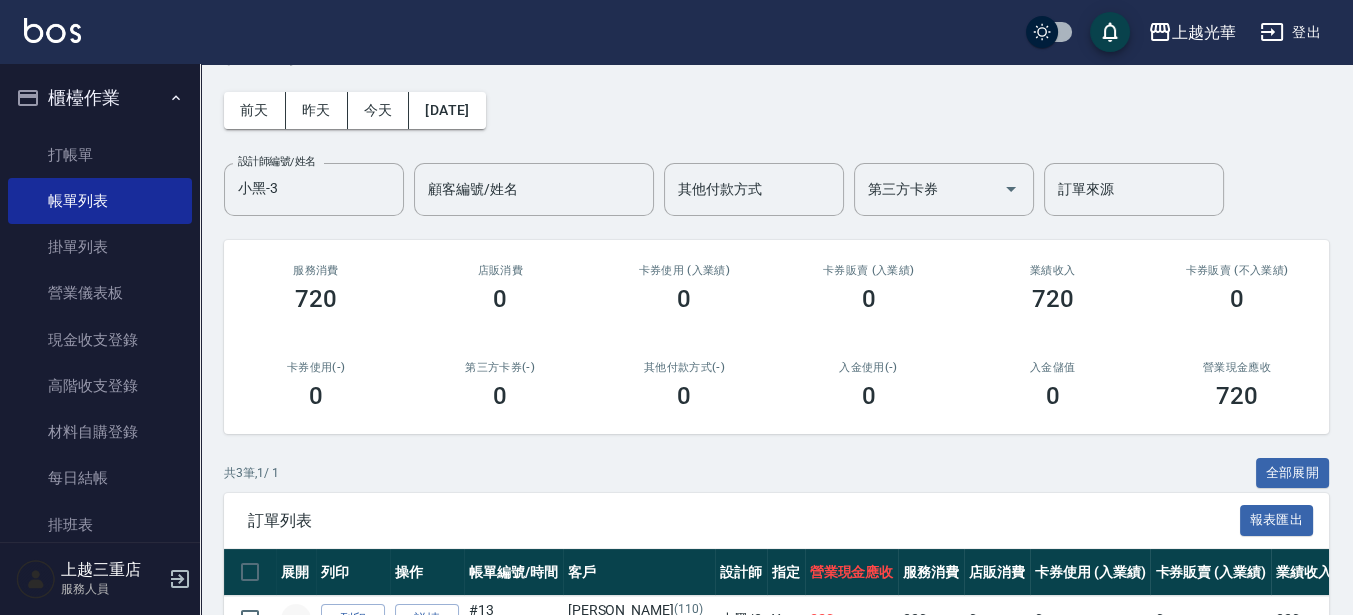 scroll, scrollTop: 0, scrollLeft: 0, axis: both 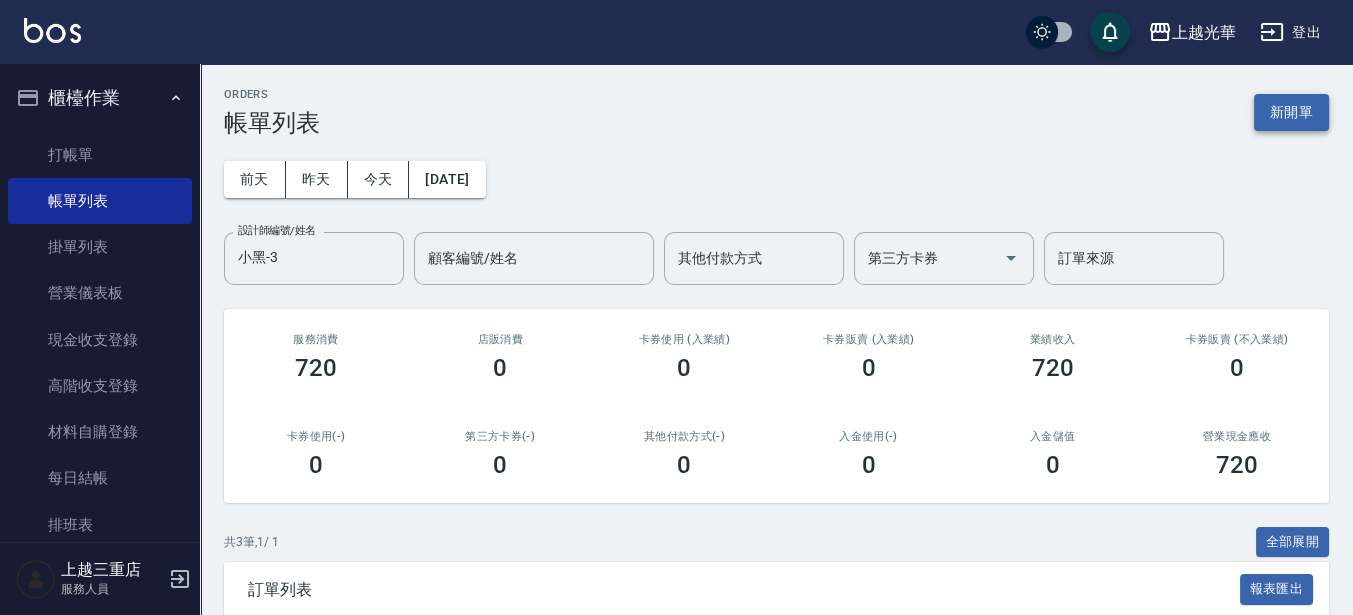 click on "新開單" at bounding box center (1291, 112) 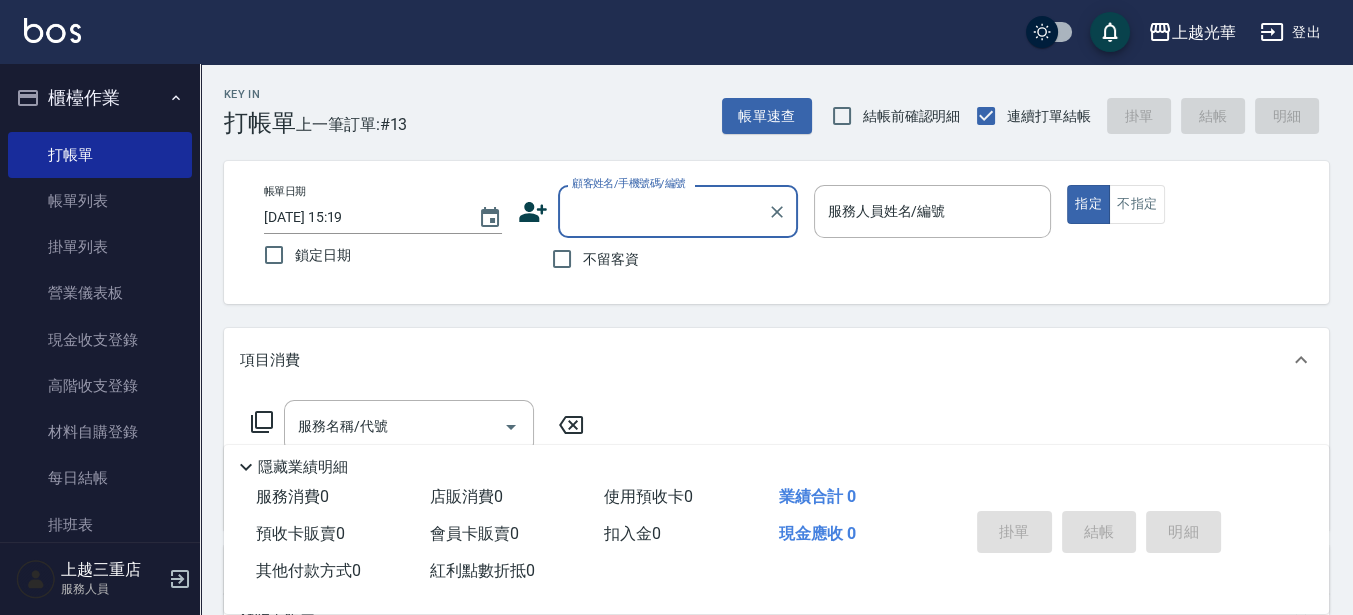 click on "不留客資" at bounding box center (611, 259) 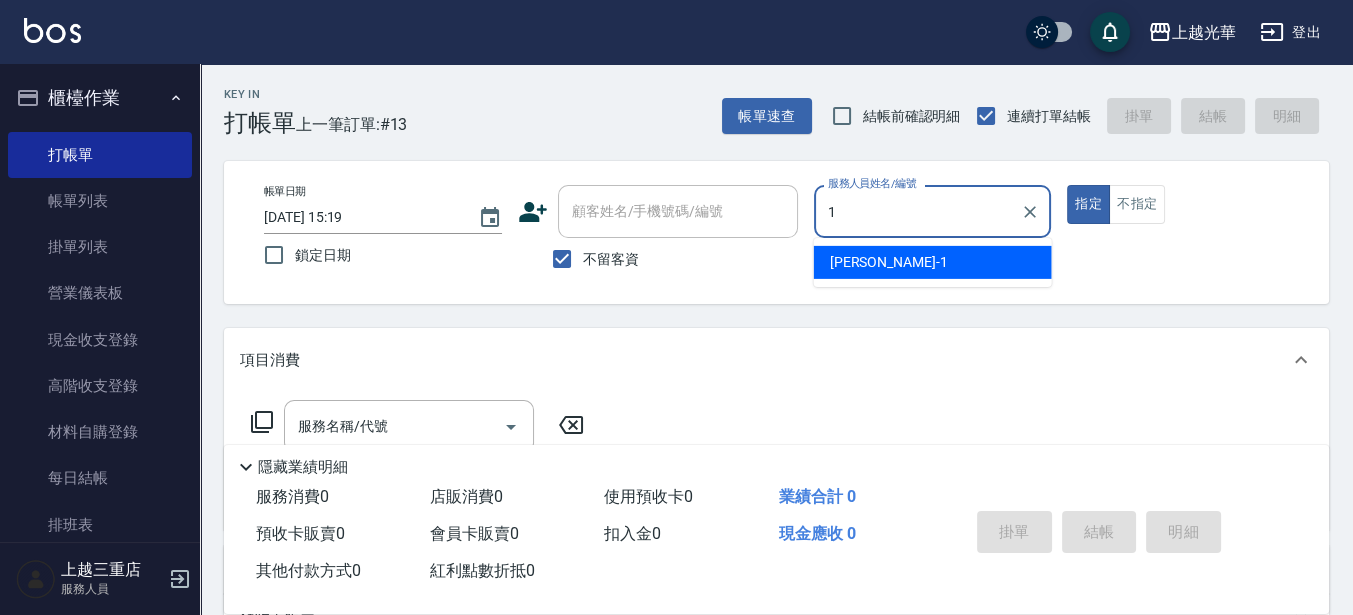 type on "小詹-1" 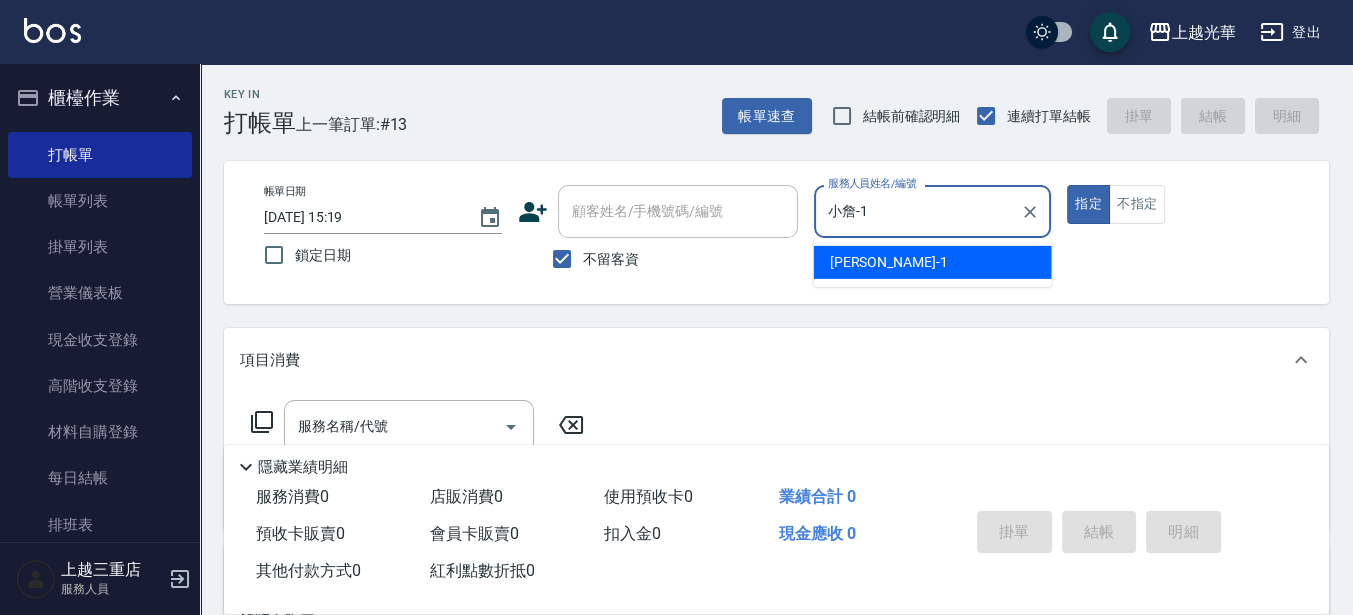 type on "true" 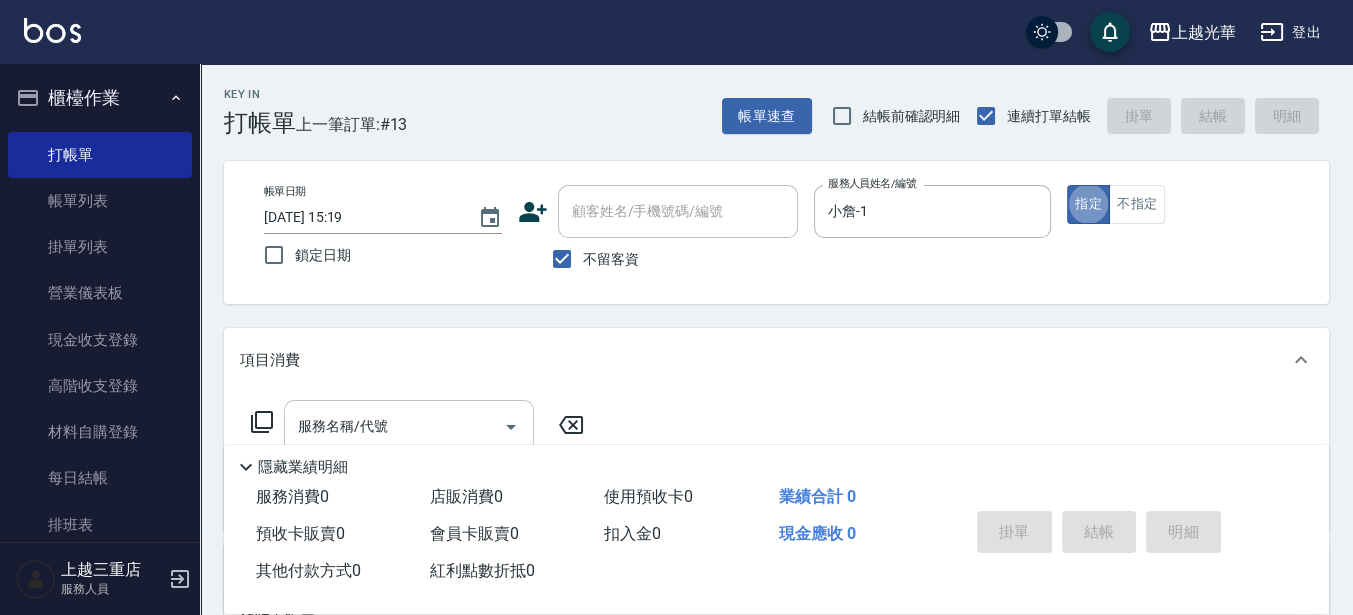 click on "服務名稱/代號 服務名稱/代號" at bounding box center [409, 426] 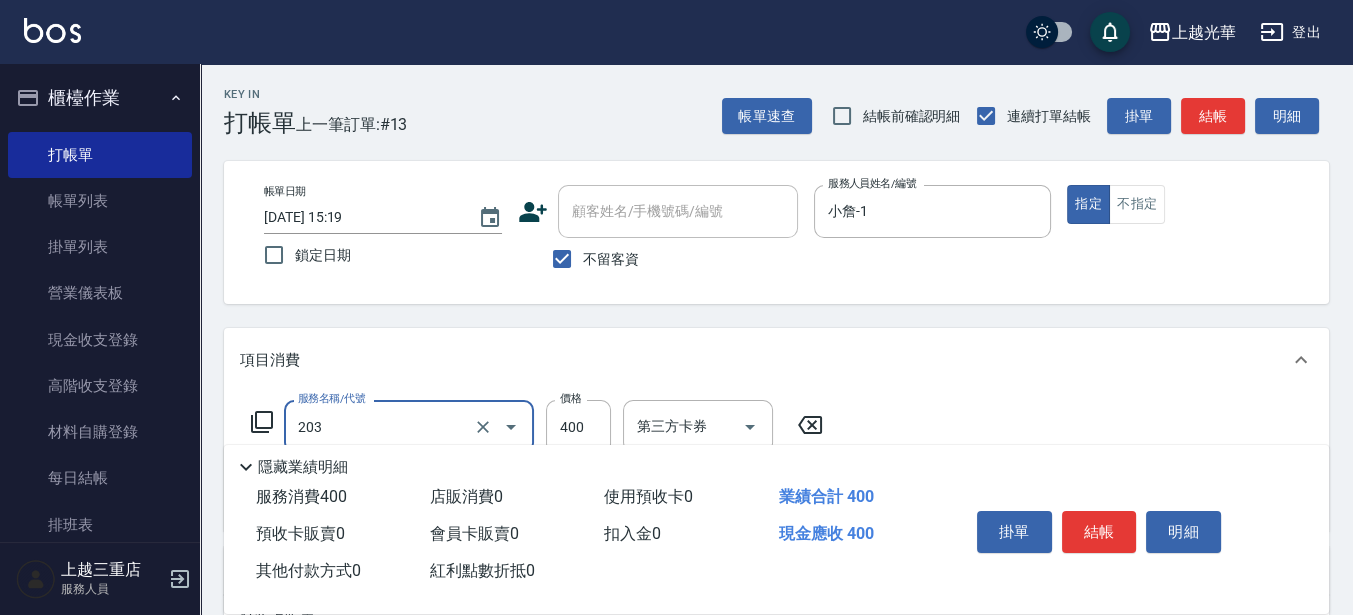 type on "指定單剪(203)" 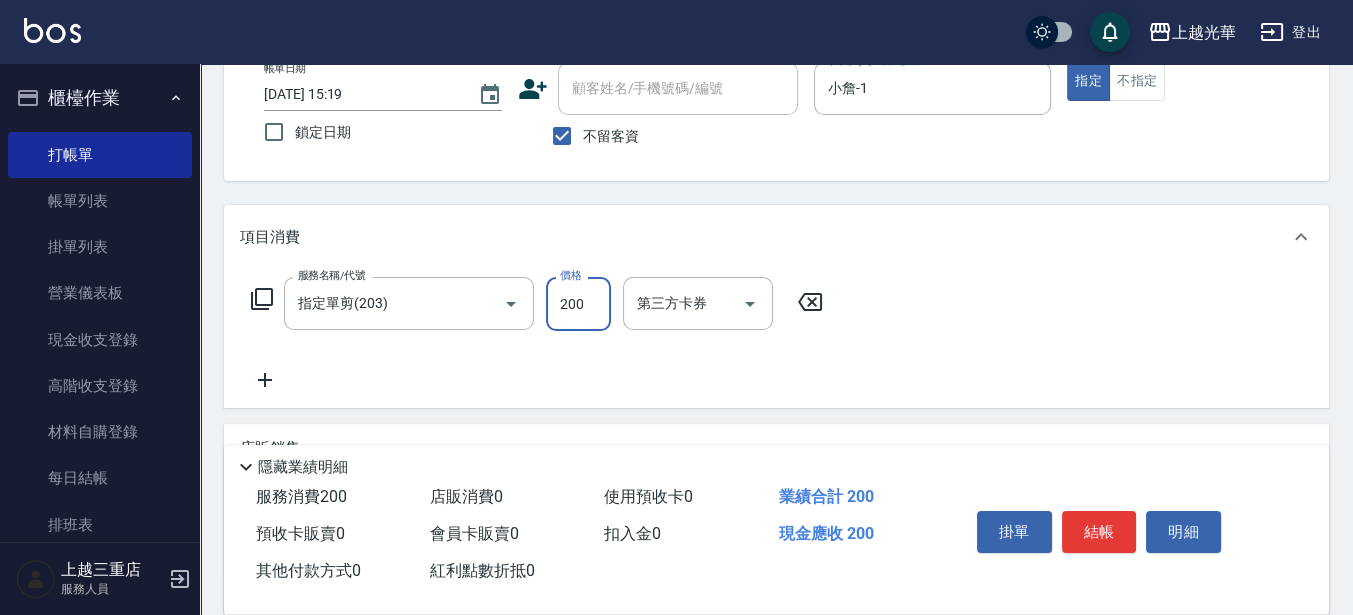 scroll, scrollTop: 250, scrollLeft: 0, axis: vertical 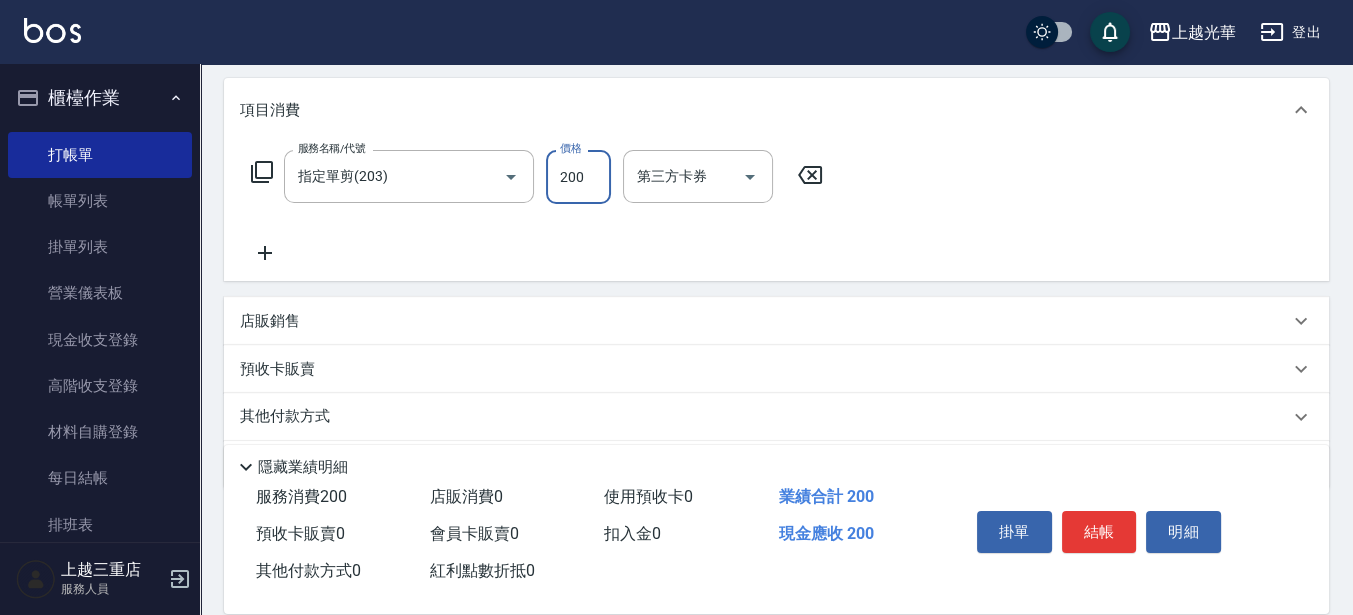 type on "200" 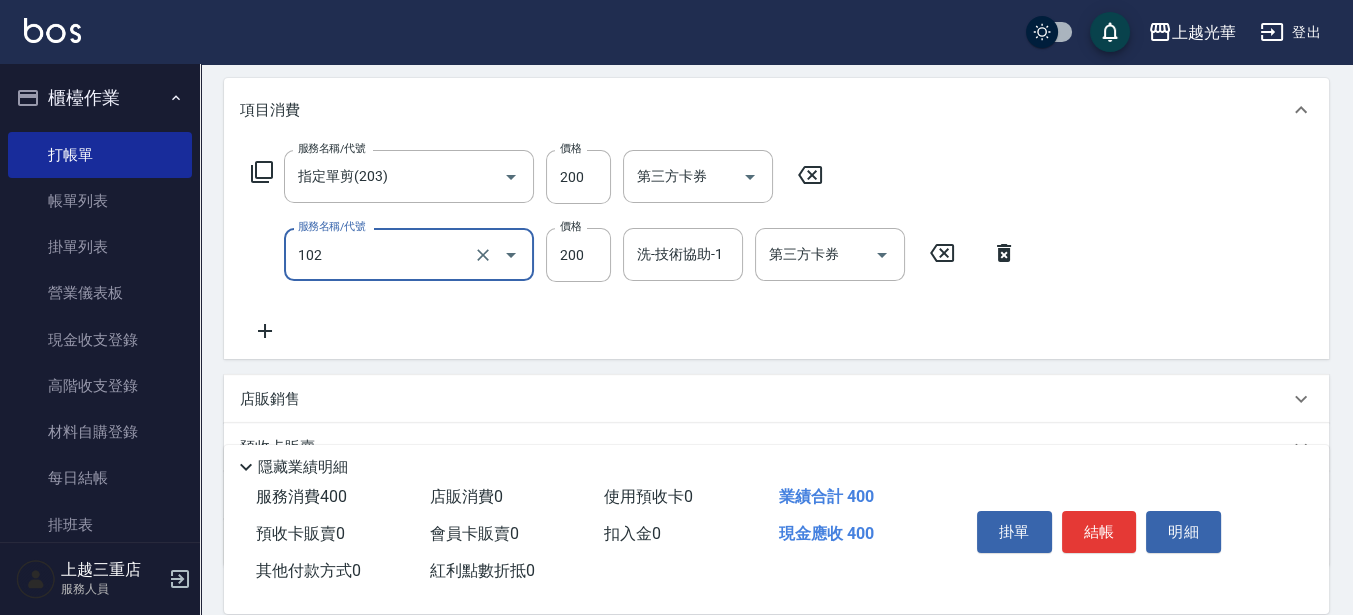 type on "指定洗髮(102)" 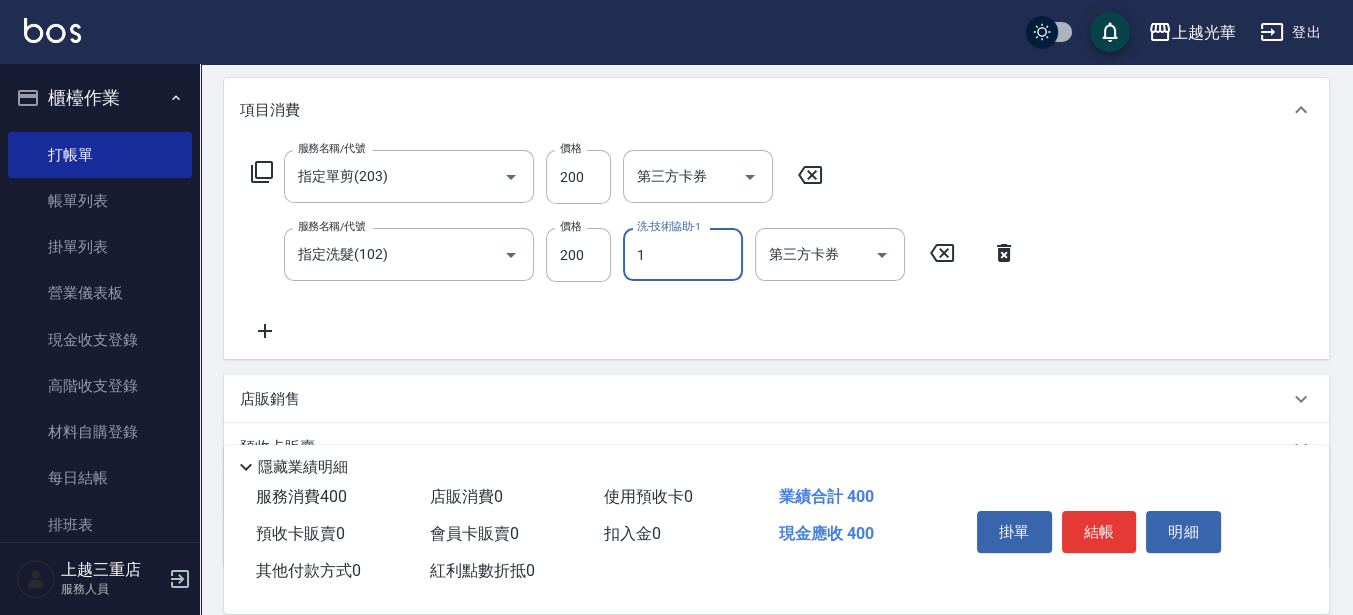 type on "小詹-1" 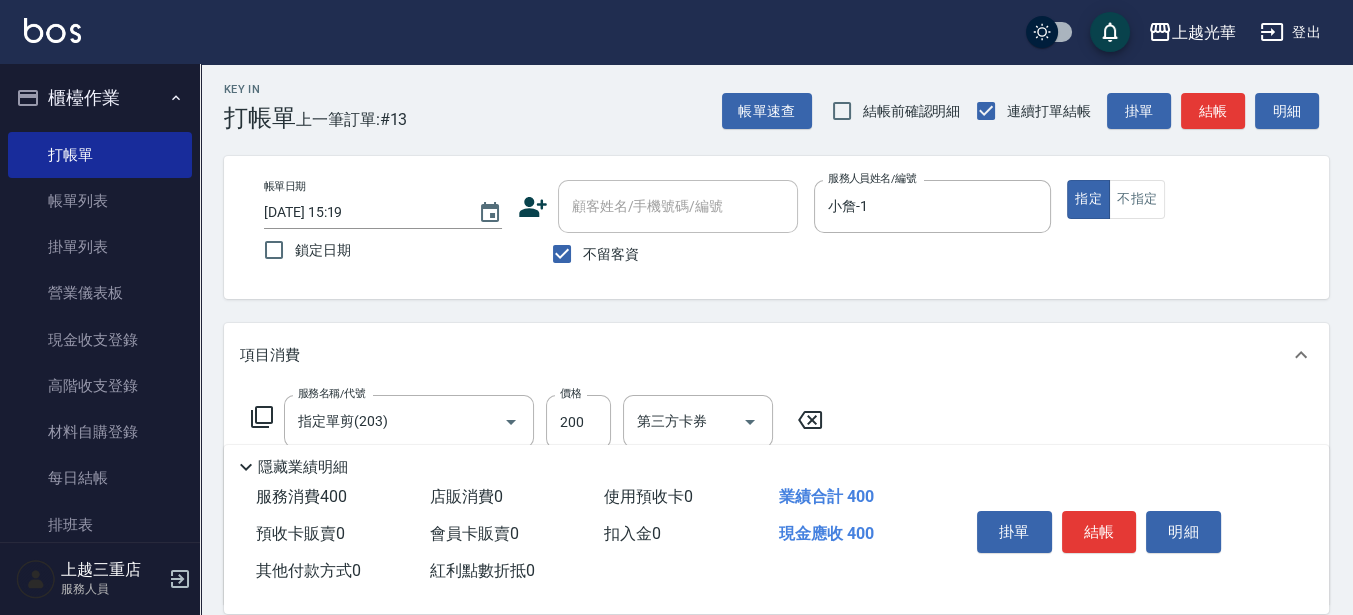scroll, scrollTop: 0, scrollLeft: 0, axis: both 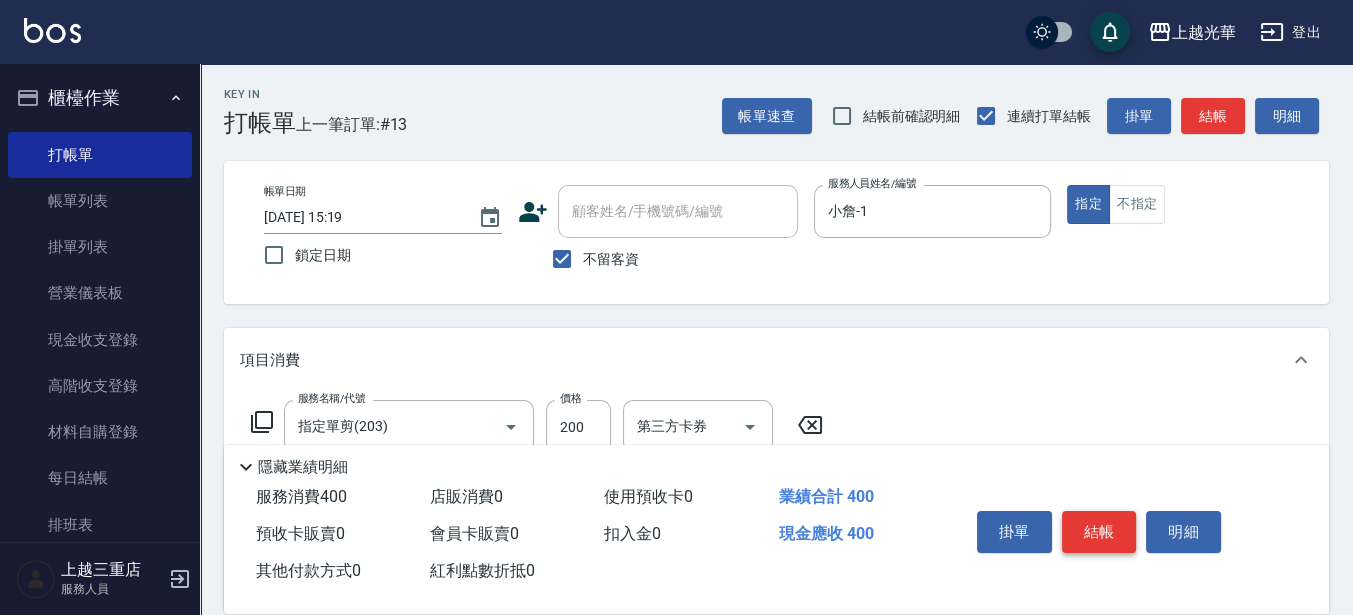 click on "結帳" at bounding box center (1099, 532) 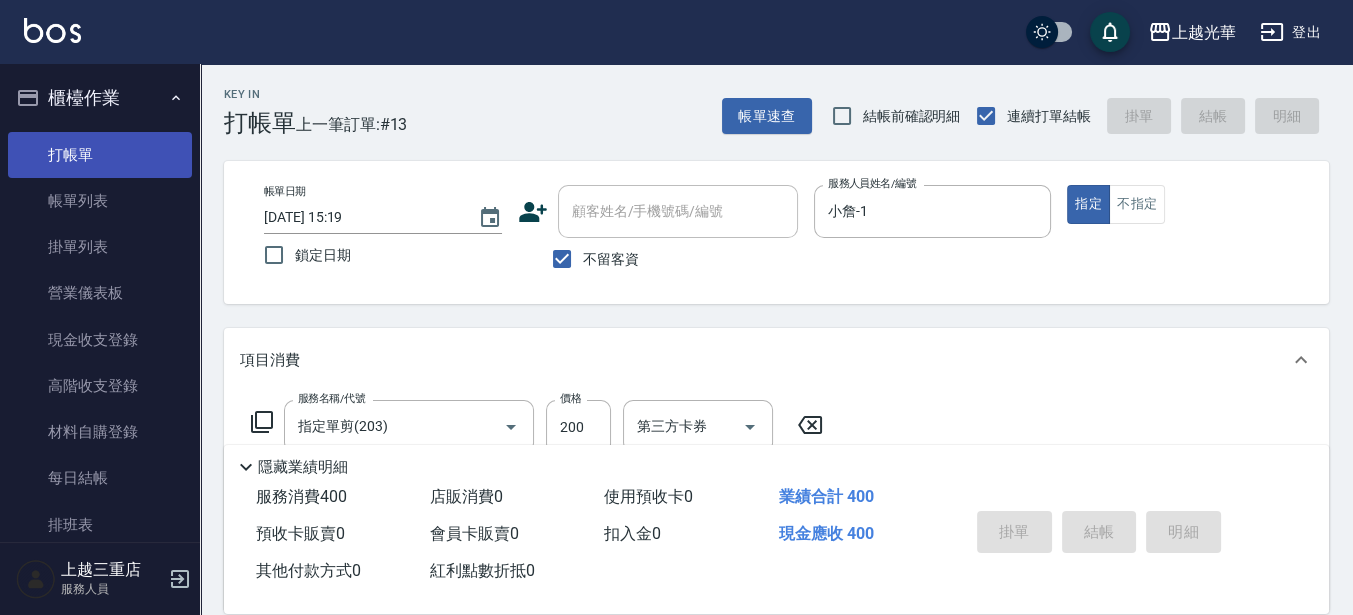 type 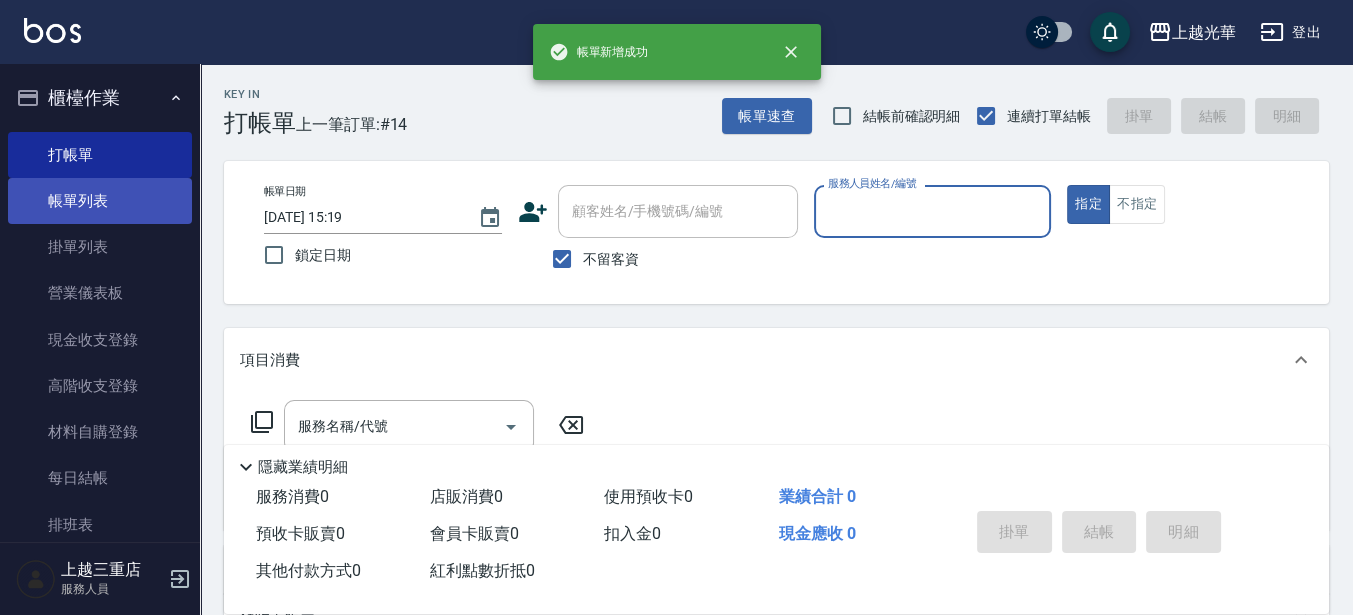 click on "帳單列表" at bounding box center [100, 201] 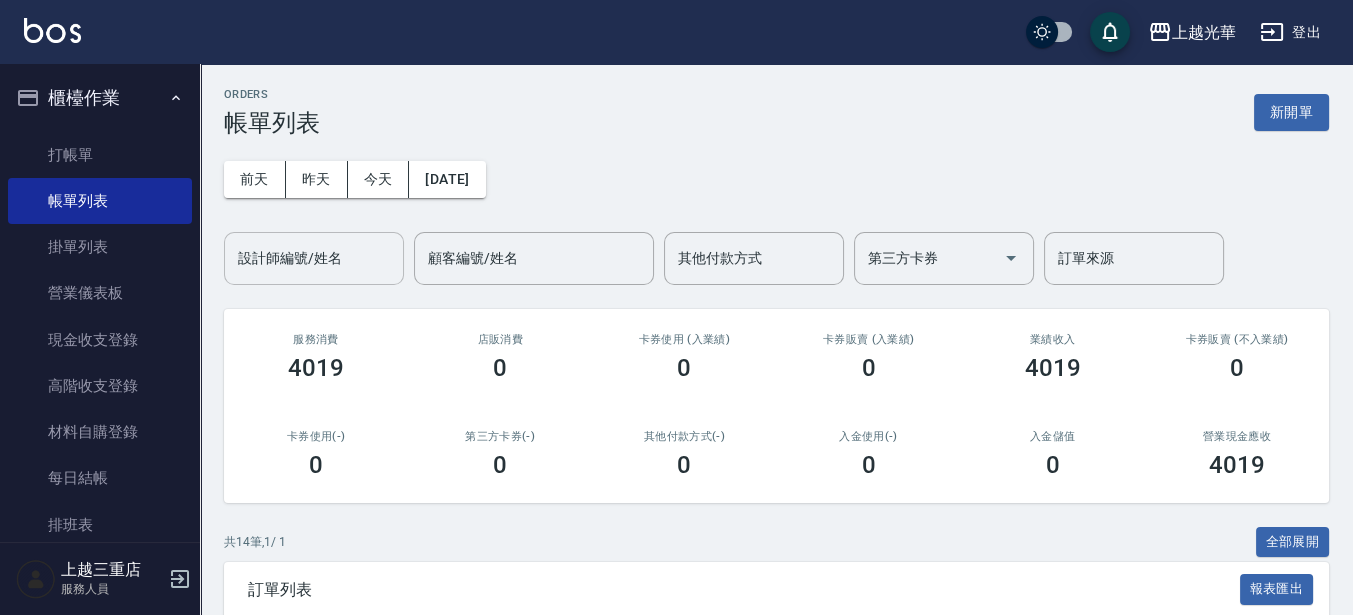 click on "設計師編號/姓名" at bounding box center [314, 258] 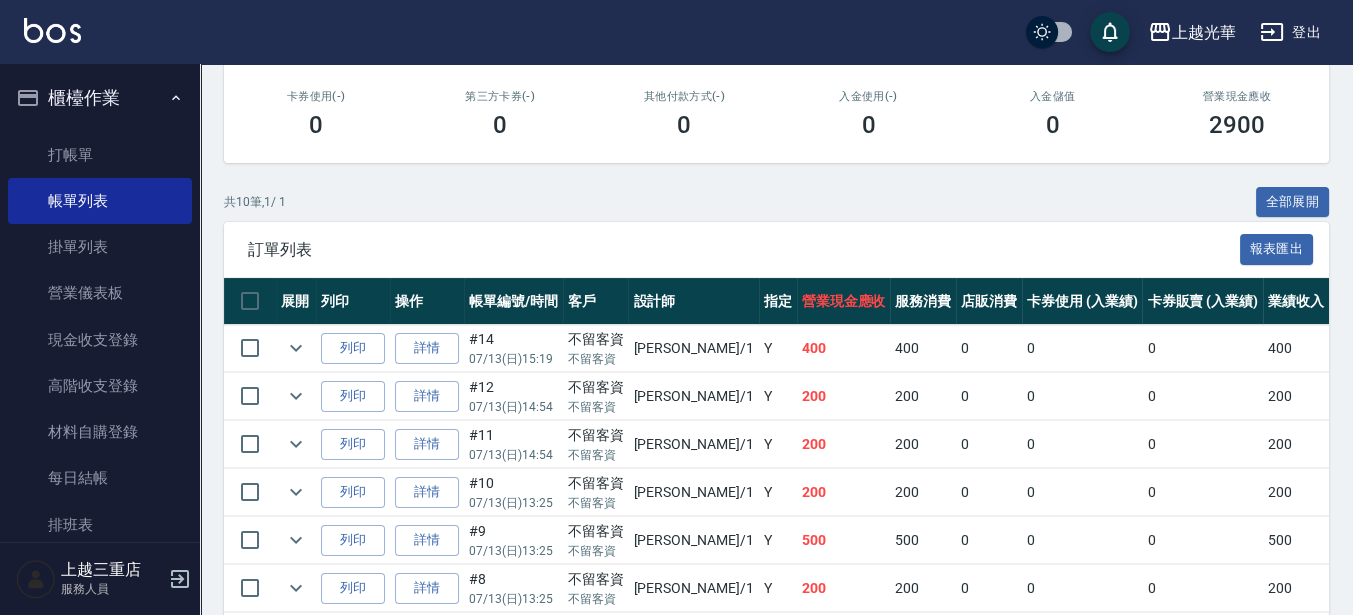 scroll, scrollTop: 375, scrollLeft: 0, axis: vertical 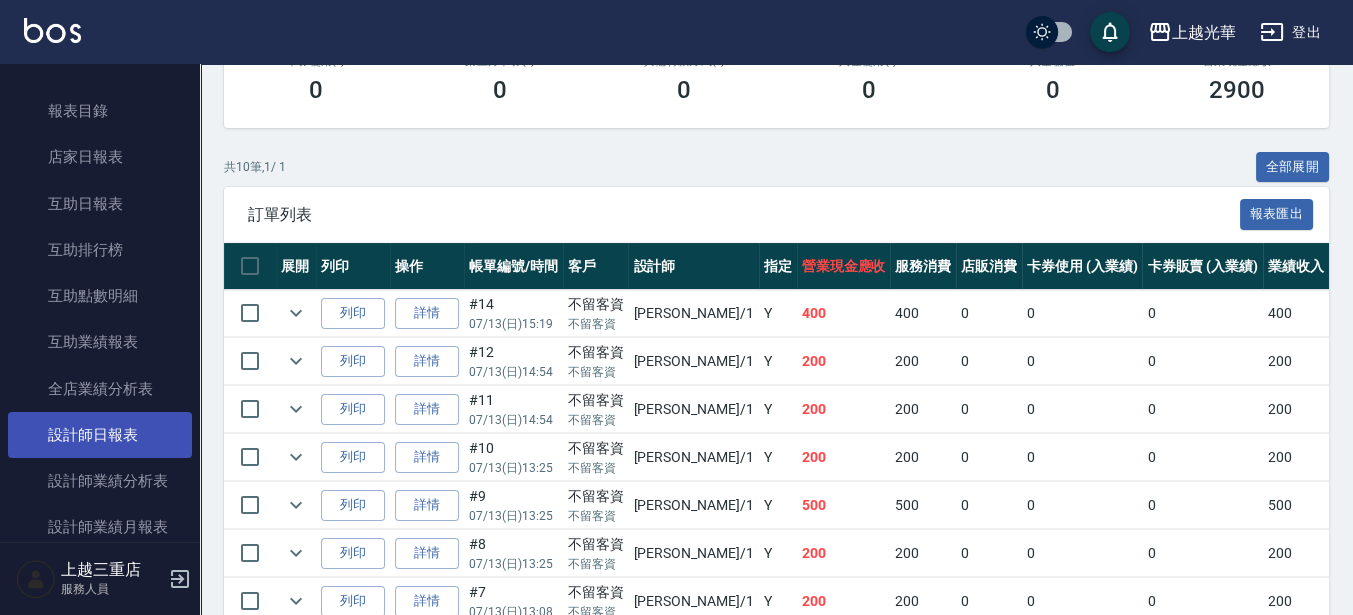 type on "小詹-1" 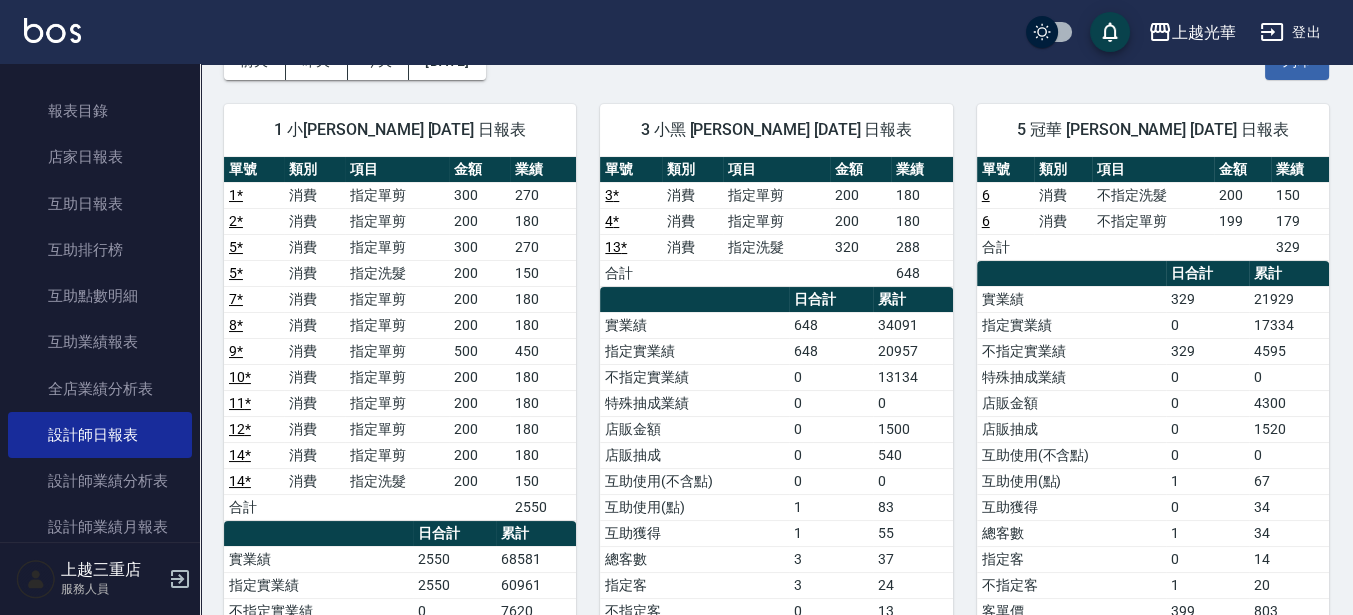 scroll, scrollTop: 250, scrollLeft: 0, axis: vertical 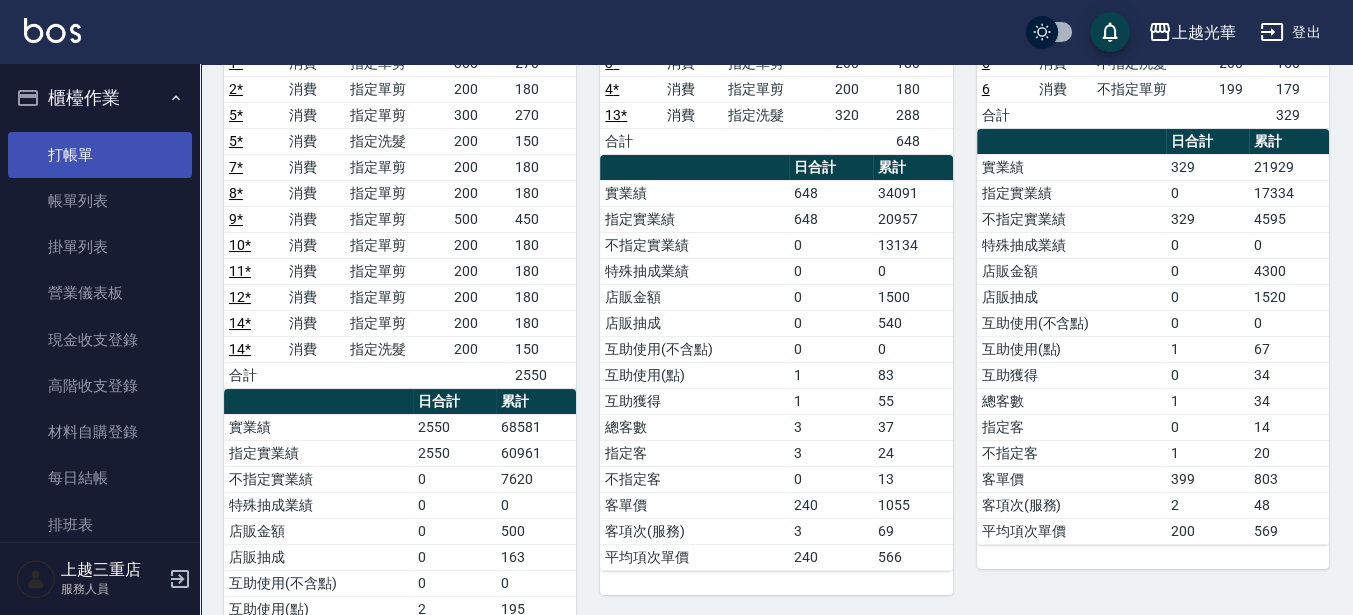 click on "打帳單" at bounding box center [100, 155] 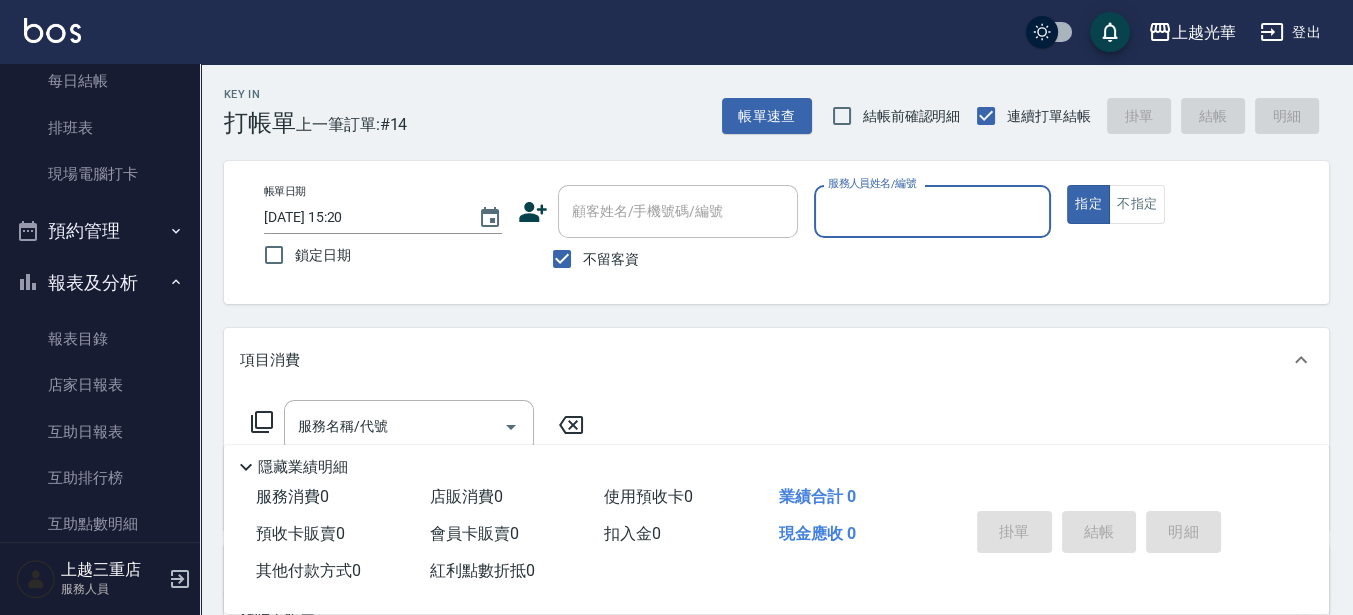 scroll, scrollTop: 500, scrollLeft: 0, axis: vertical 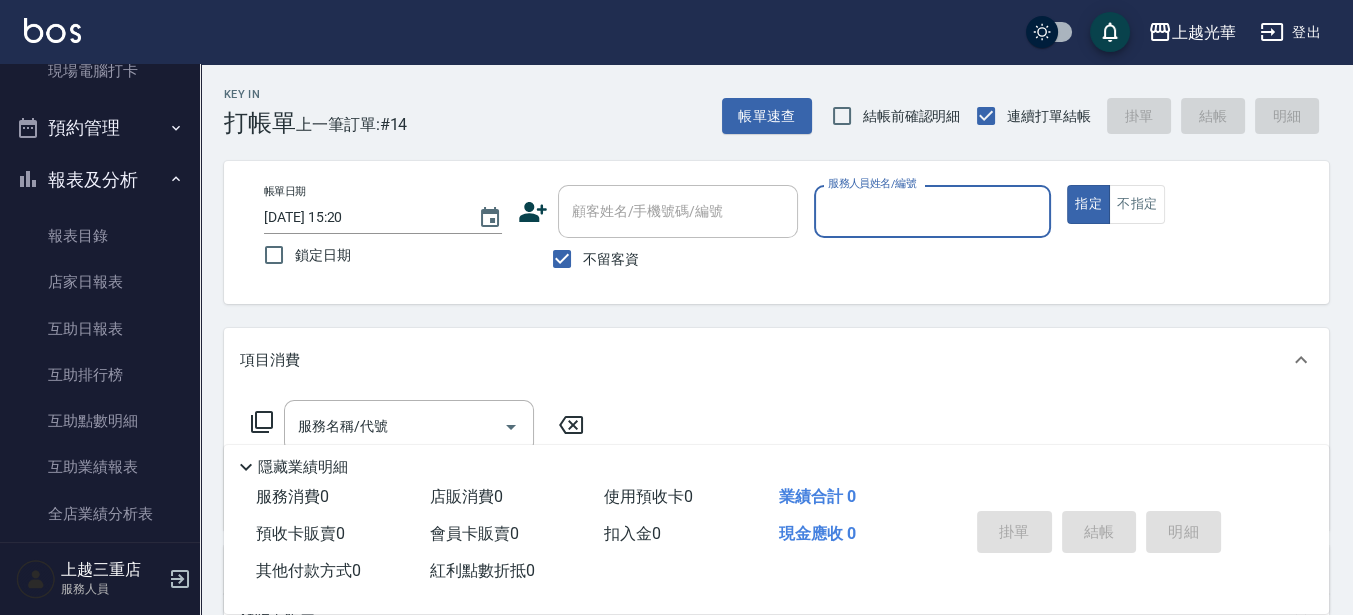 click on "預約管理" at bounding box center [100, 128] 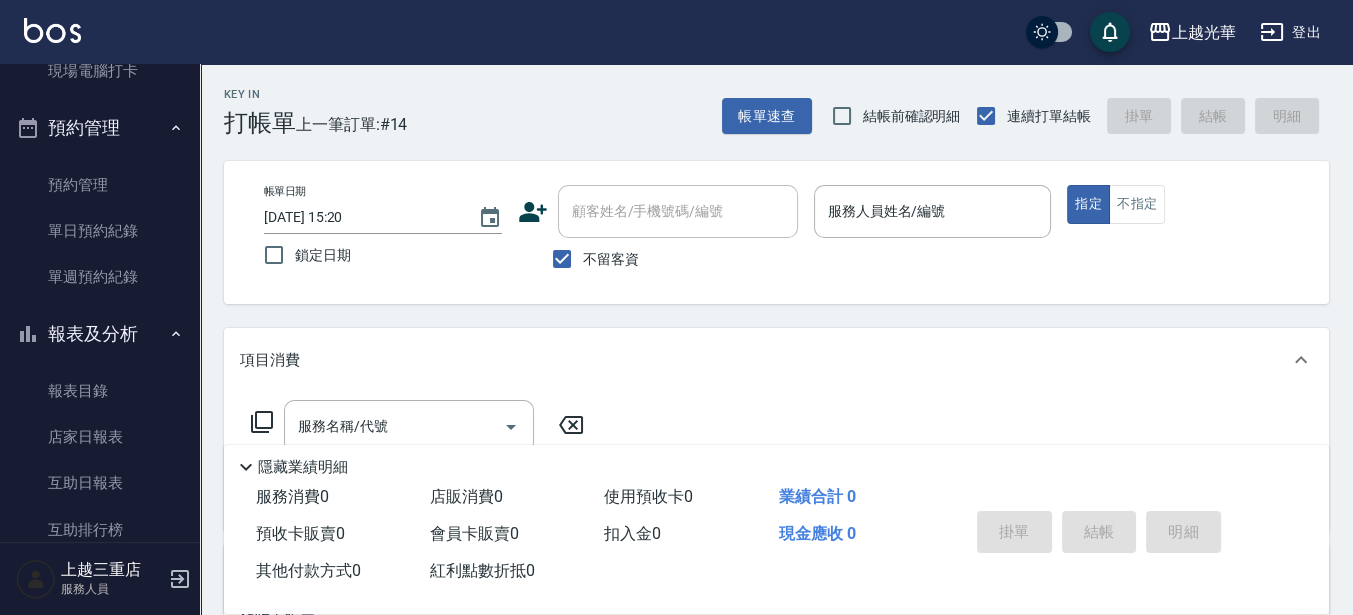 click on "預約管理" at bounding box center [100, 128] 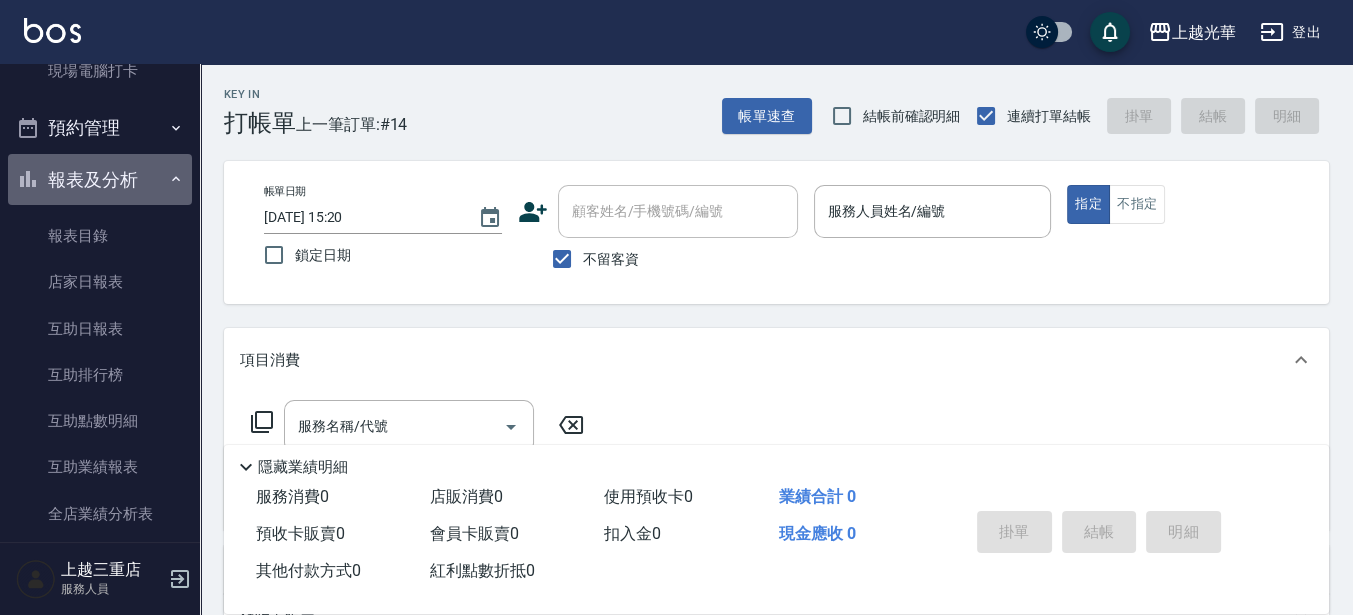 click on "報表及分析" at bounding box center (100, 180) 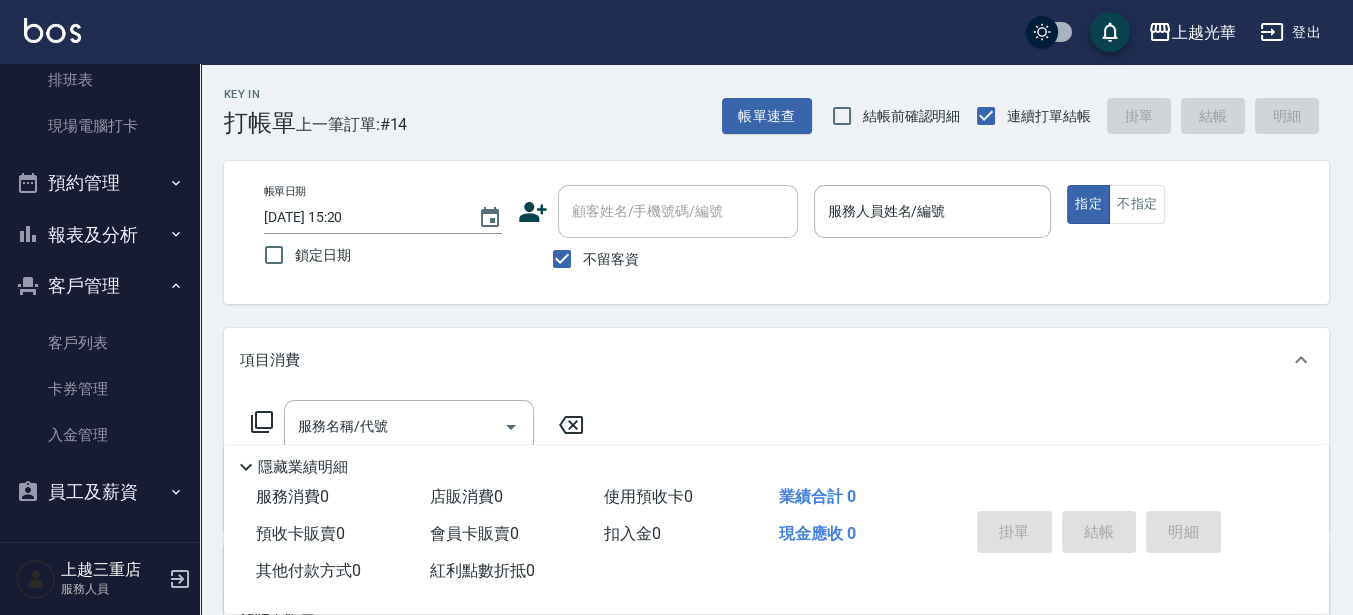 scroll, scrollTop: 444, scrollLeft: 0, axis: vertical 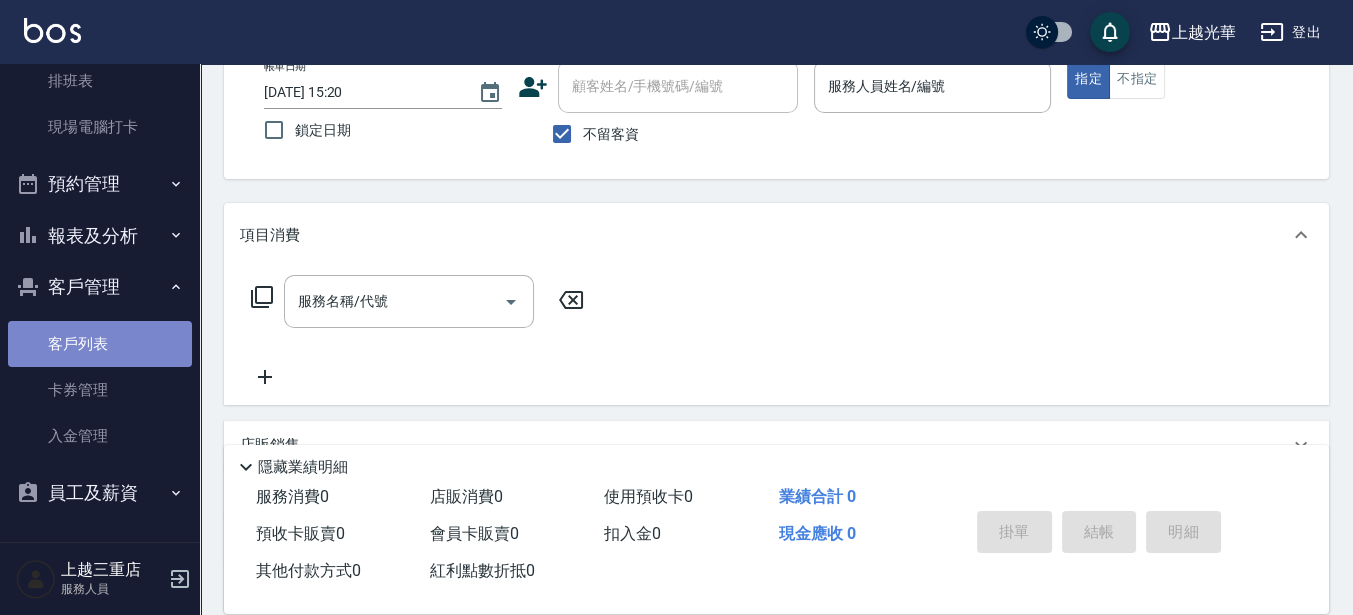 click on "客戶列表" at bounding box center [100, 344] 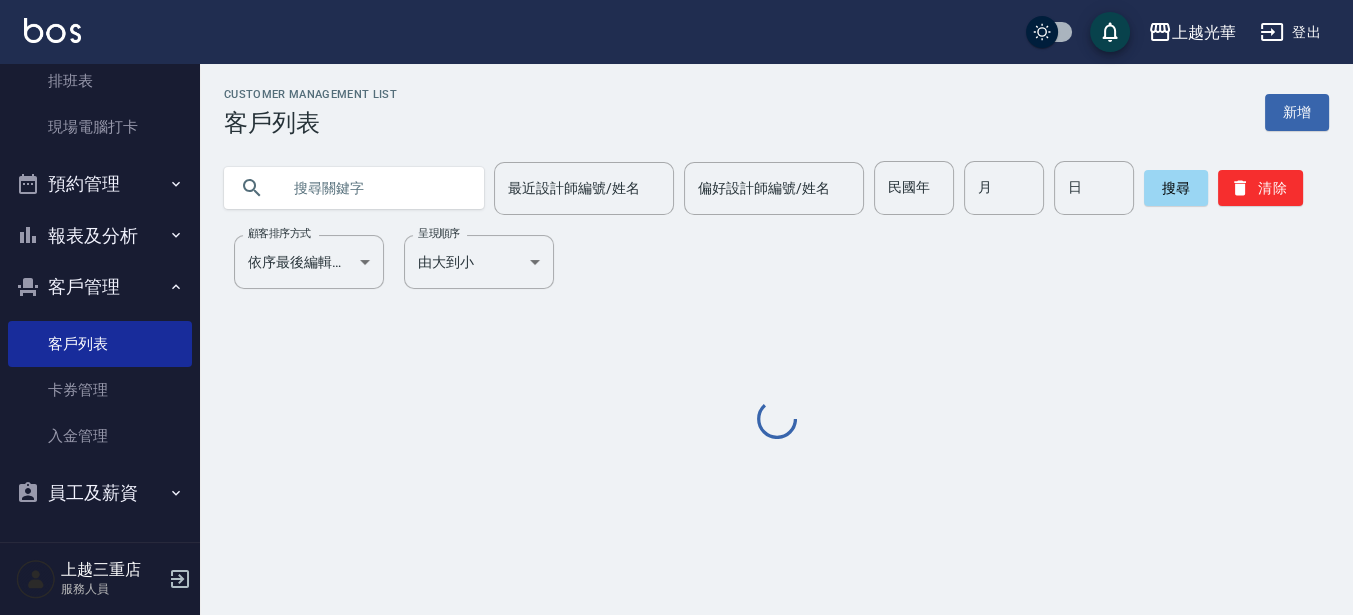 scroll, scrollTop: 0, scrollLeft: 0, axis: both 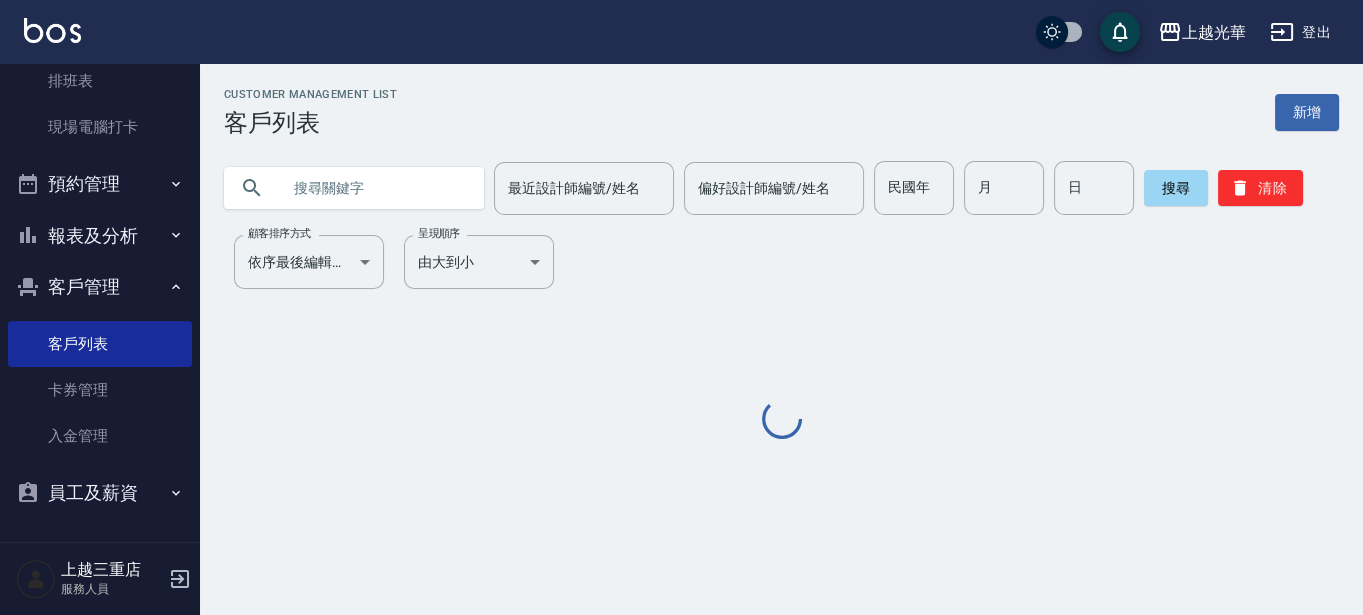 click at bounding box center [374, 188] 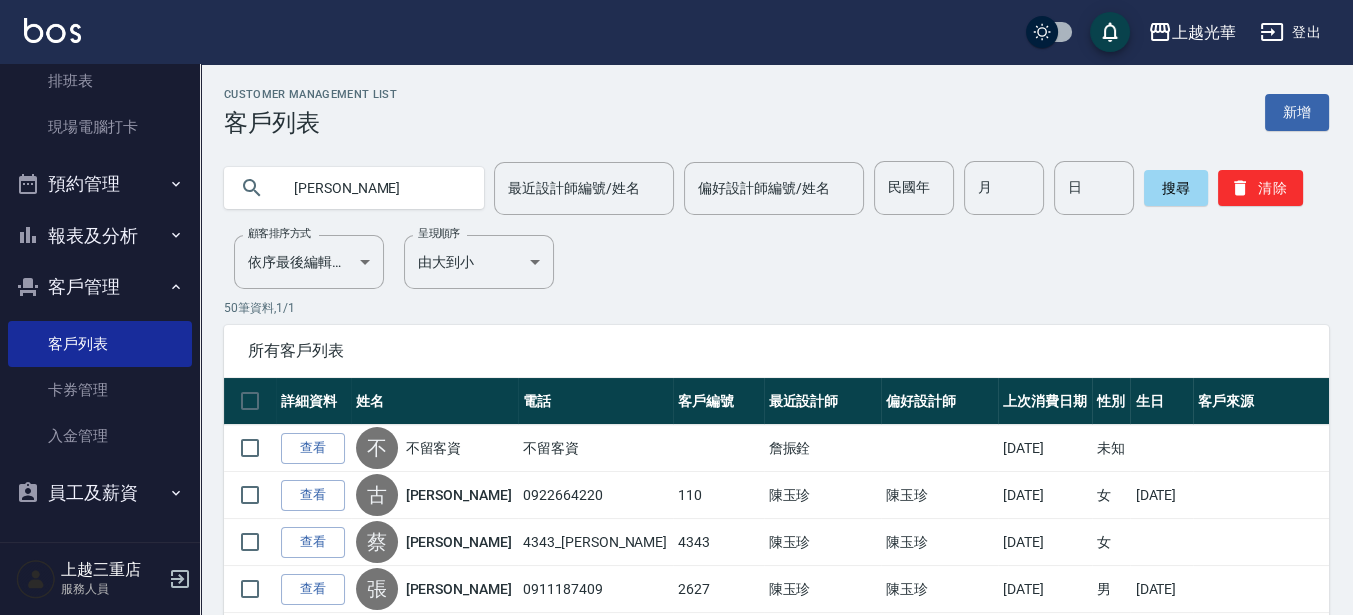 type on "[PERSON_NAME]" 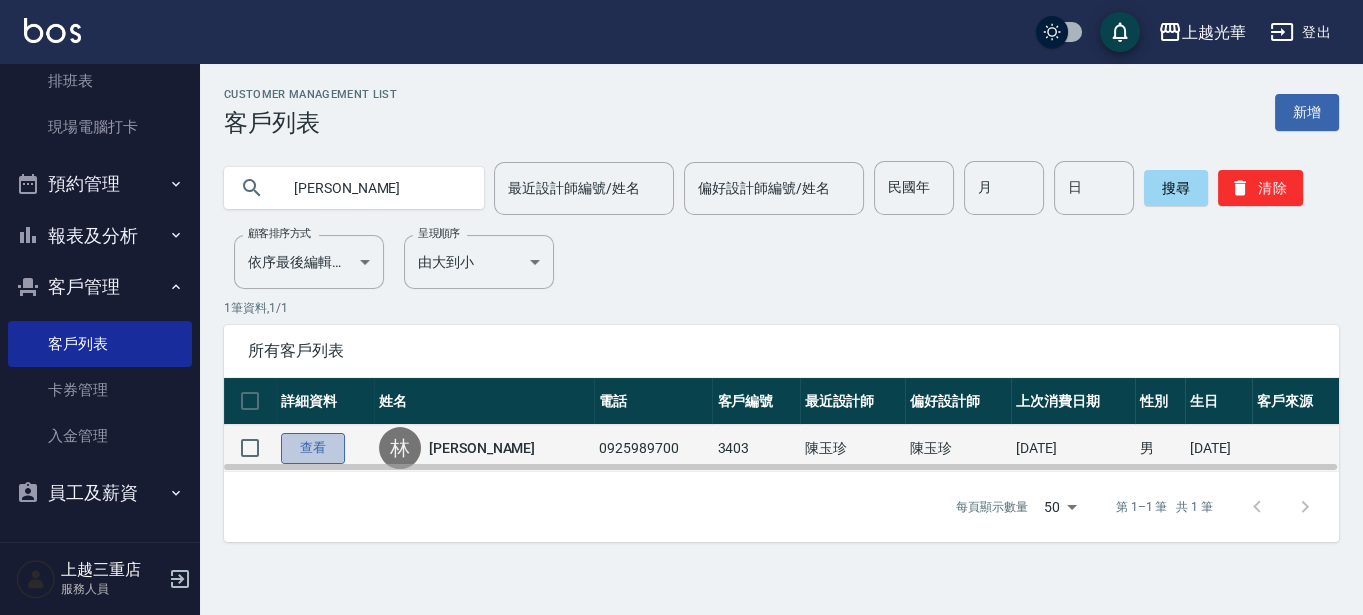 click on "查看" at bounding box center (313, 448) 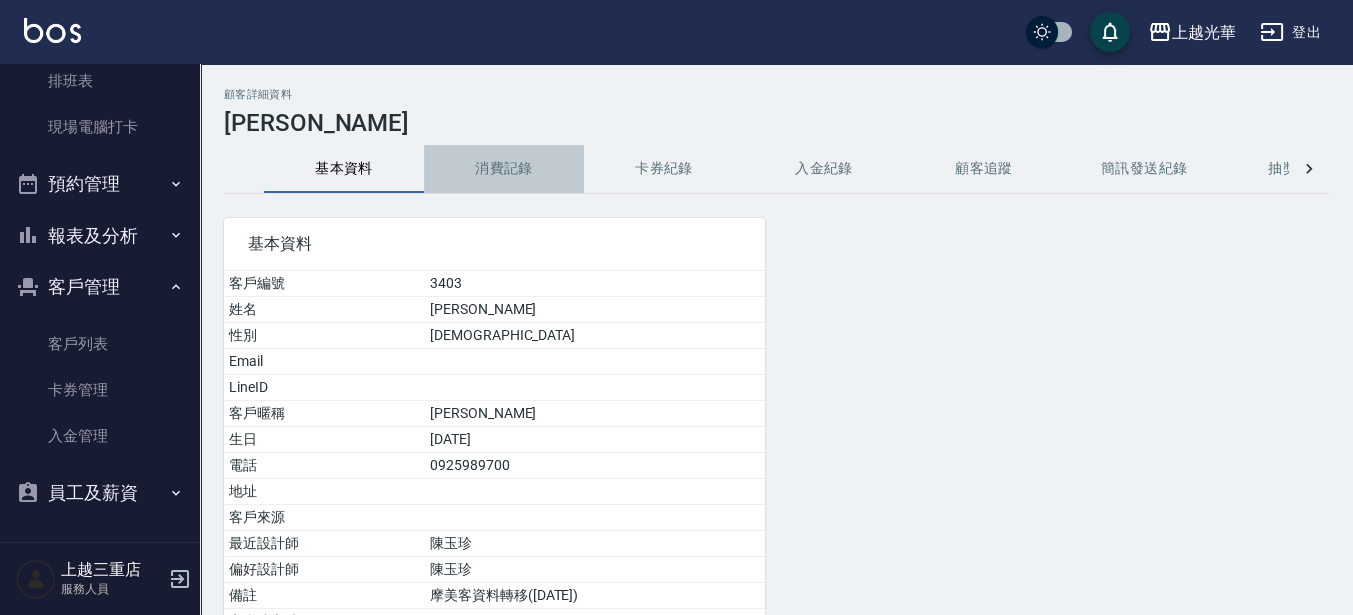 click on "消費記錄" at bounding box center (504, 169) 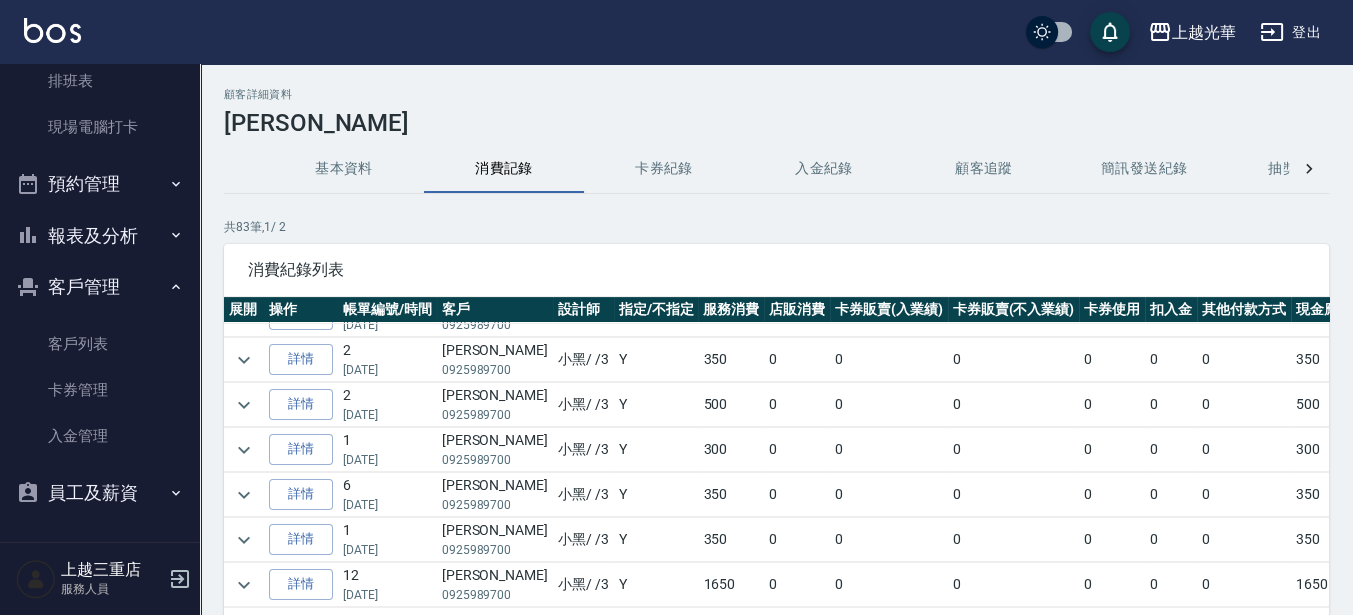 scroll, scrollTop: 625, scrollLeft: 0, axis: vertical 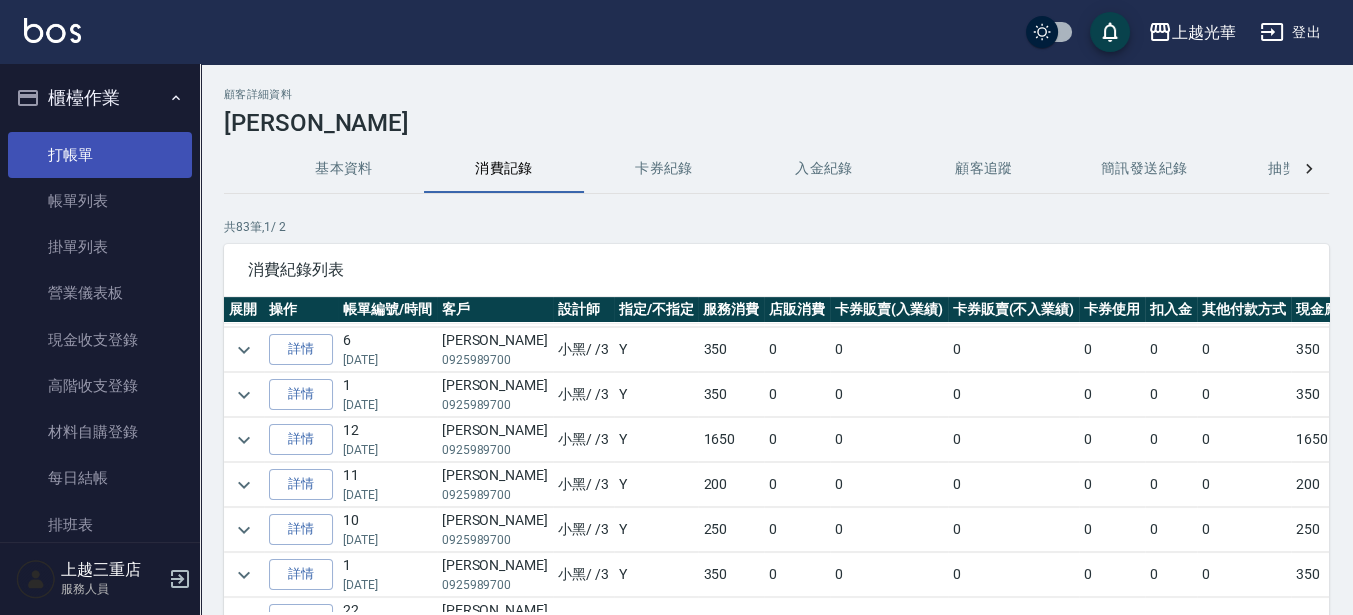 click on "打帳單" at bounding box center [100, 155] 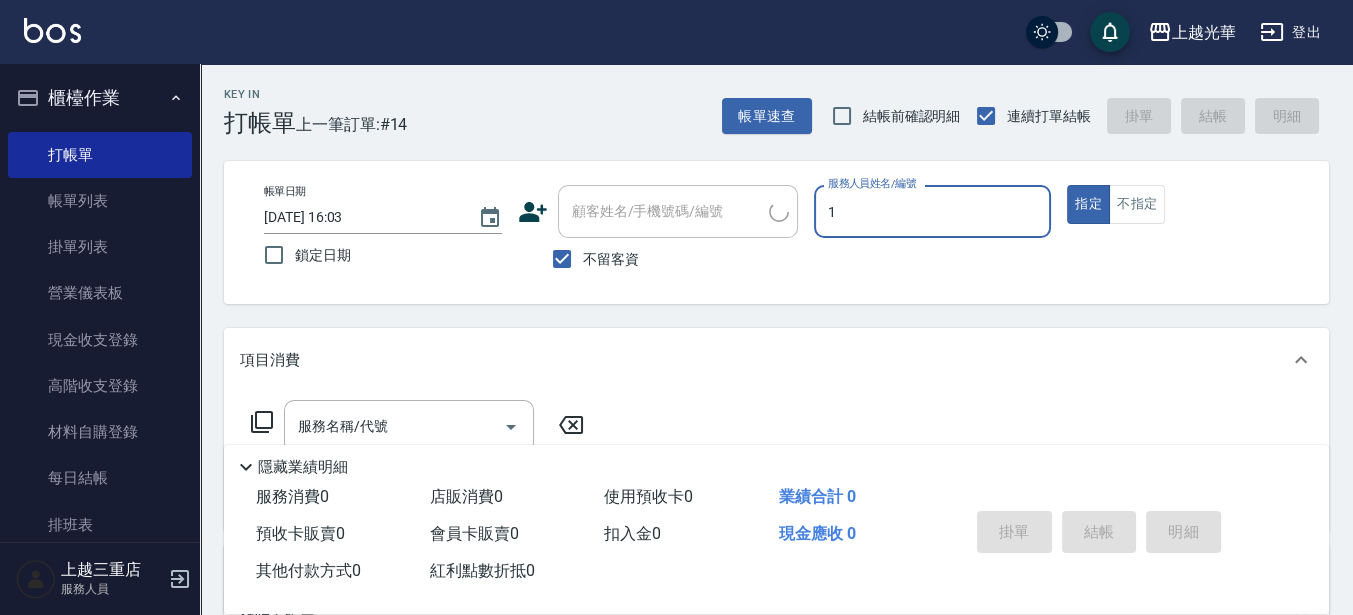 type on "小詹-1" 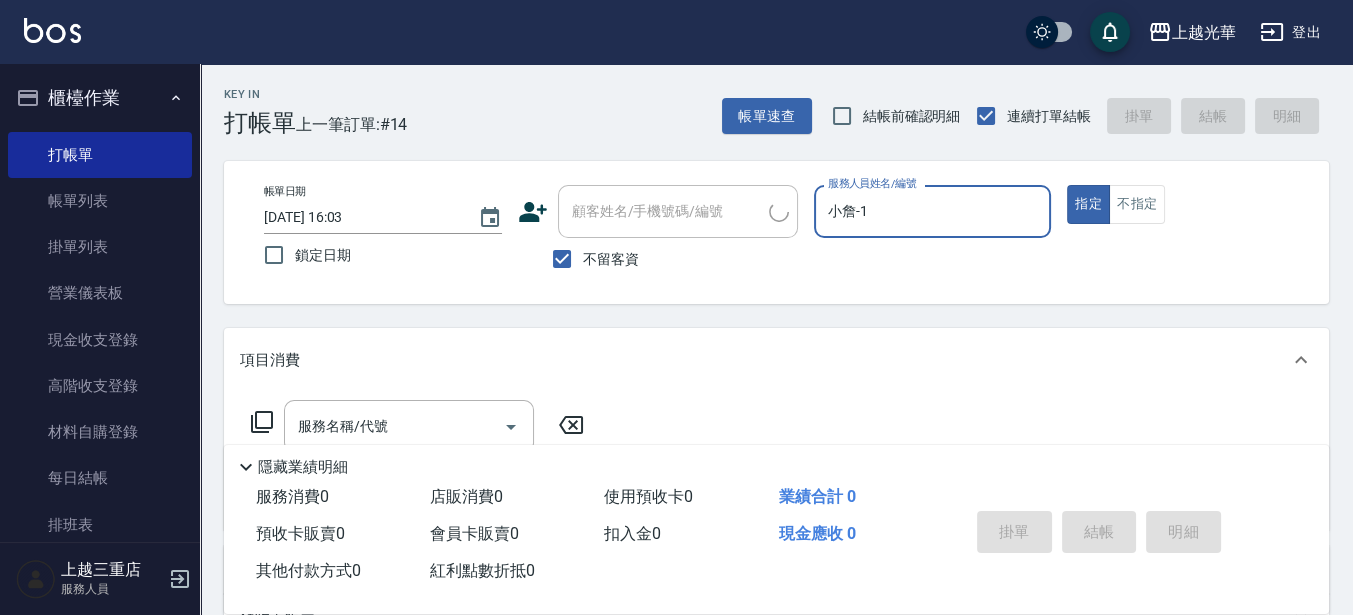 type on "true" 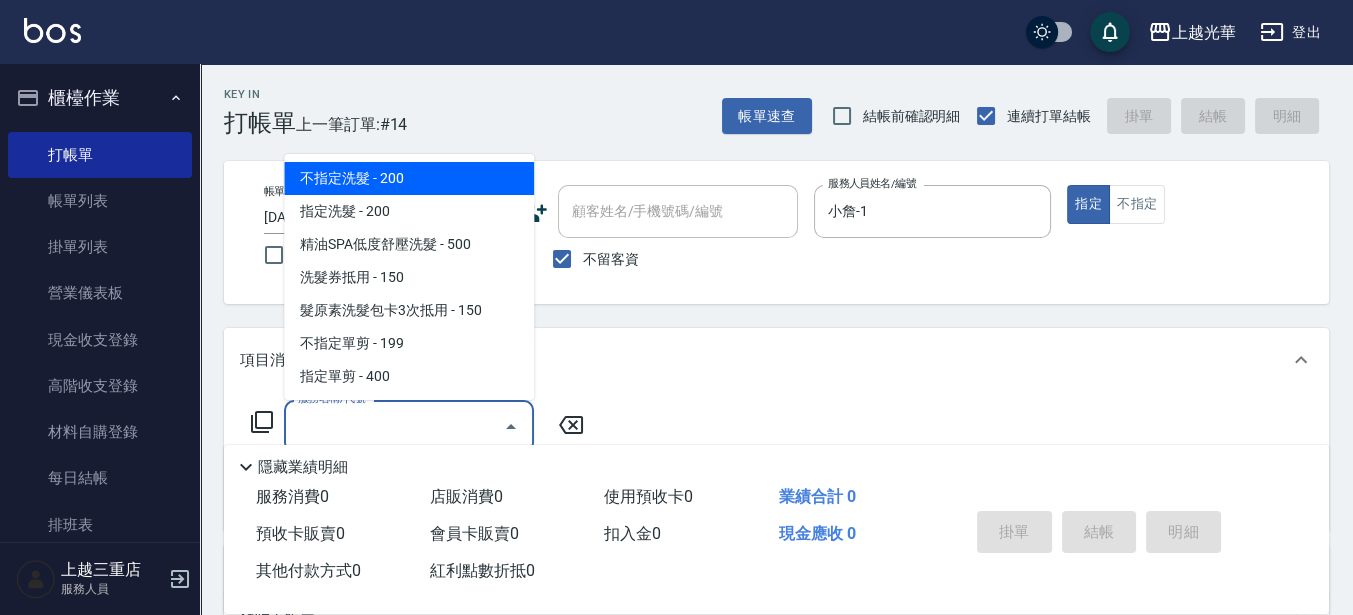 click on "服務名稱/代號" at bounding box center (394, 426) 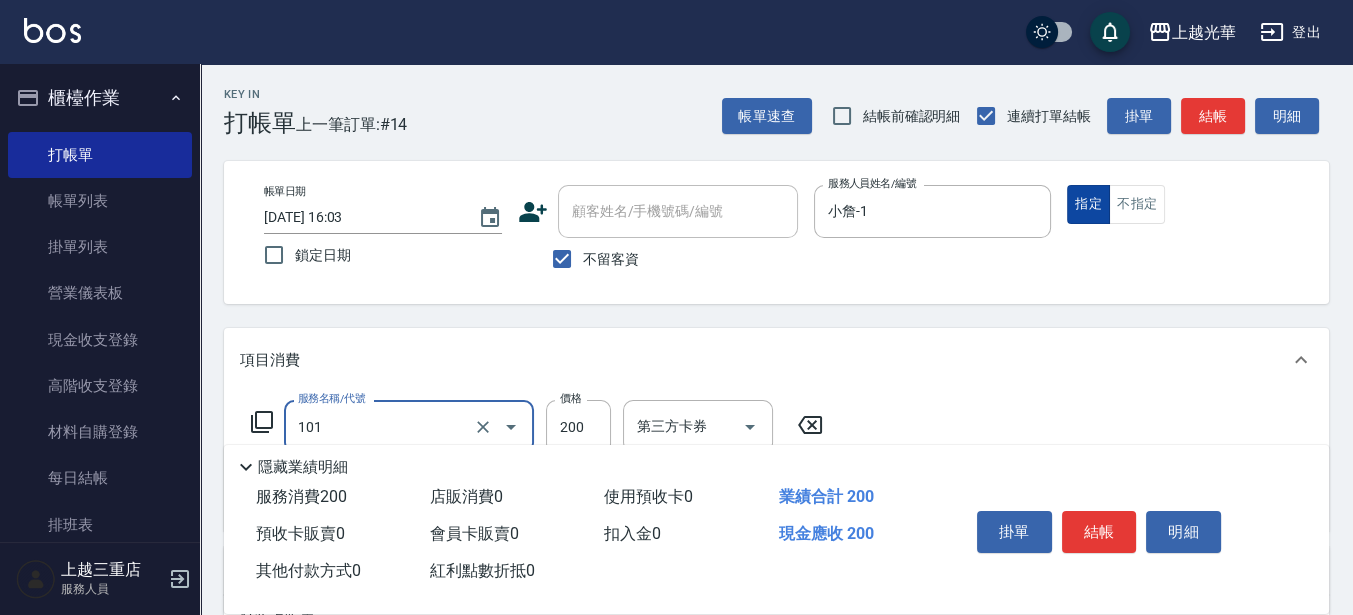 type on "不指定洗髮(101)" 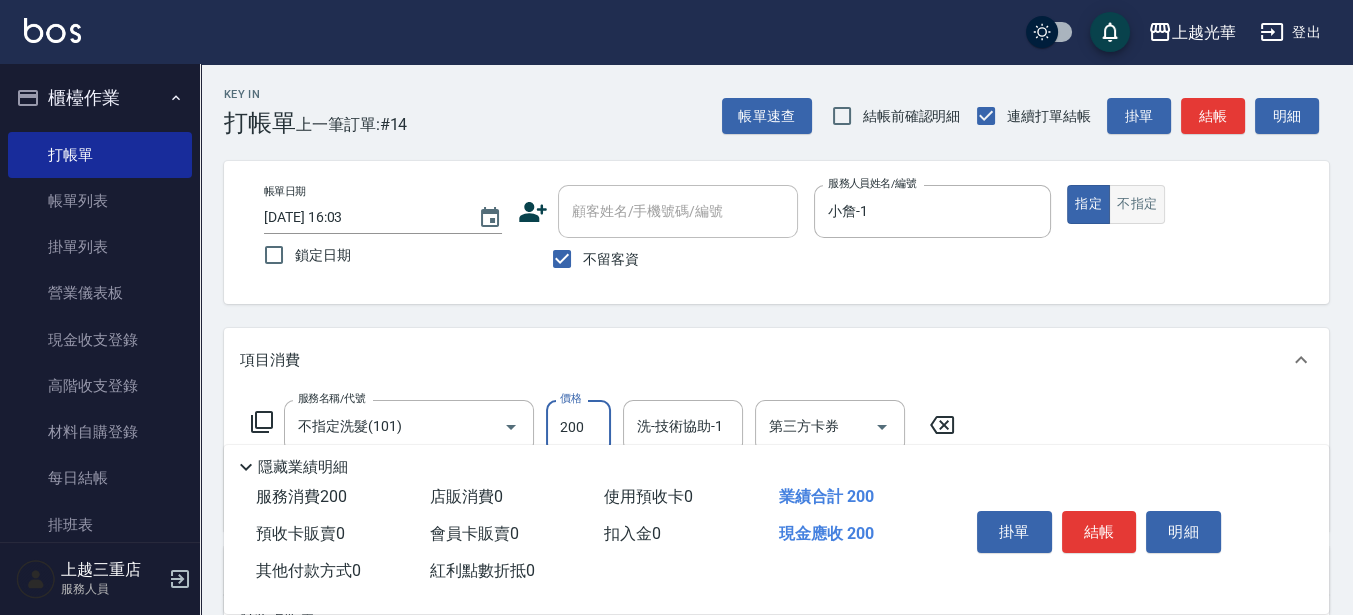 click on "不指定" at bounding box center (1137, 204) 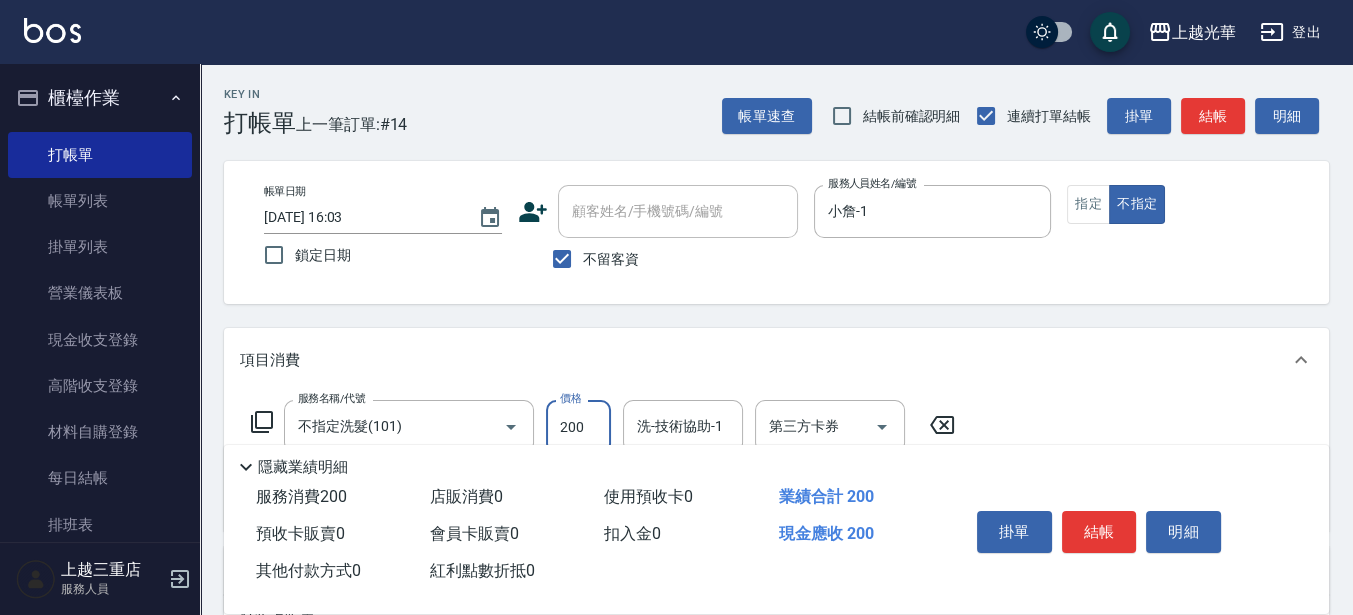 click on "200" at bounding box center [578, 427] 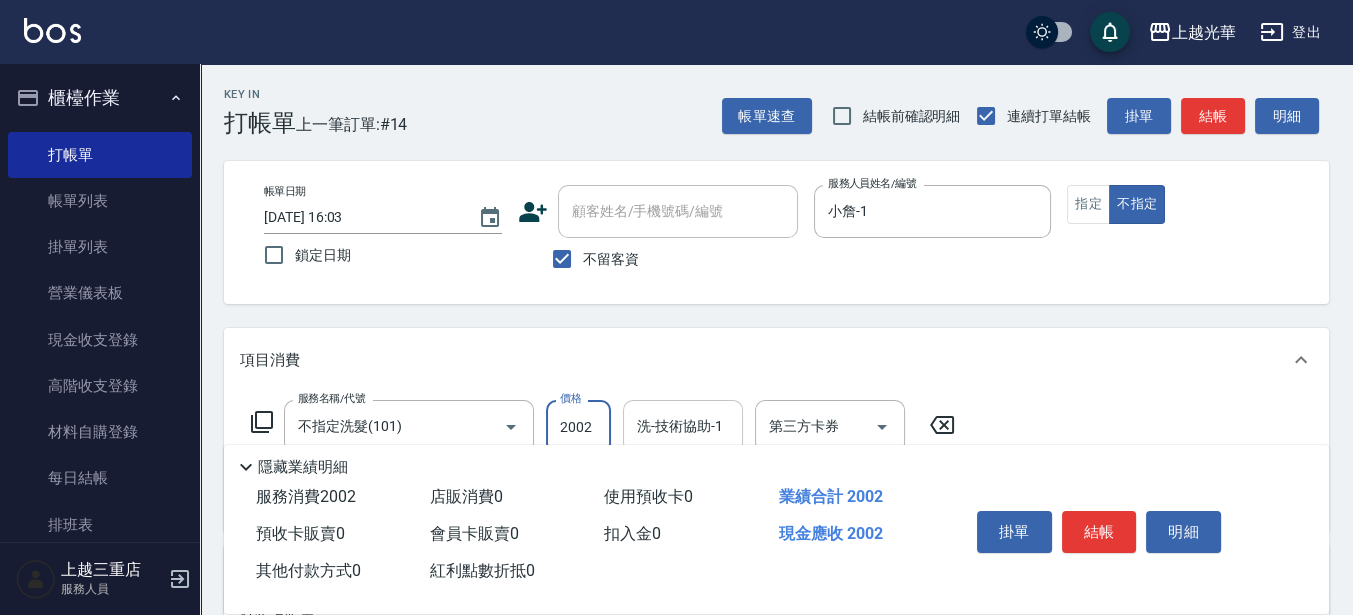 drag, startPoint x: 560, startPoint y: 430, endPoint x: 629, endPoint y: 430, distance: 69 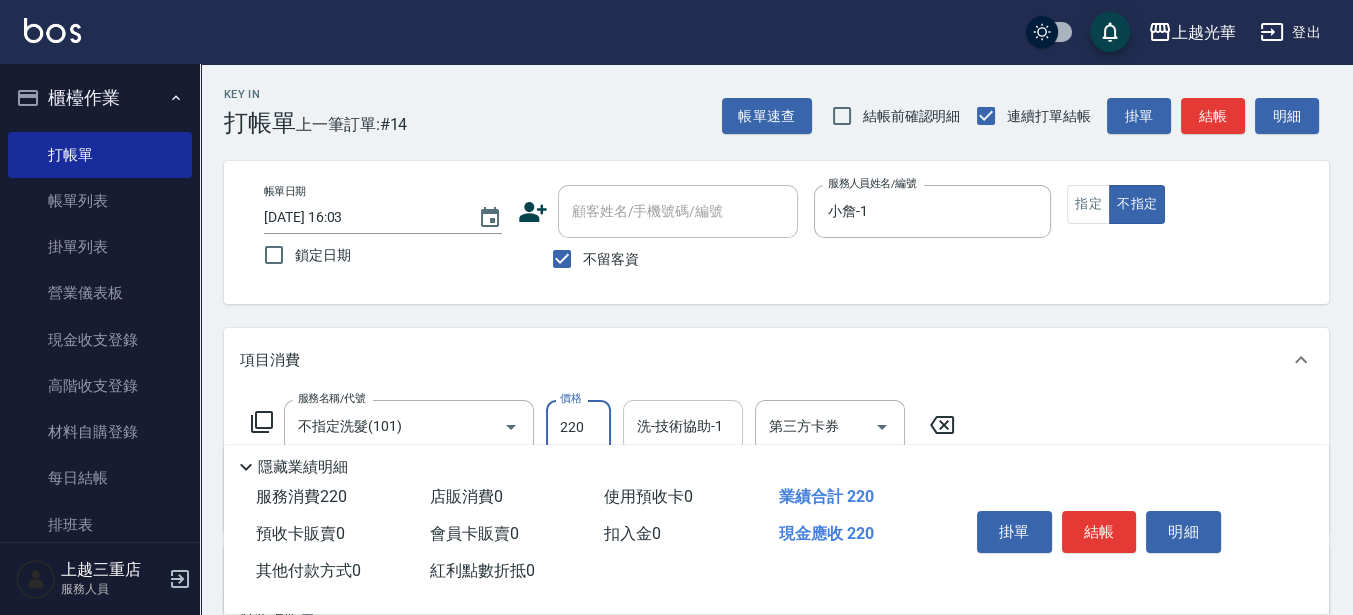 type on "220" 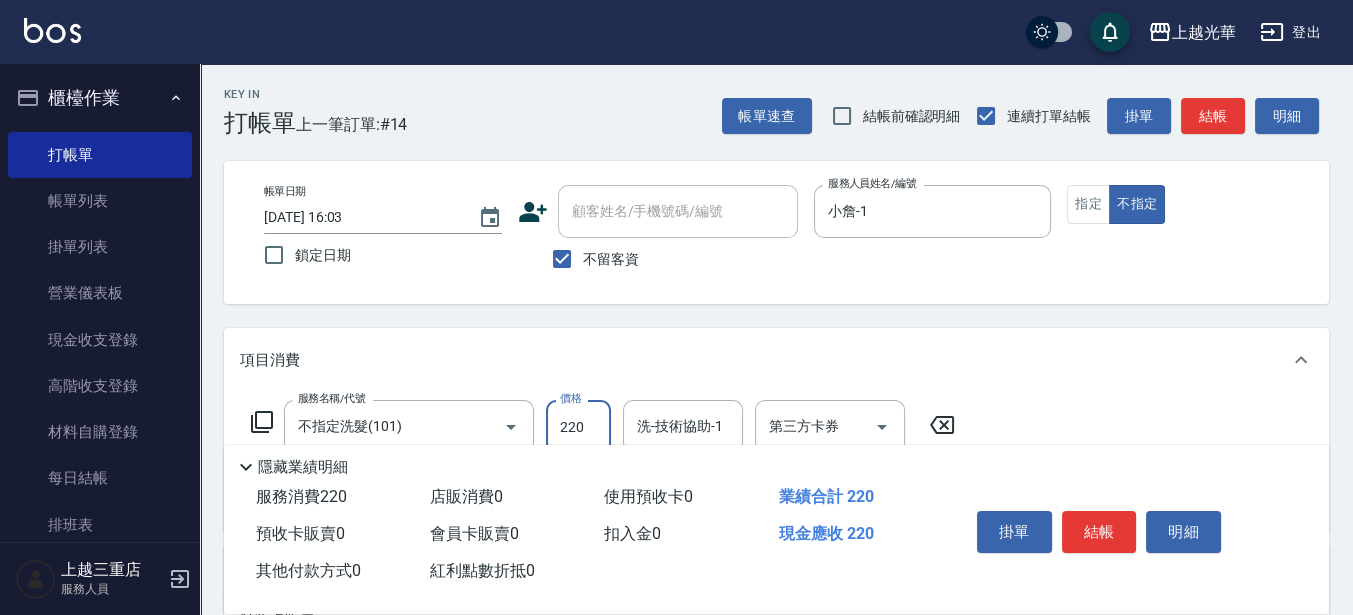 click on "洗-技術協助-1 洗-技術協助-1" at bounding box center [683, 426] 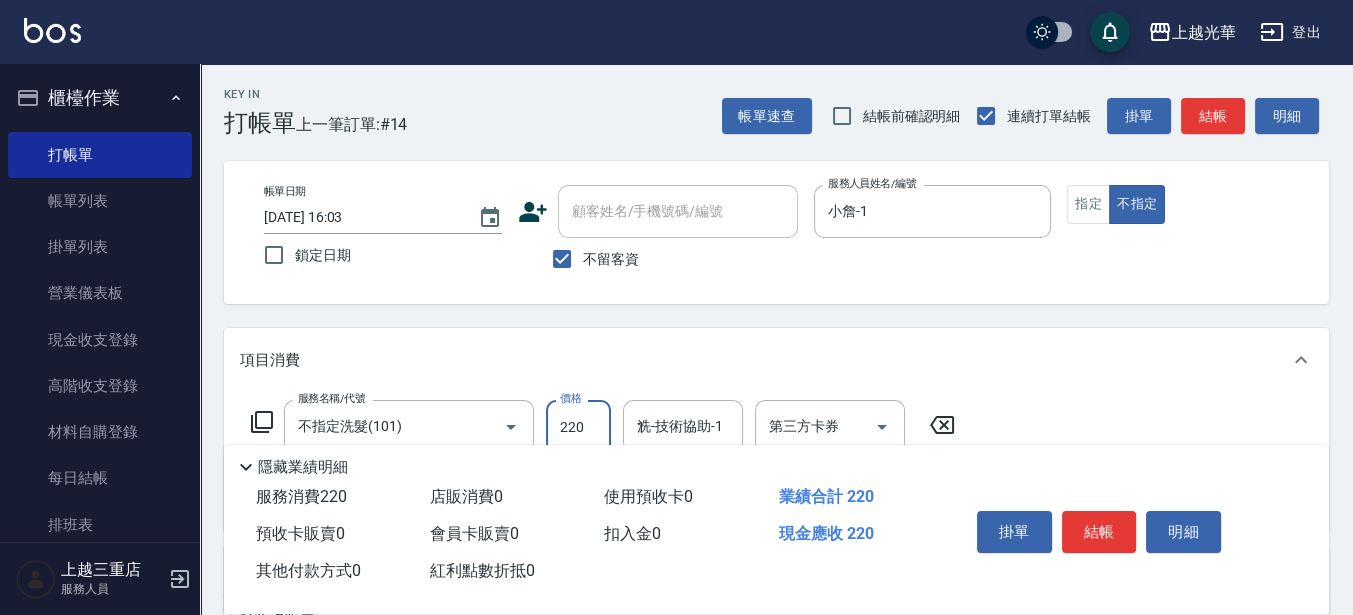 type on "小詹-1" 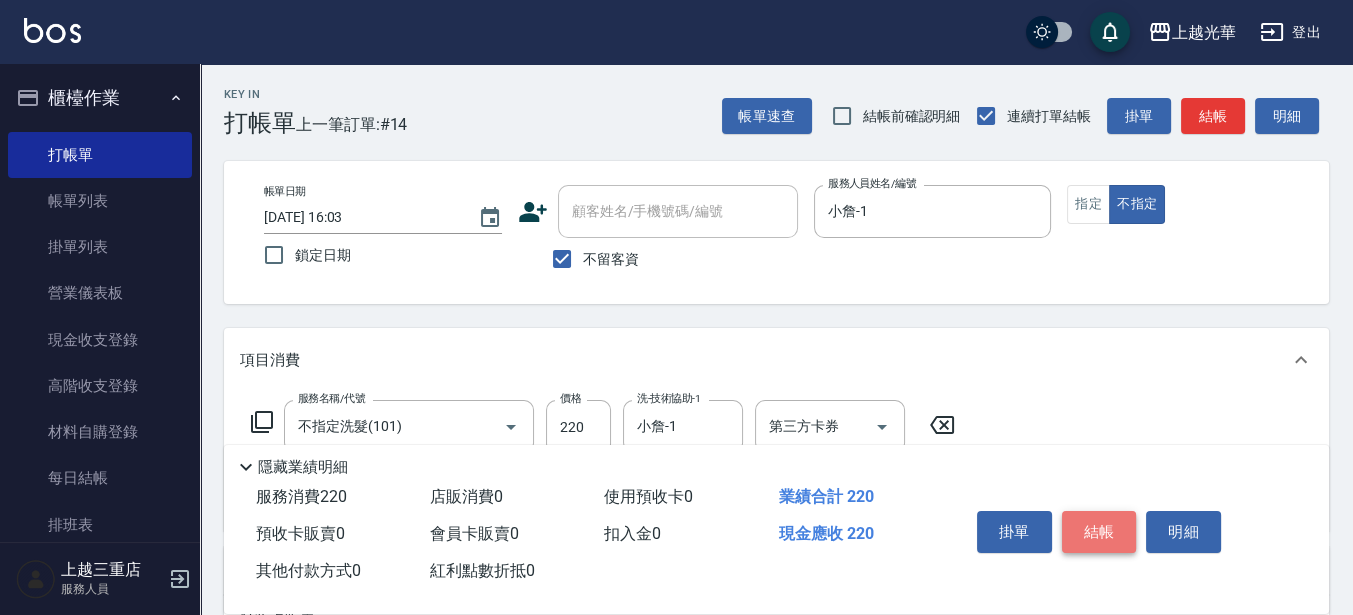 click on "結帳" at bounding box center (1099, 532) 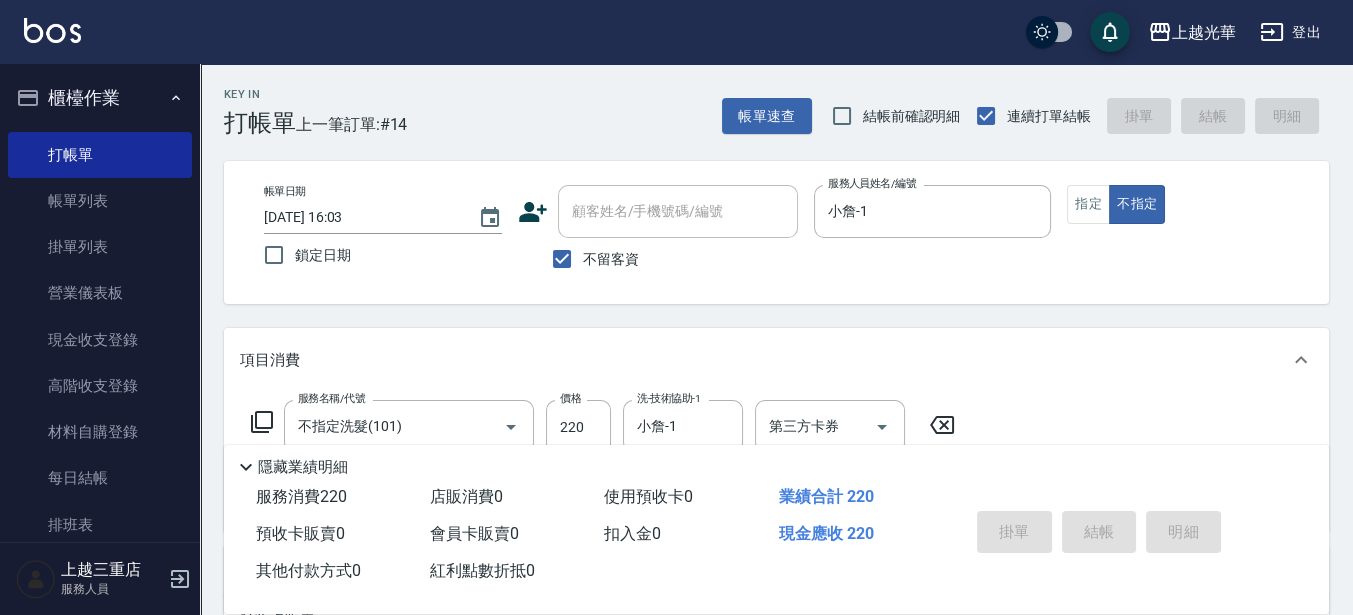 type 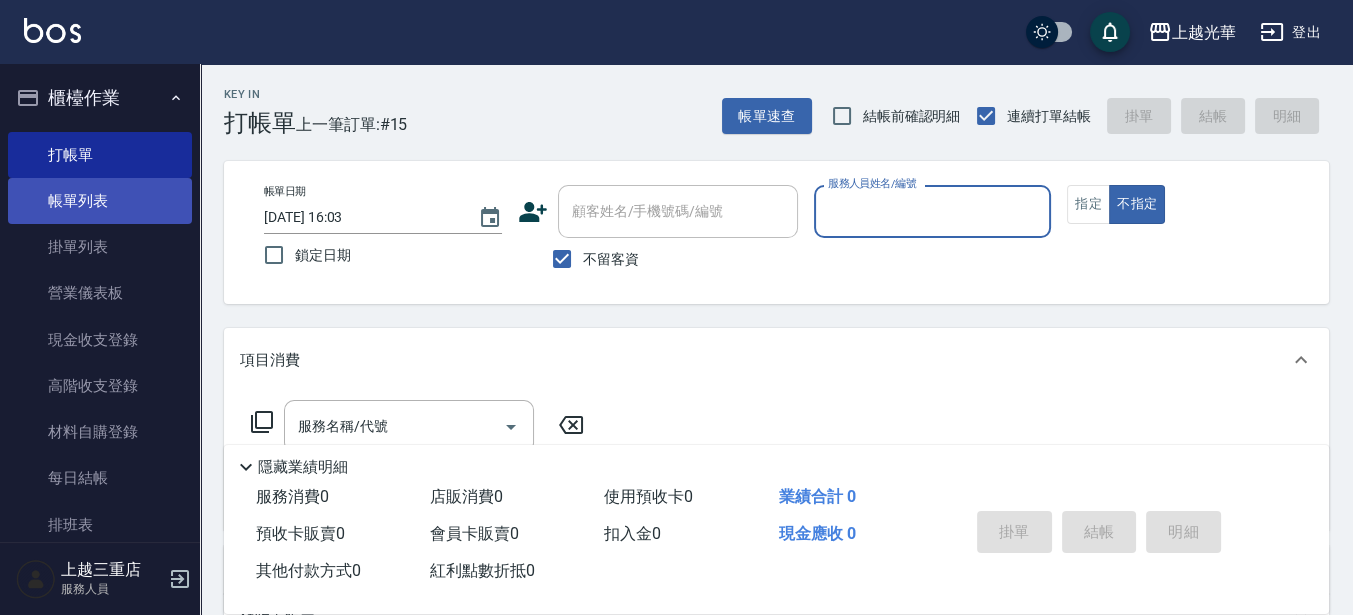 click on "帳單列表" at bounding box center (100, 201) 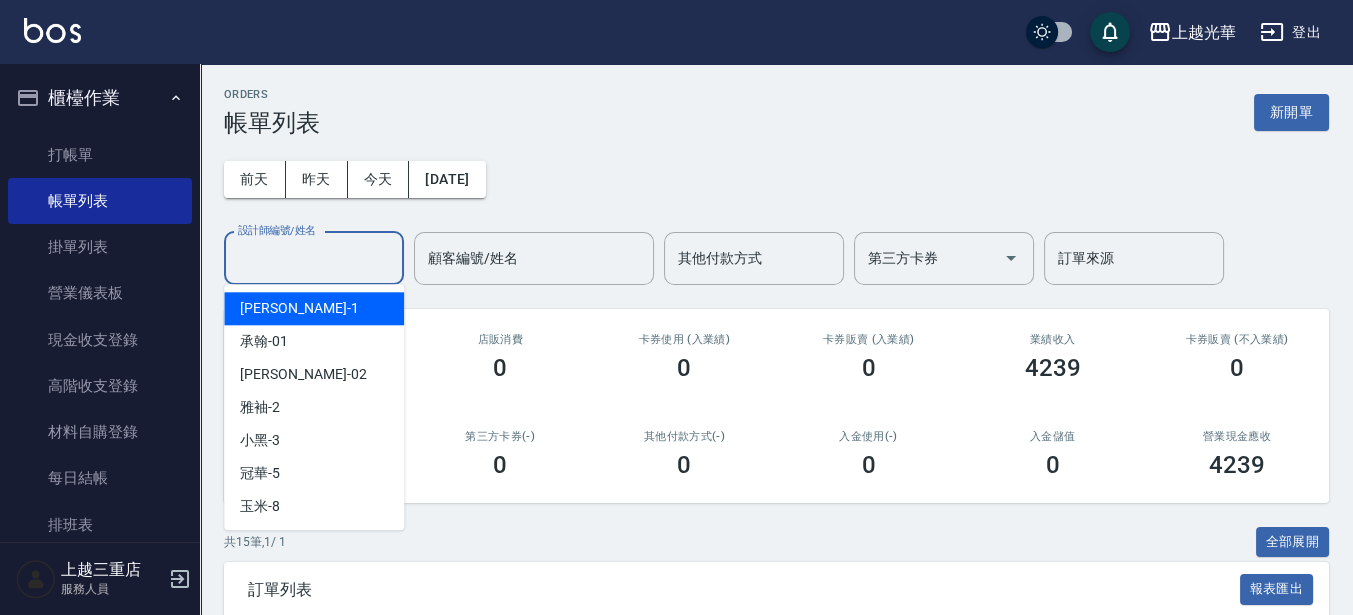 click on "設計師編號/姓名" at bounding box center [314, 258] 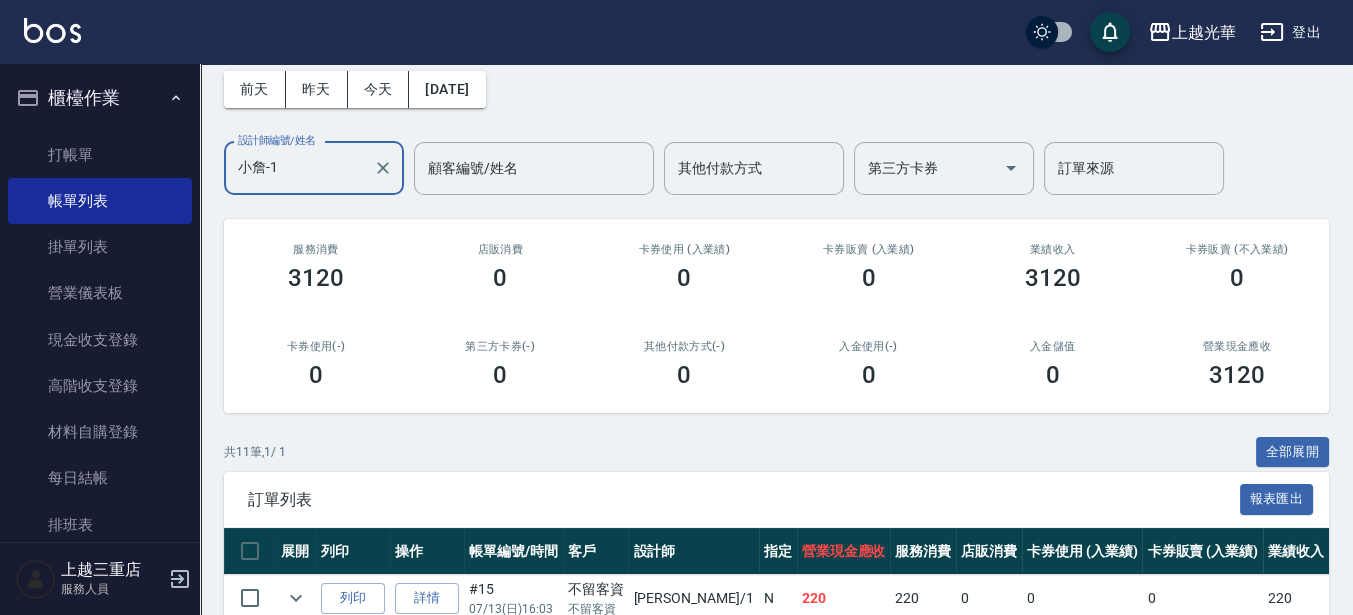 scroll, scrollTop: 125, scrollLeft: 0, axis: vertical 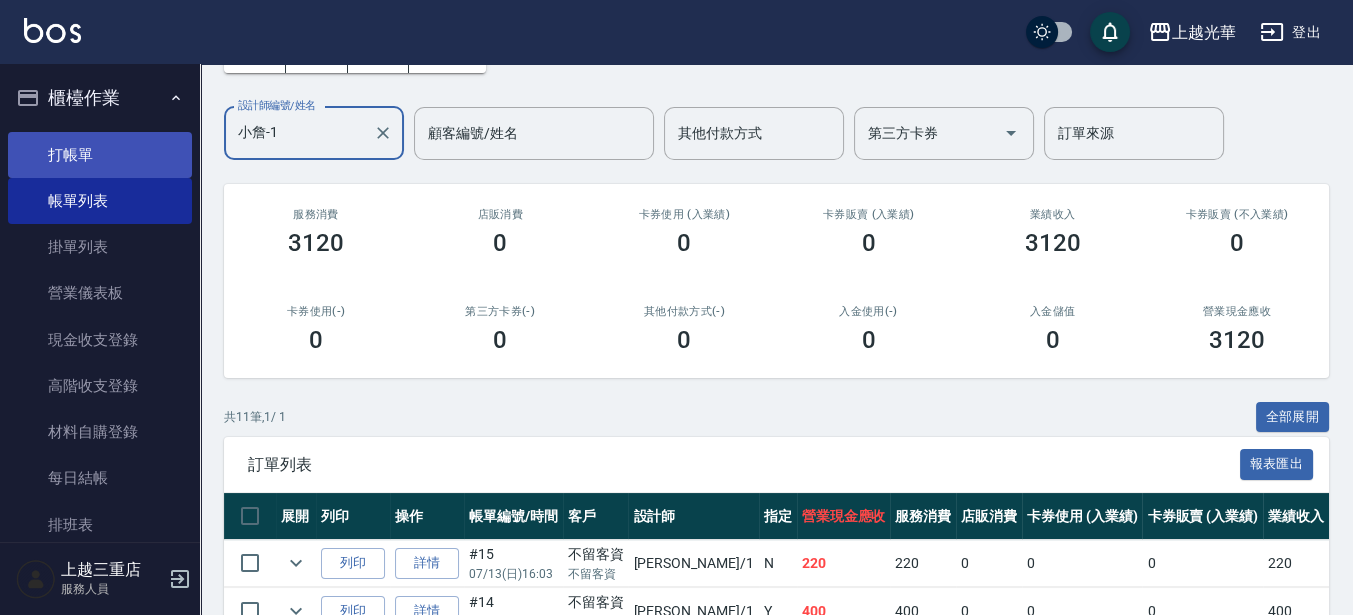type on "小詹-1" 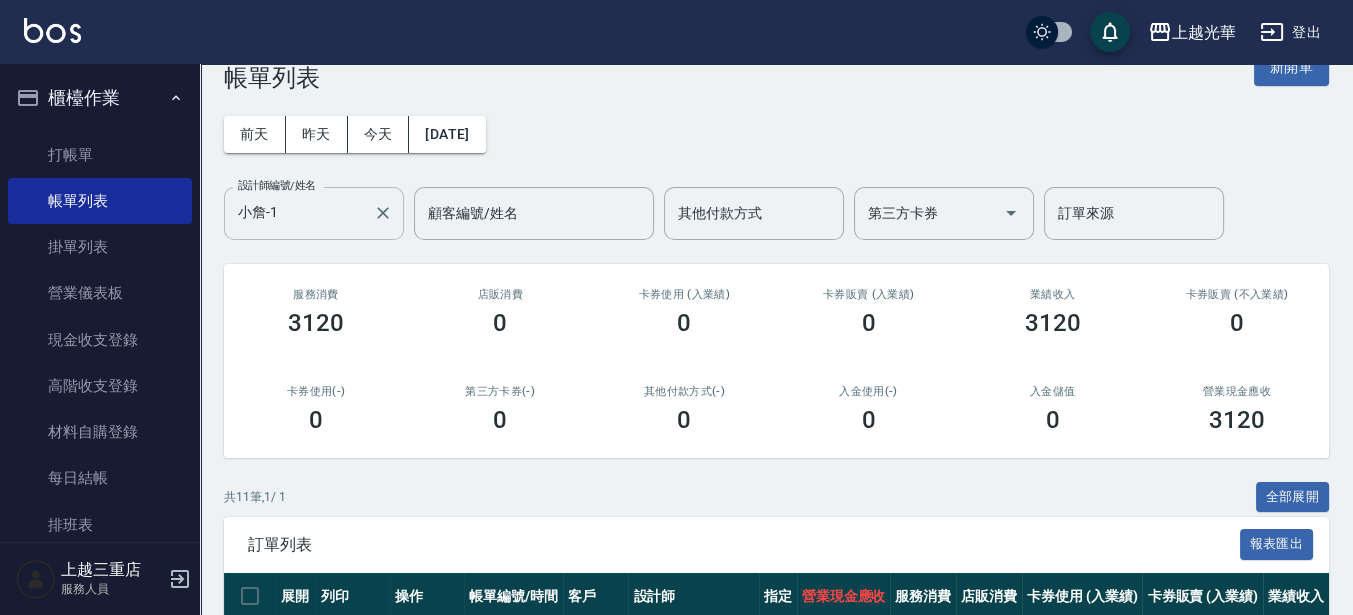 scroll, scrollTop: 0, scrollLeft: 0, axis: both 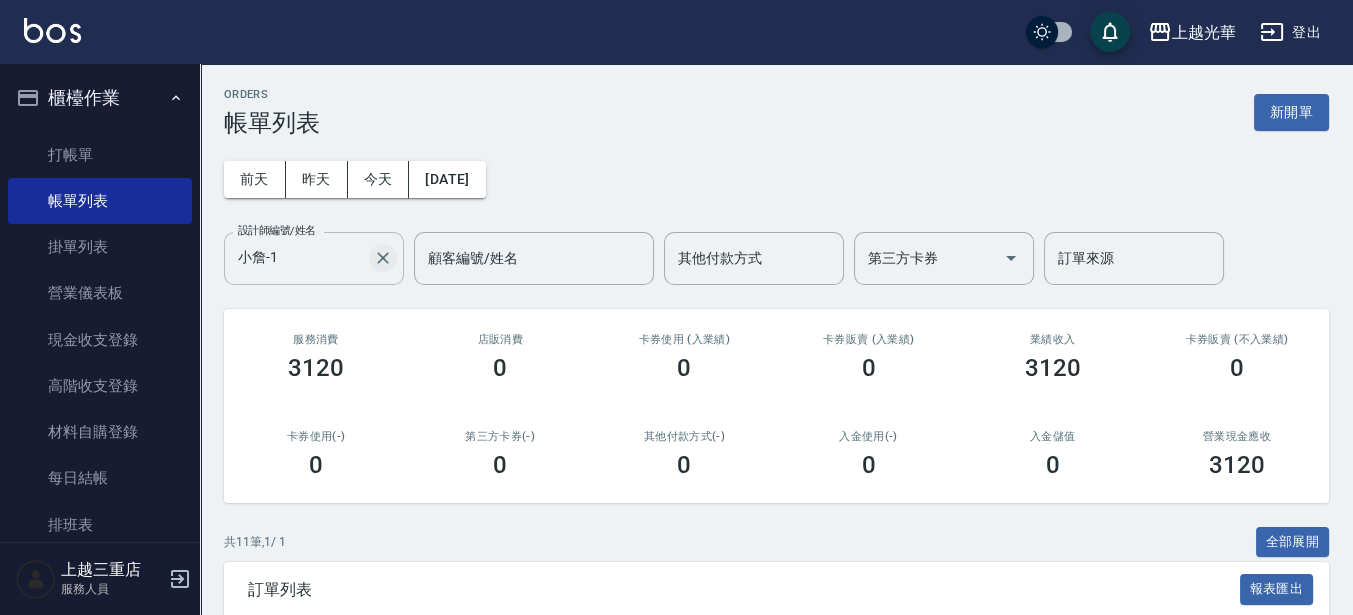 click 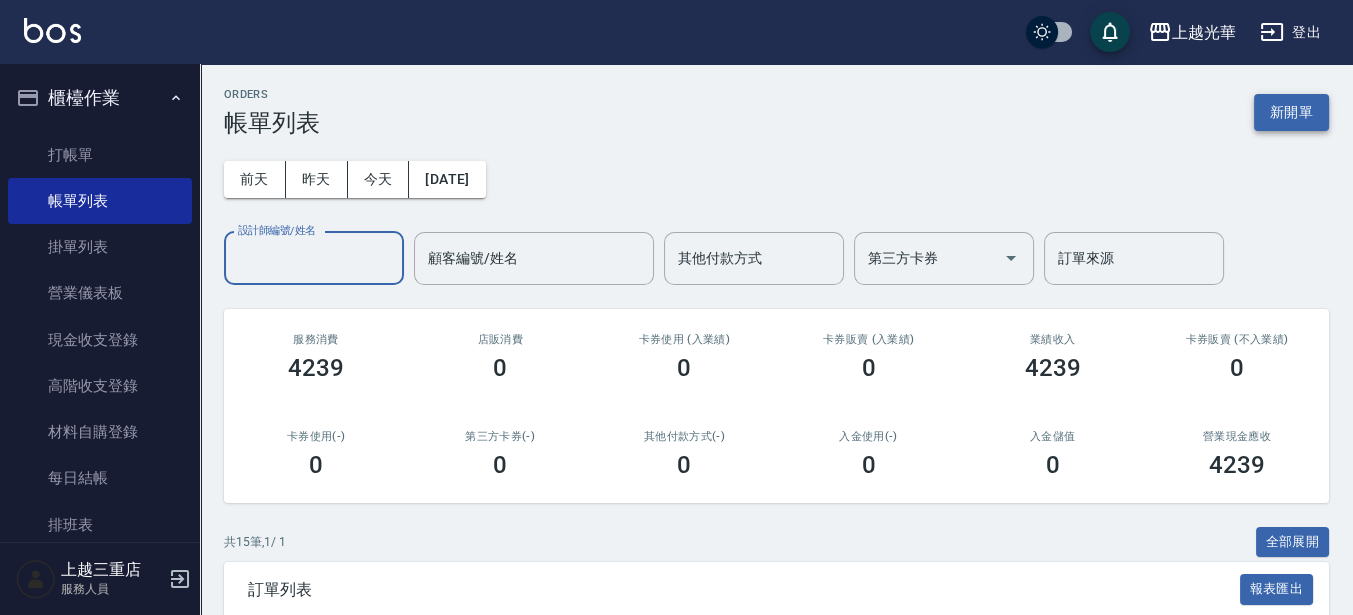 click on "ORDERS 帳單列表 新開單" at bounding box center (776, 112) 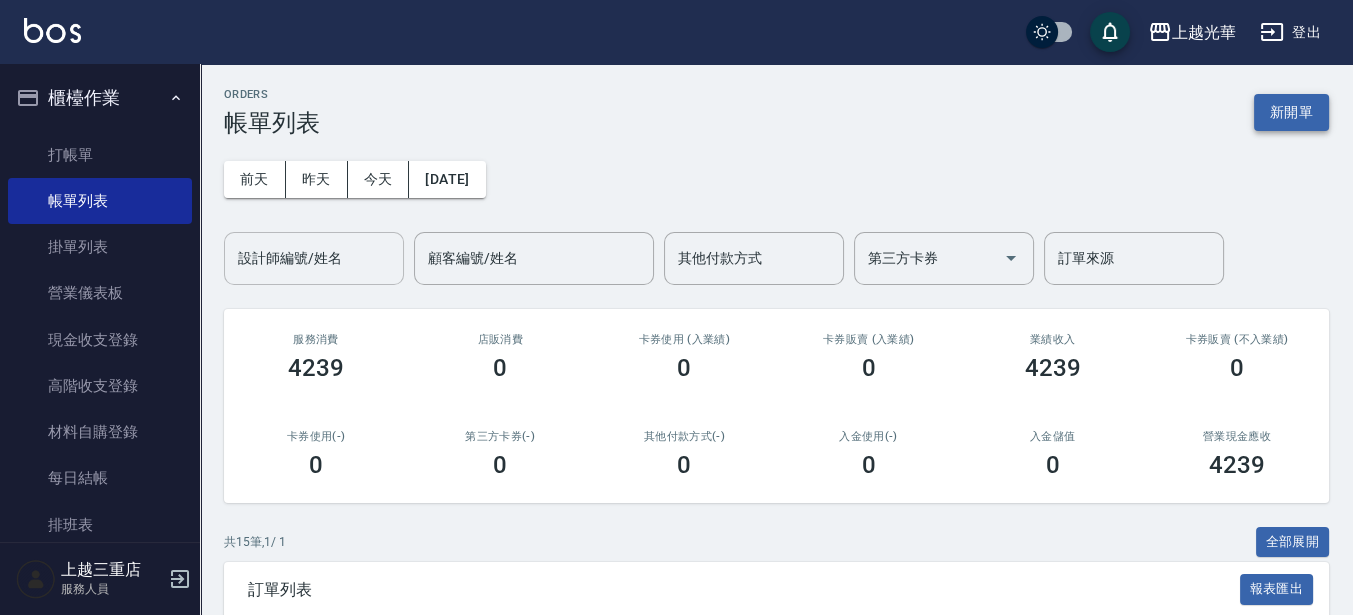 click on "新開單" at bounding box center [1291, 112] 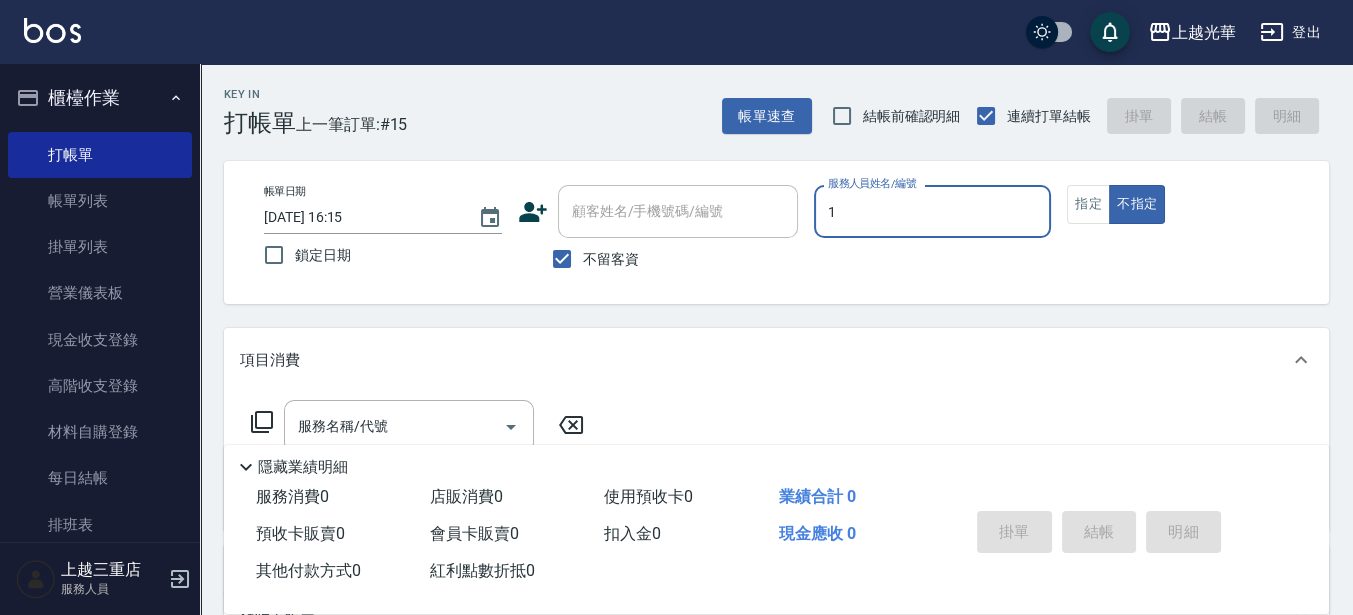 type on "小詹-1" 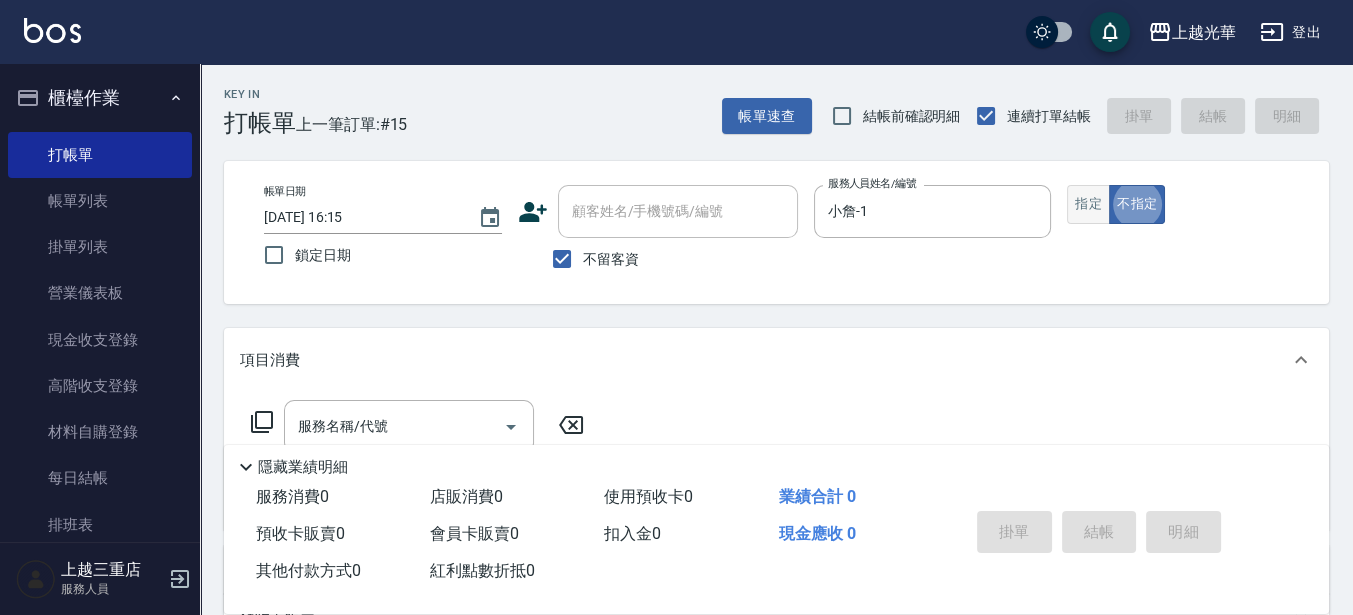 click on "指定" at bounding box center [1088, 204] 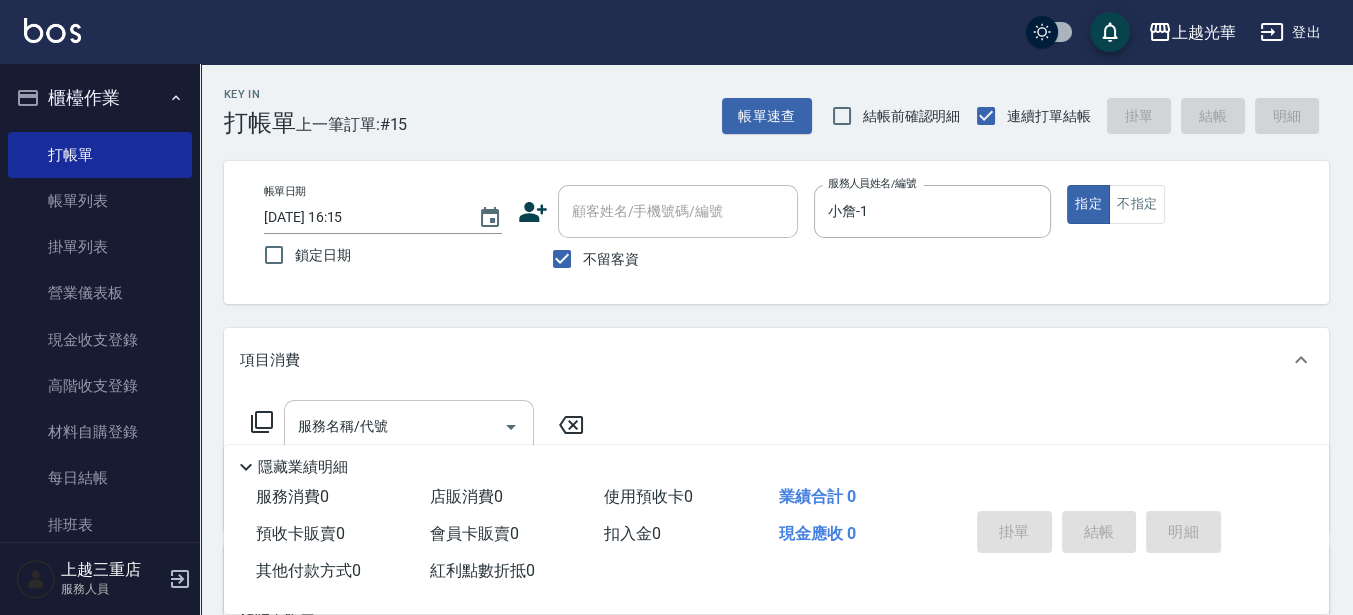 click on "服務名稱/代號 服務名稱/代號" at bounding box center [409, 426] 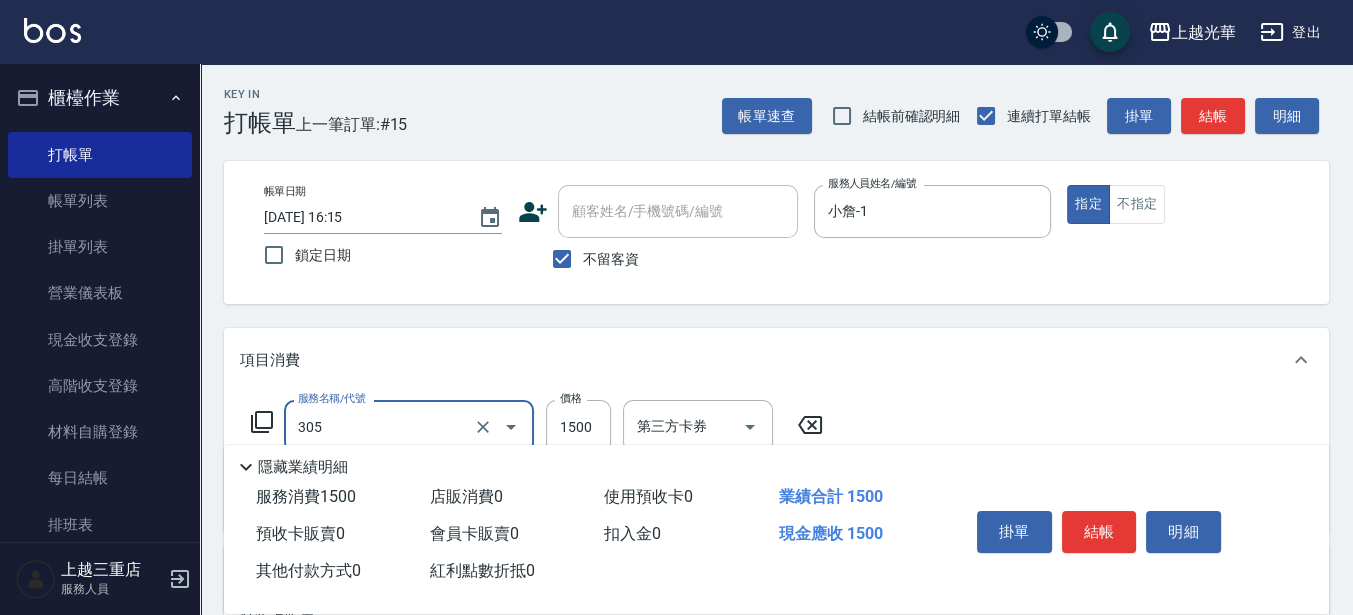 type on "設計燙髮1500(305)" 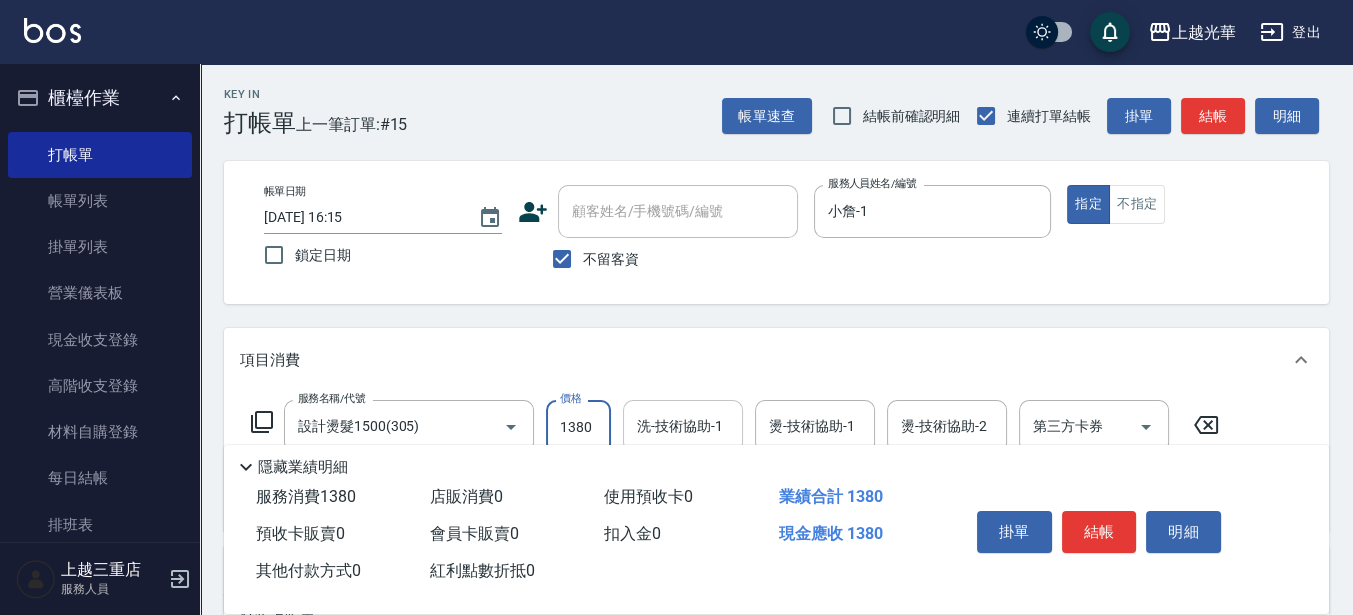 type on "1380" 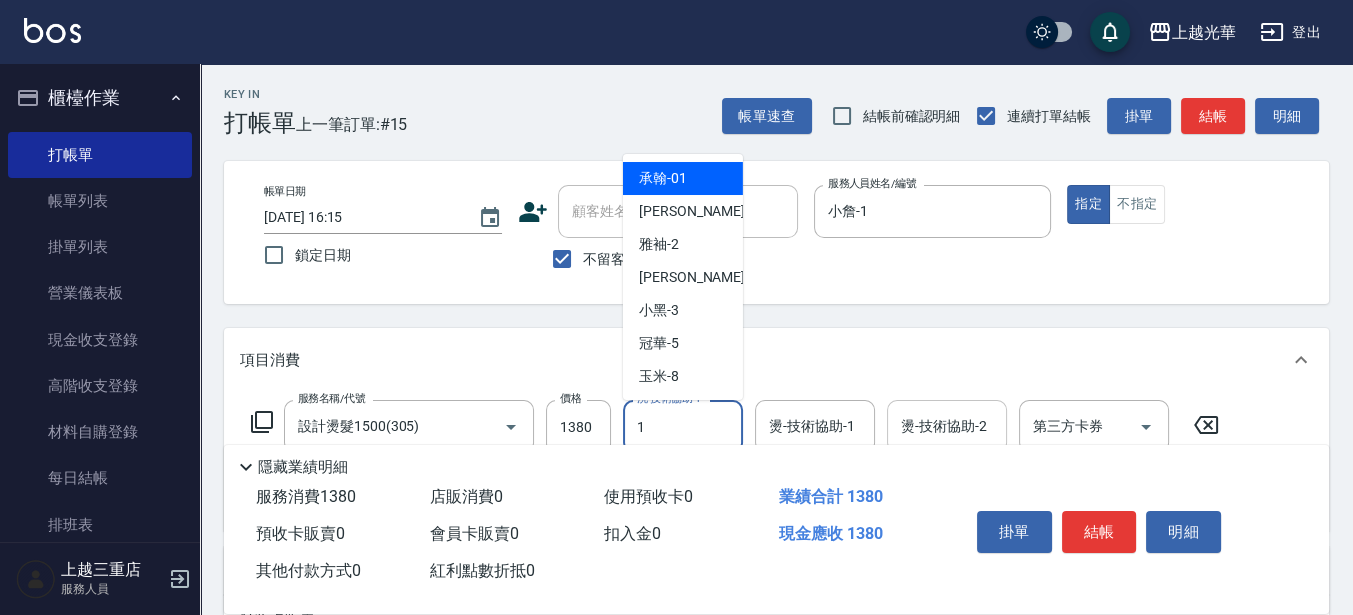 type on "小詹-1" 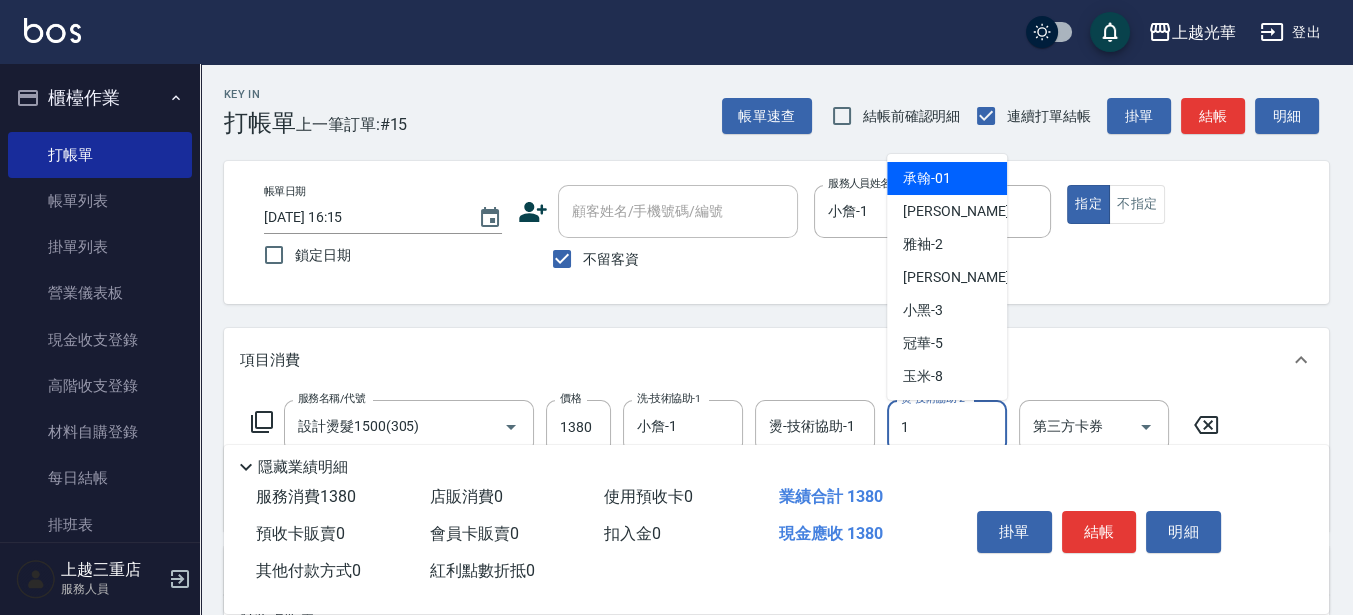 drag, startPoint x: 942, startPoint y: 423, endPoint x: 790, endPoint y: 396, distance: 154.37941 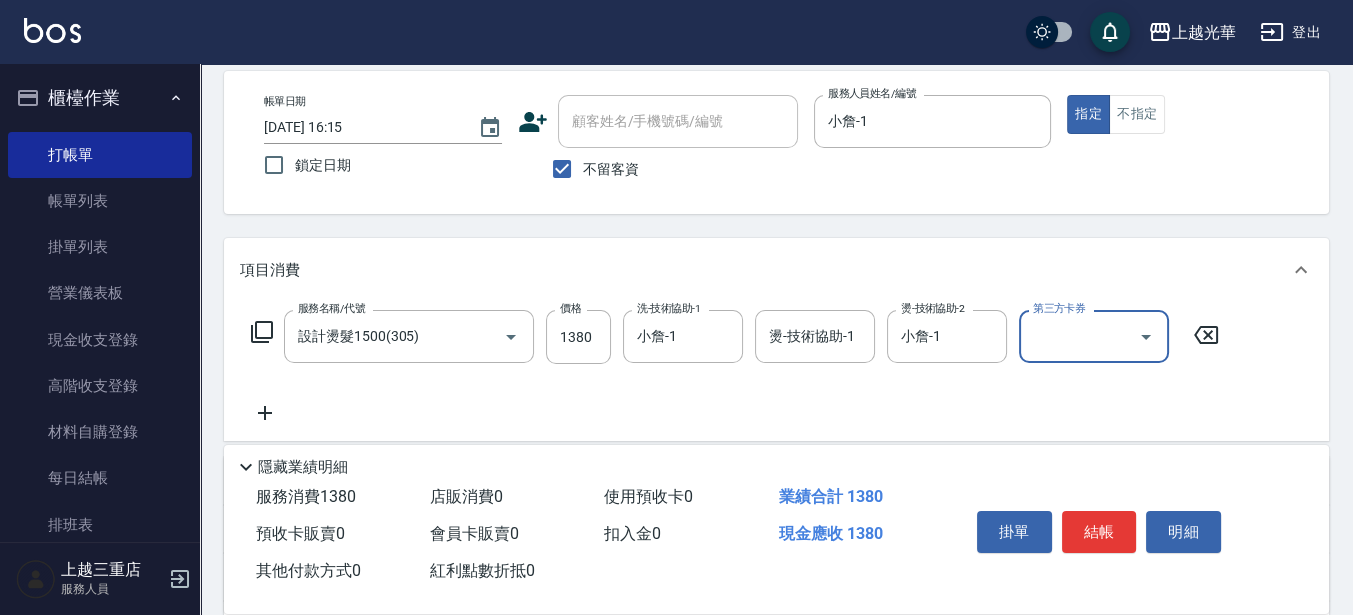 scroll, scrollTop: 125, scrollLeft: 0, axis: vertical 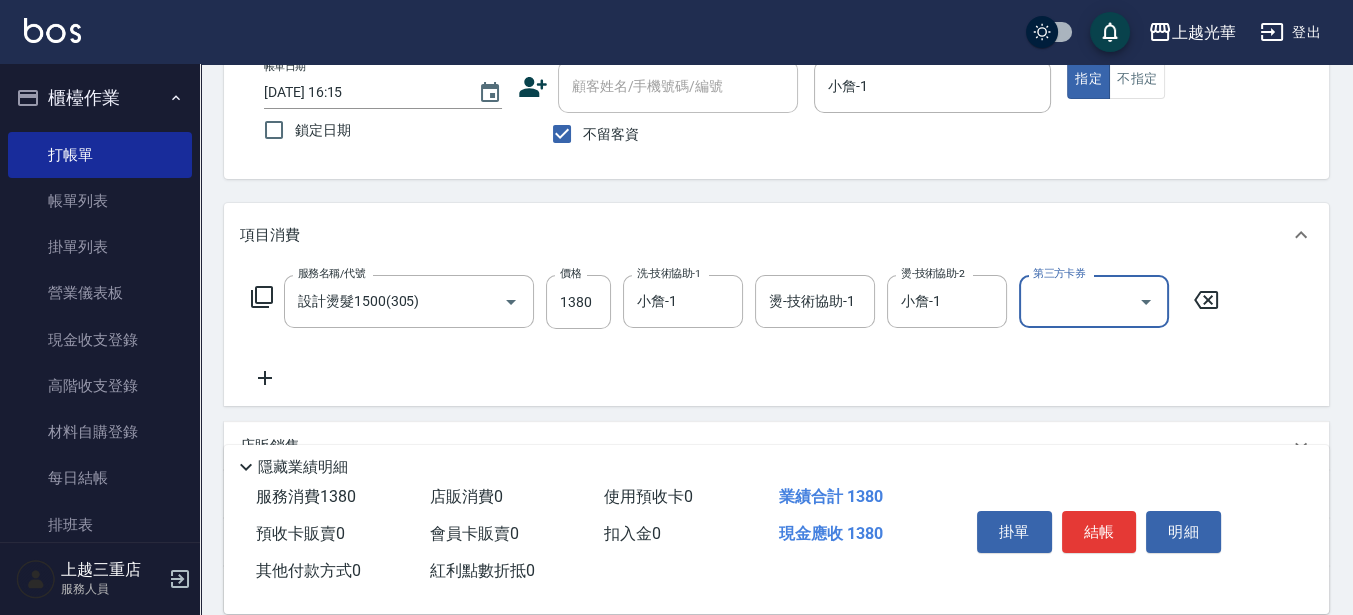 click 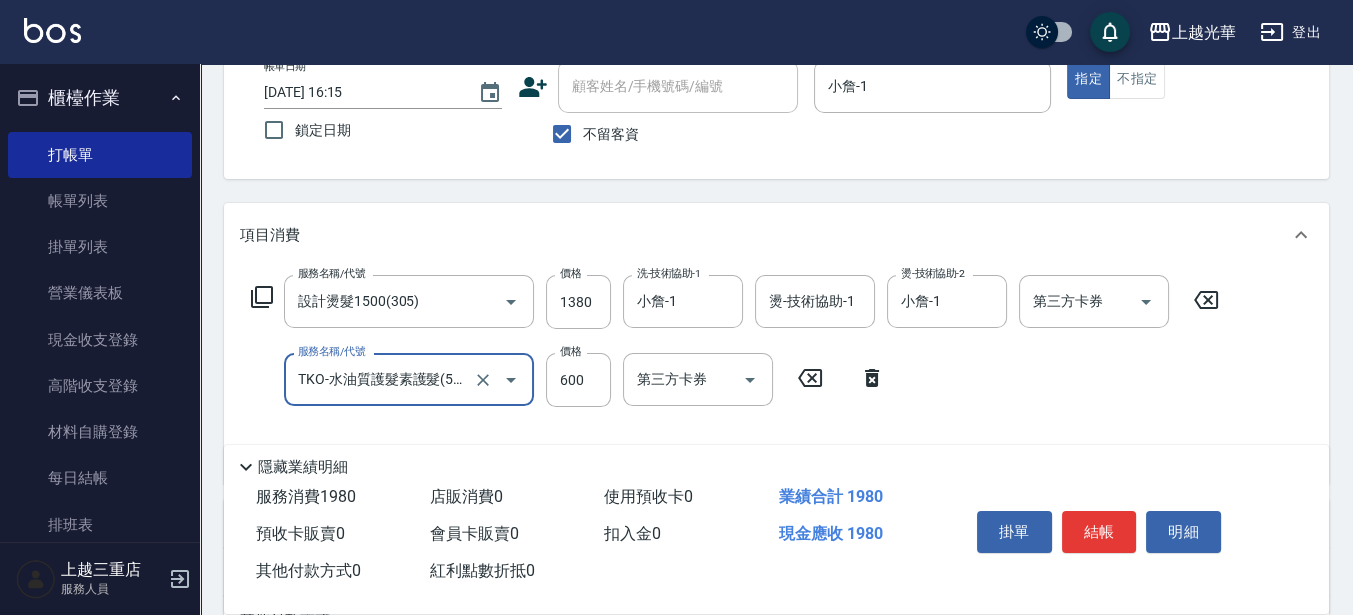 type on "TKO-水油質護髮素護髮(521)" 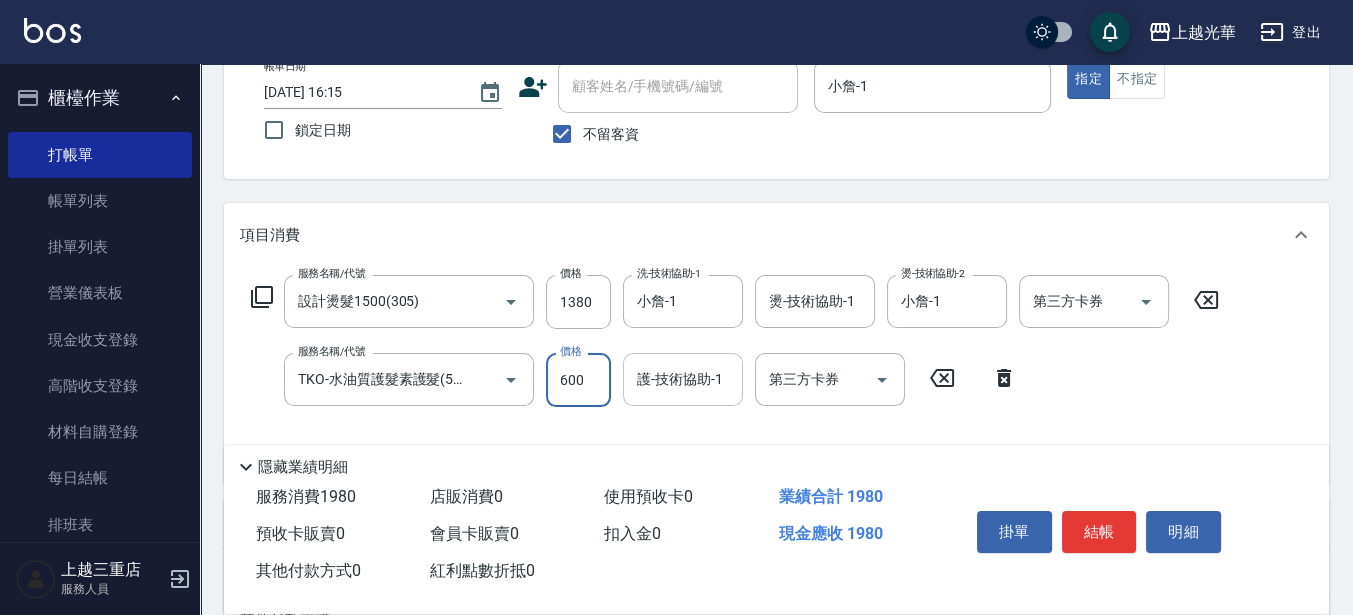 click on "護-技術協助-1" at bounding box center (683, 379) 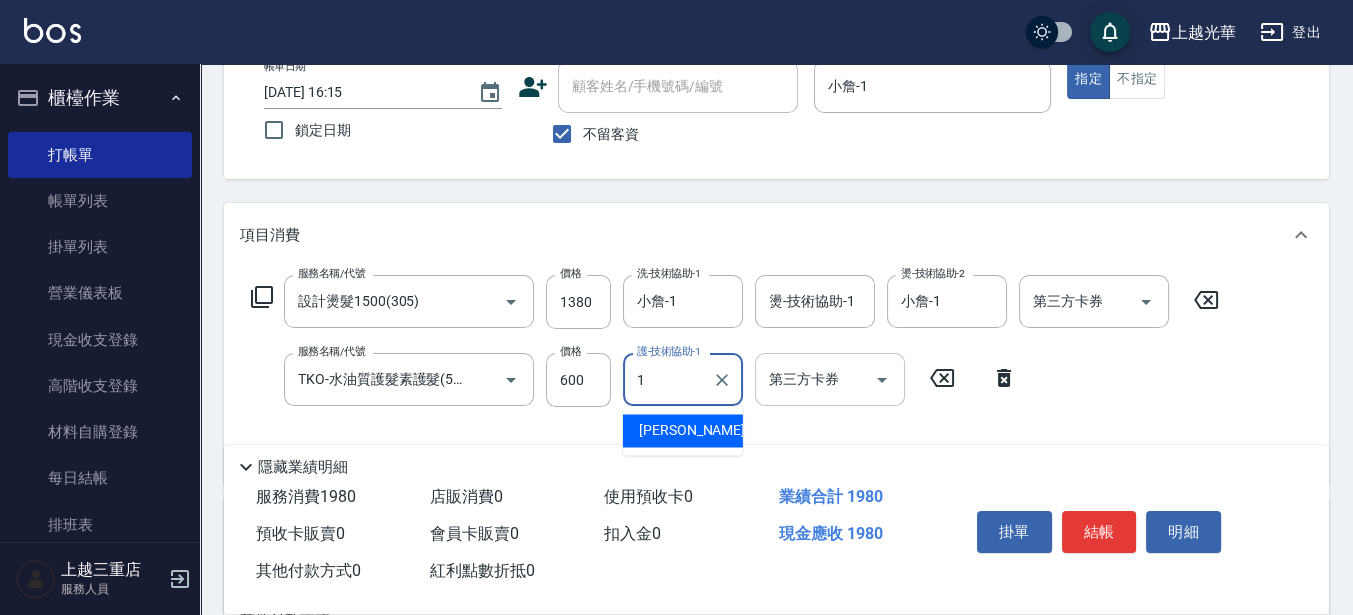 type on "小詹-1" 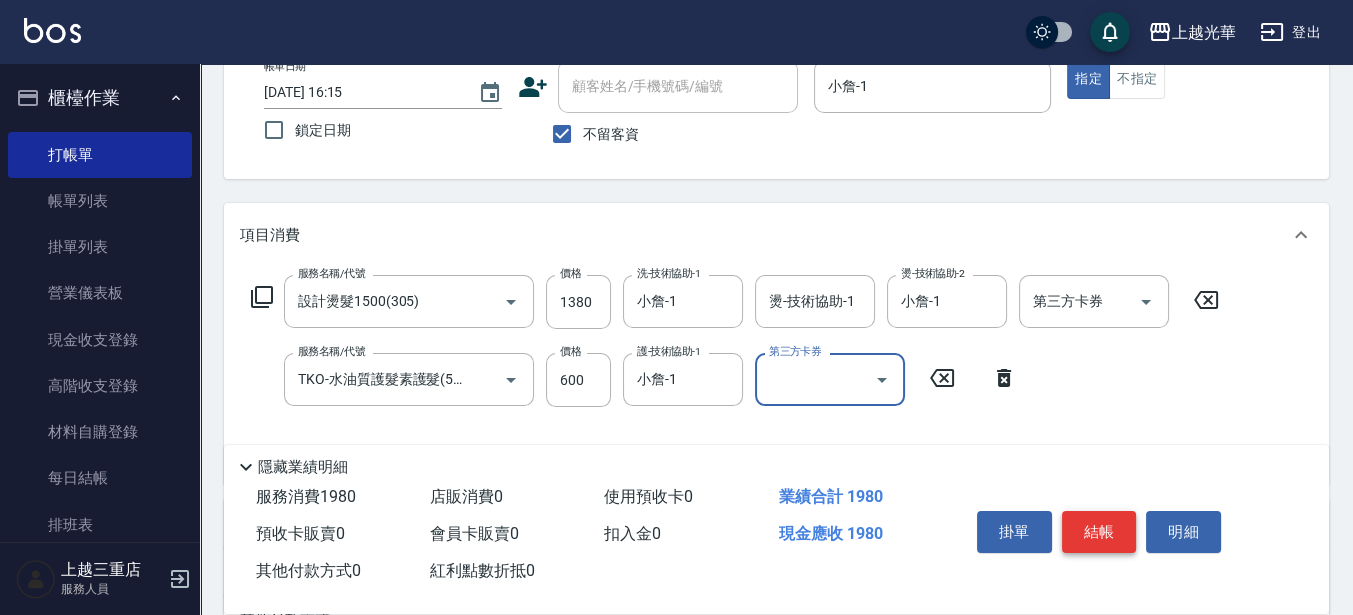 click on "結帳" at bounding box center (1099, 532) 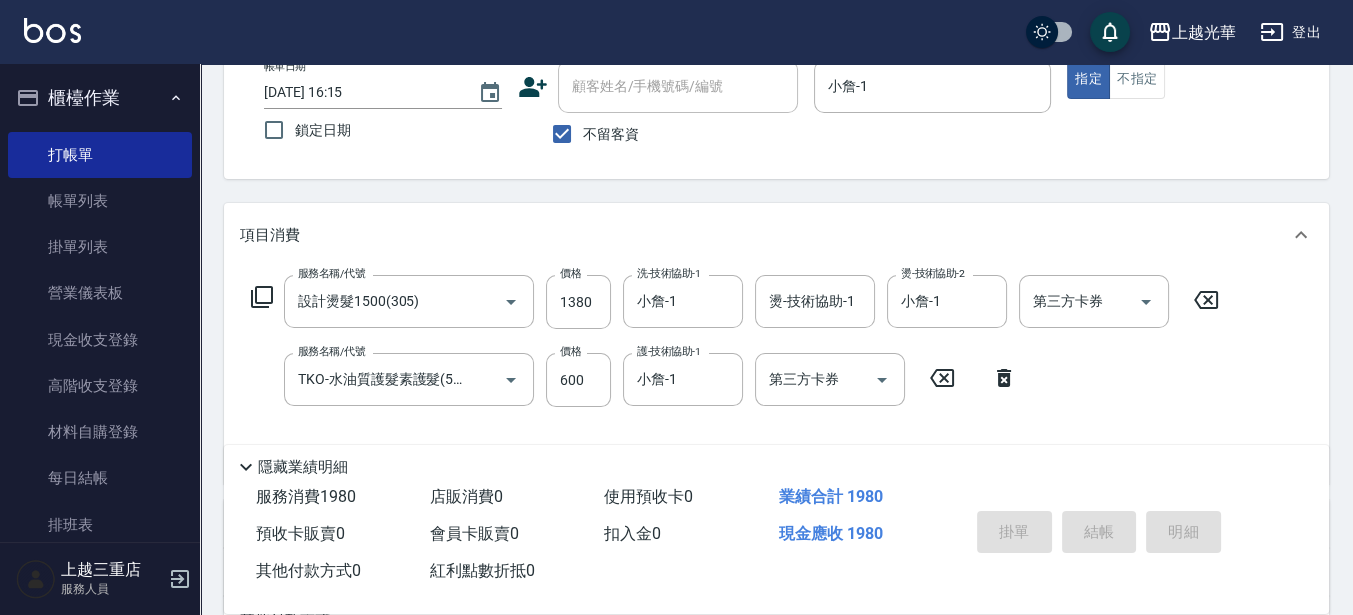 type 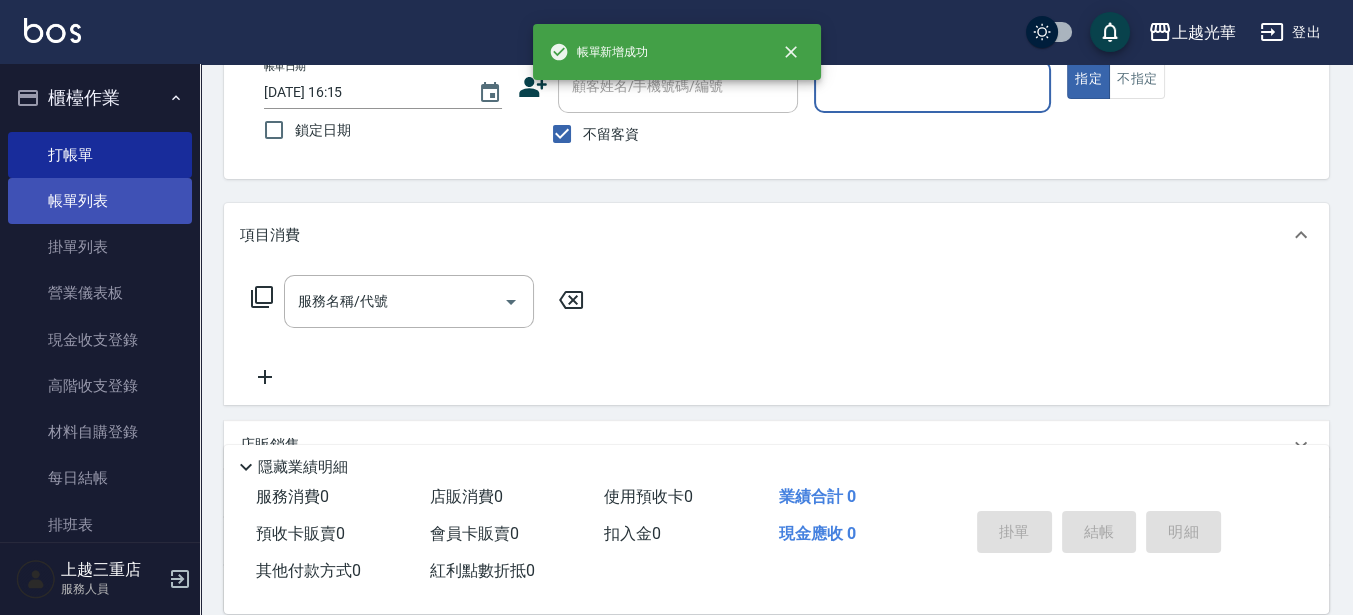 click on "帳單列表" at bounding box center [100, 201] 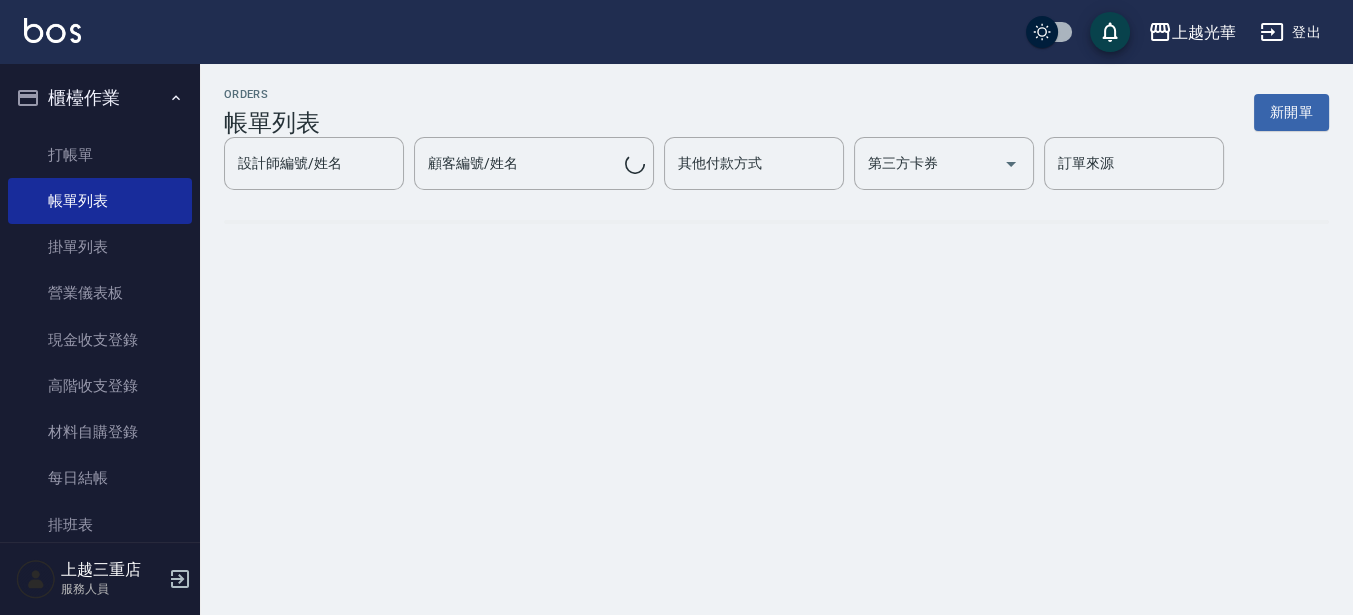 scroll, scrollTop: 0, scrollLeft: 0, axis: both 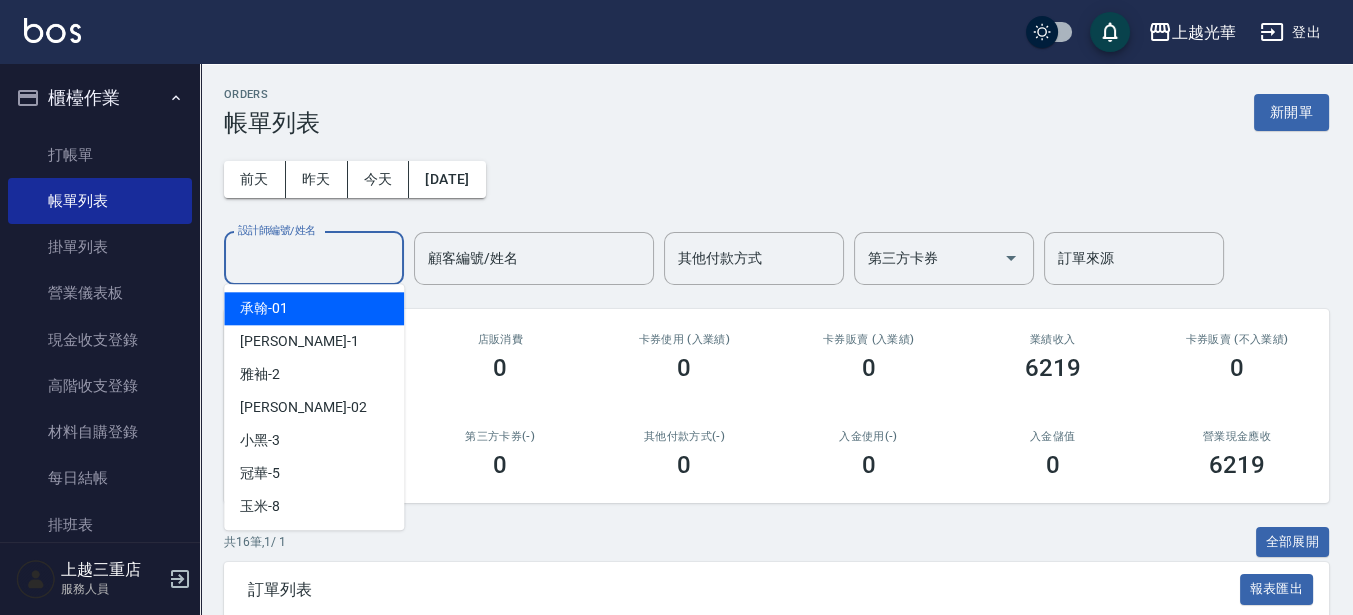 click on "設計師編號/姓名" at bounding box center [314, 258] 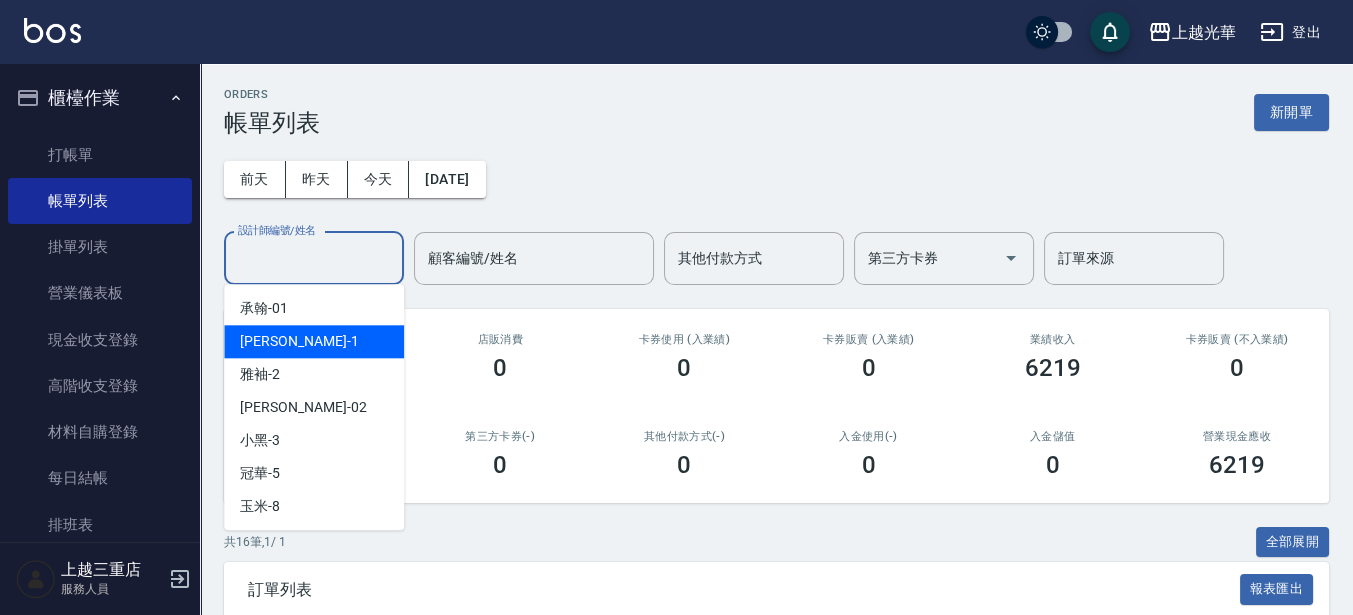click on "小[PERSON_NAME] -1" at bounding box center (314, 341) 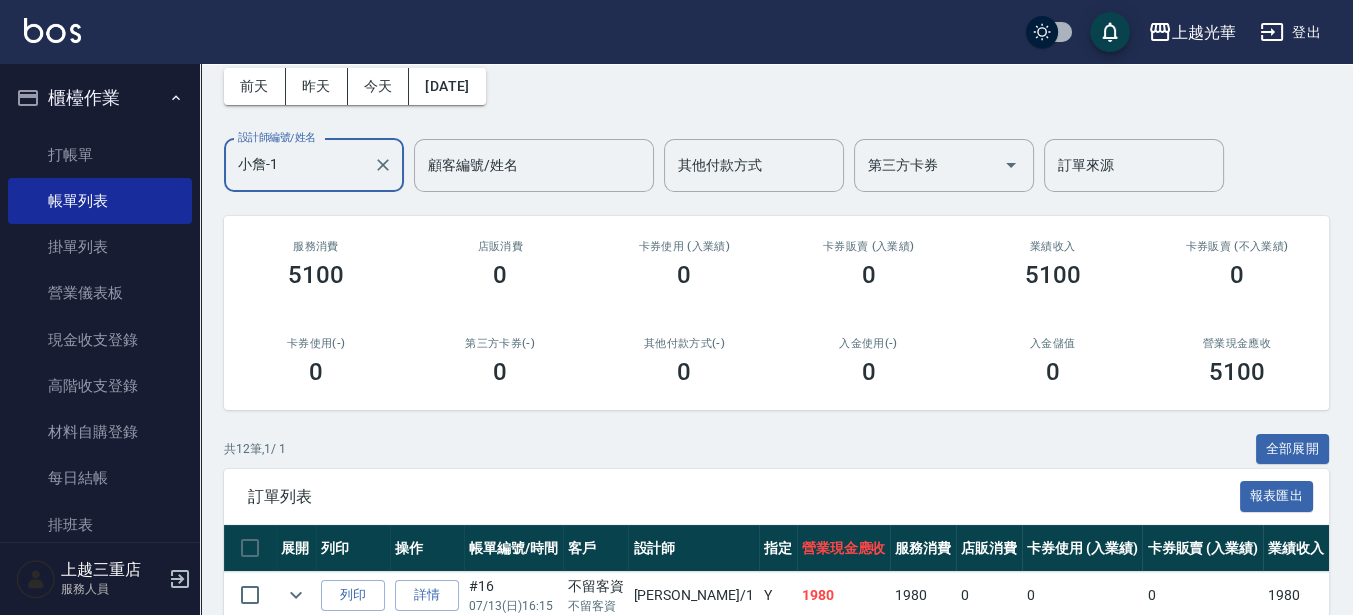 scroll, scrollTop: 125, scrollLeft: 0, axis: vertical 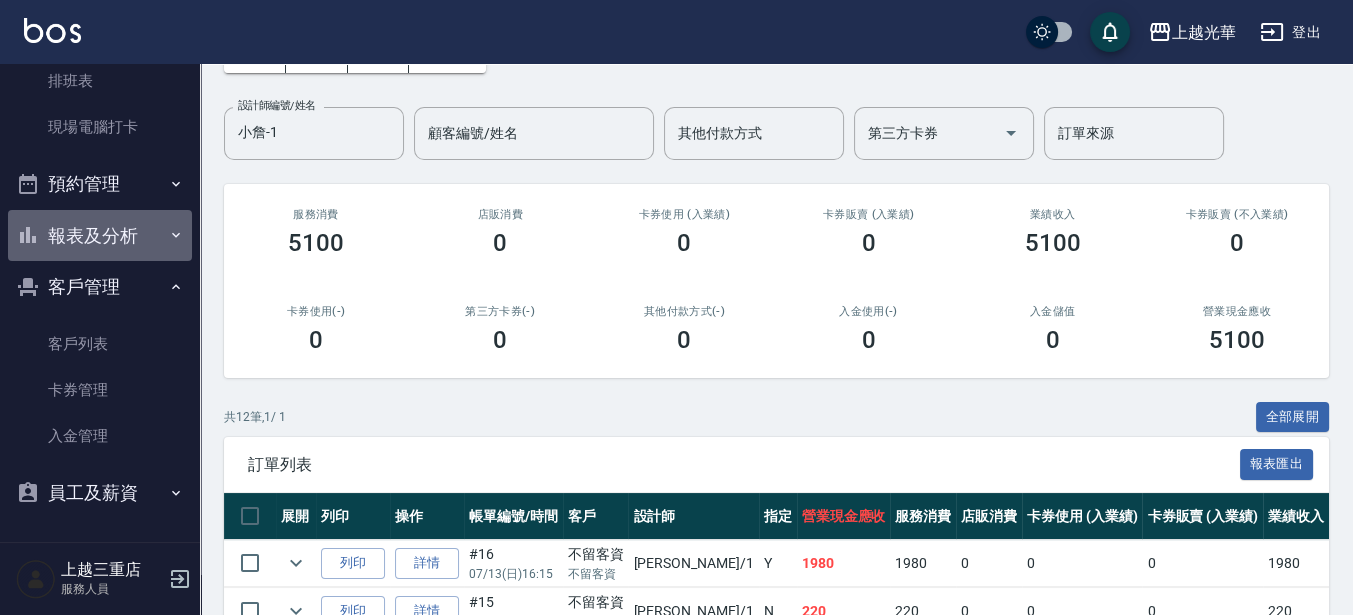click on "報表及分析" at bounding box center (100, 236) 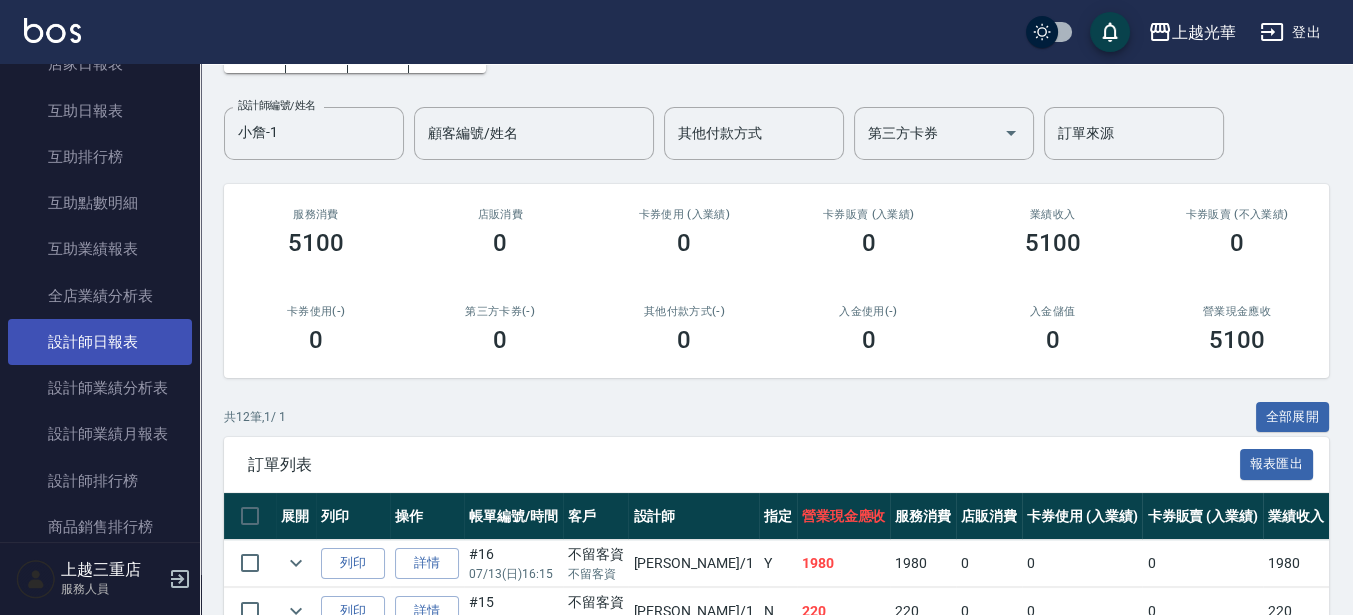 scroll, scrollTop: 819, scrollLeft: 0, axis: vertical 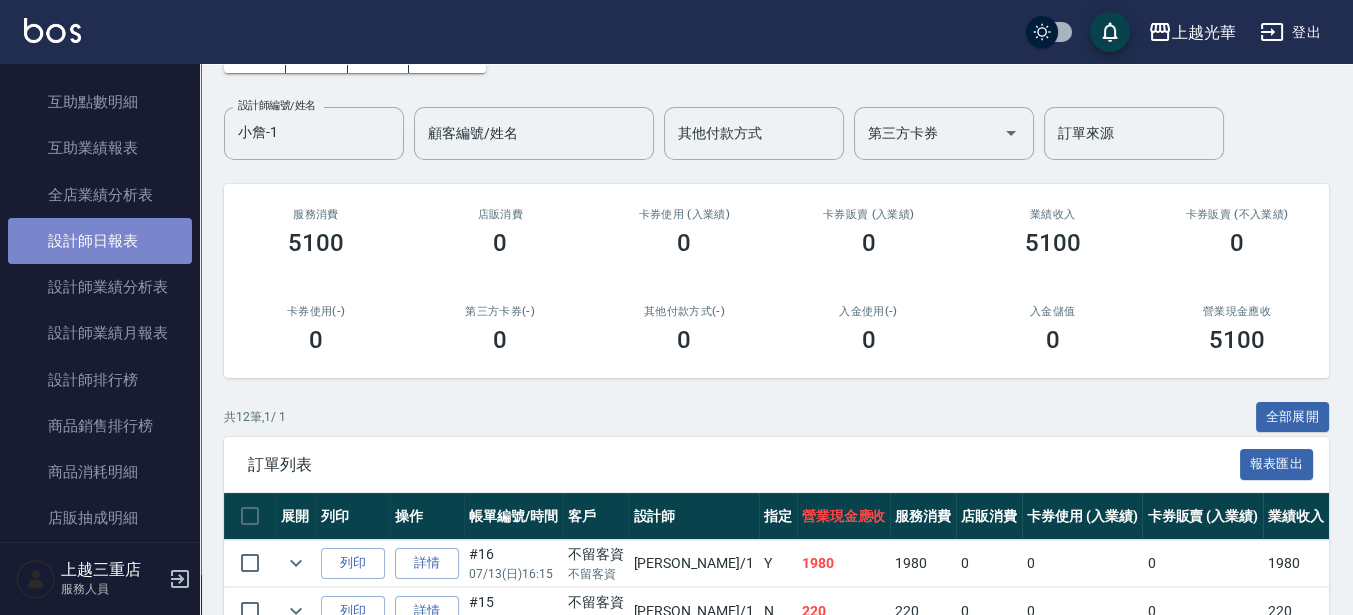 click on "設計師日報表" at bounding box center (100, 241) 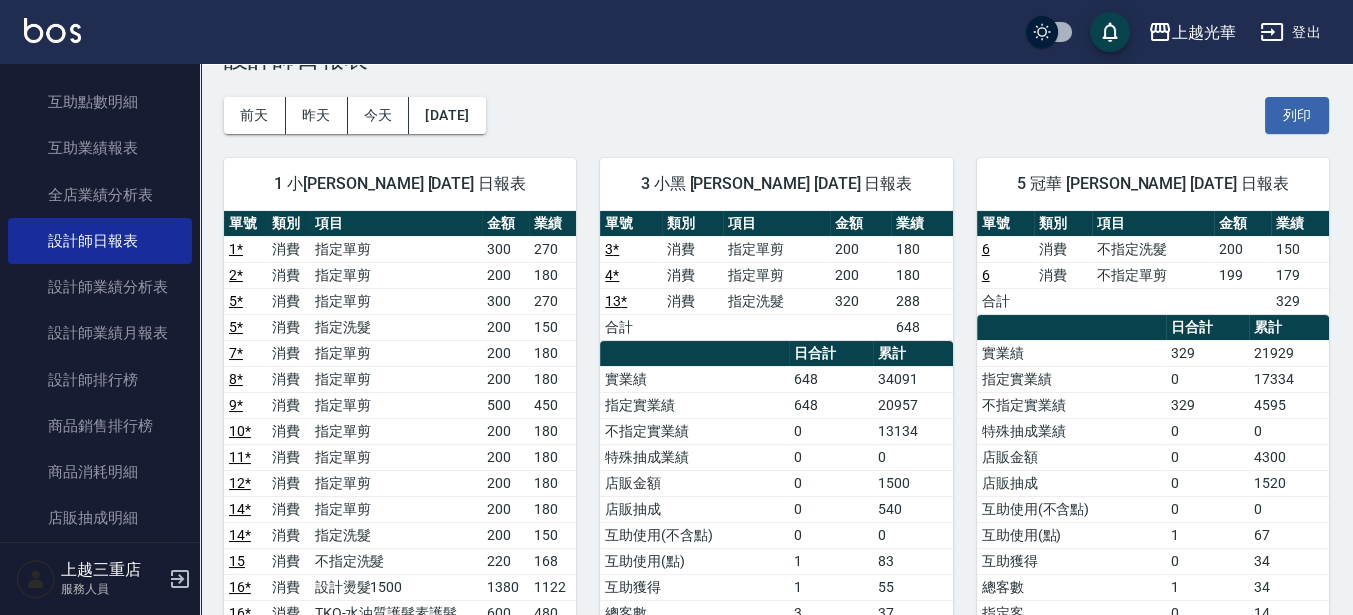 scroll, scrollTop: 250, scrollLeft: 0, axis: vertical 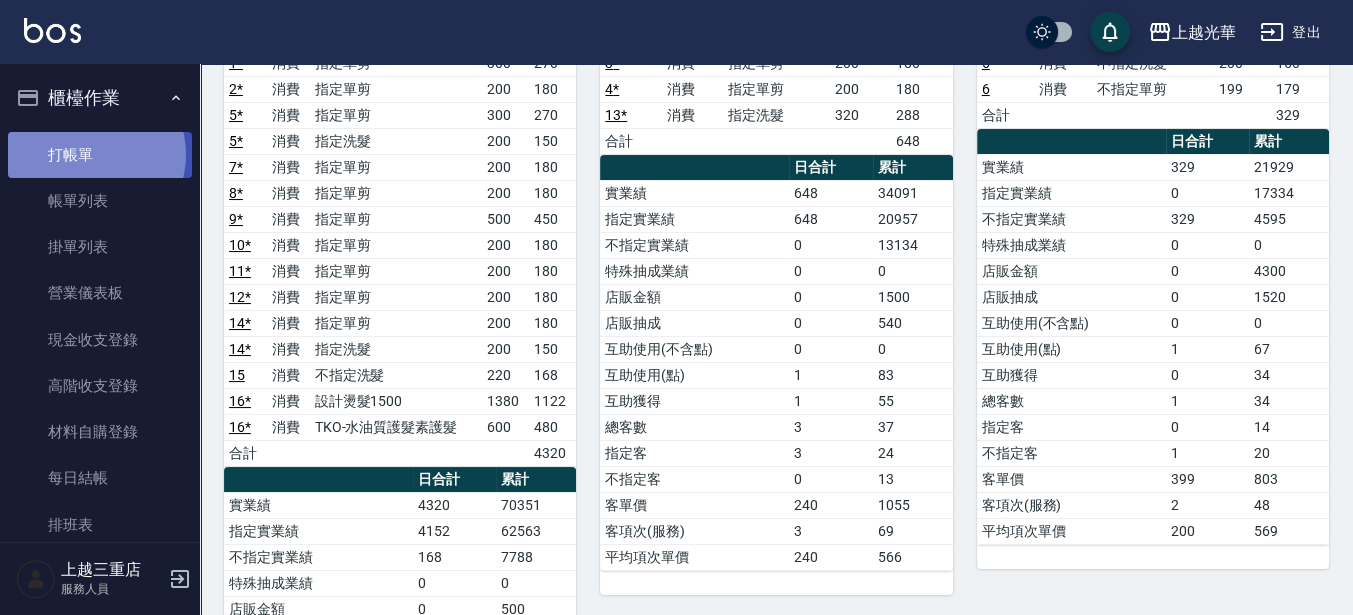 click on "打帳單" at bounding box center [100, 155] 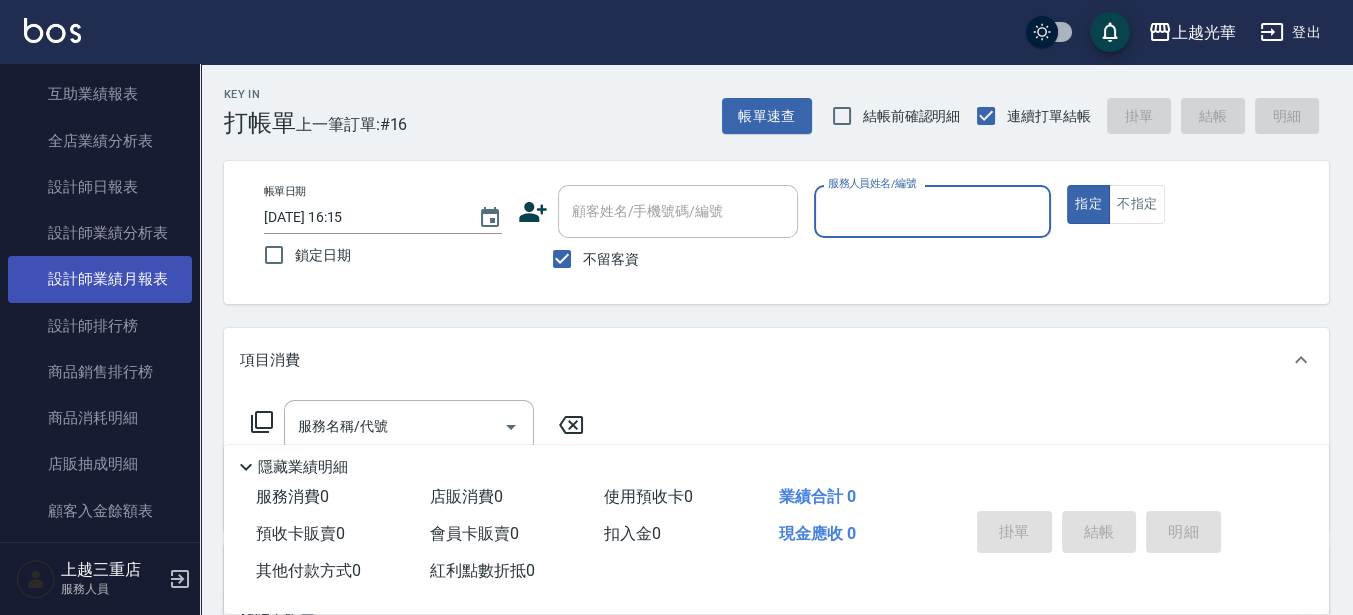 scroll, scrollTop: 875, scrollLeft: 0, axis: vertical 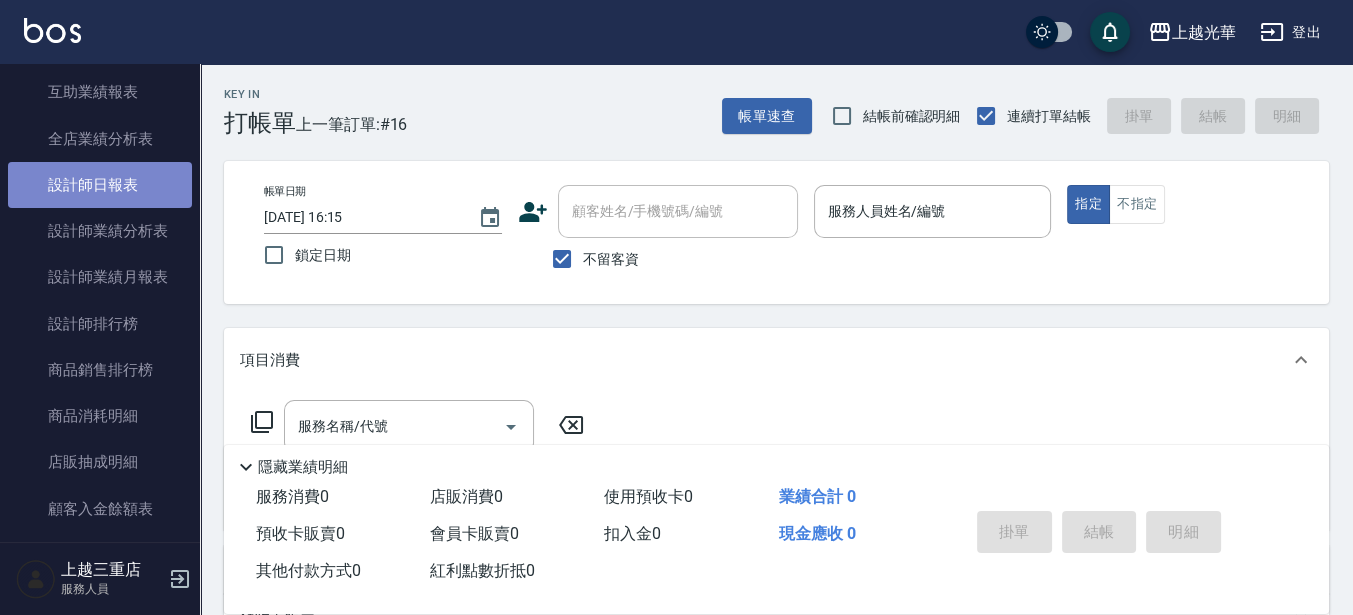 click on "設計師日報表" at bounding box center (100, 185) 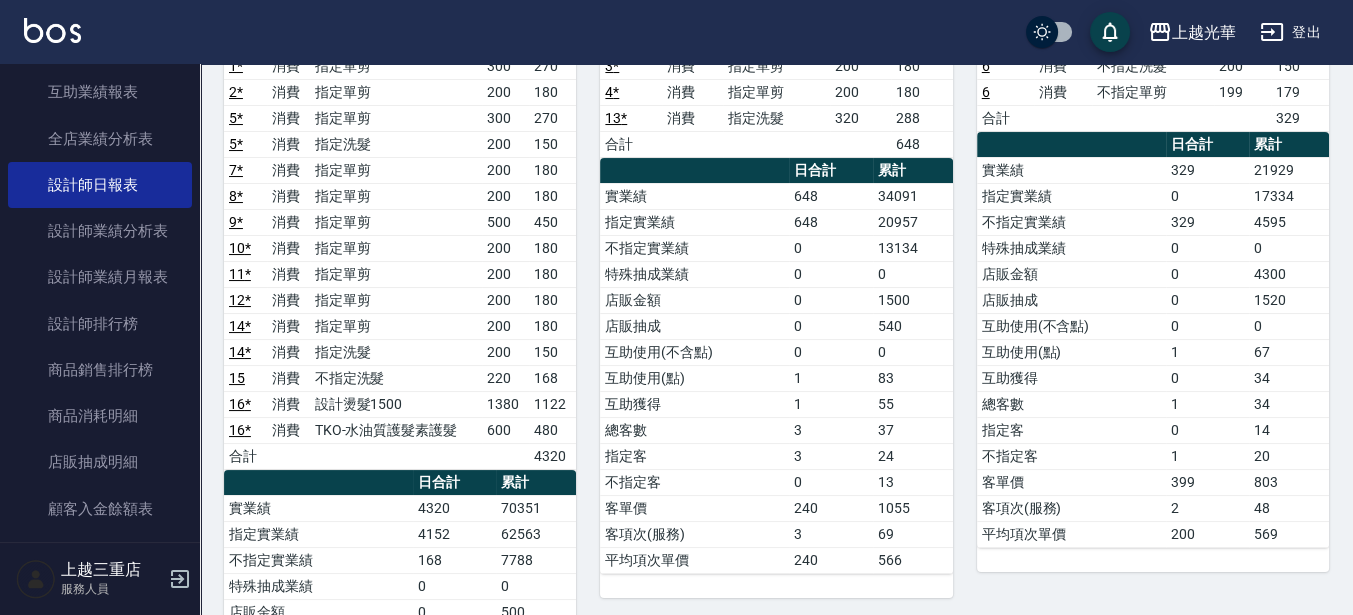 scroll, scrollTop: 250, scrollLeft: 0, axis: vertical 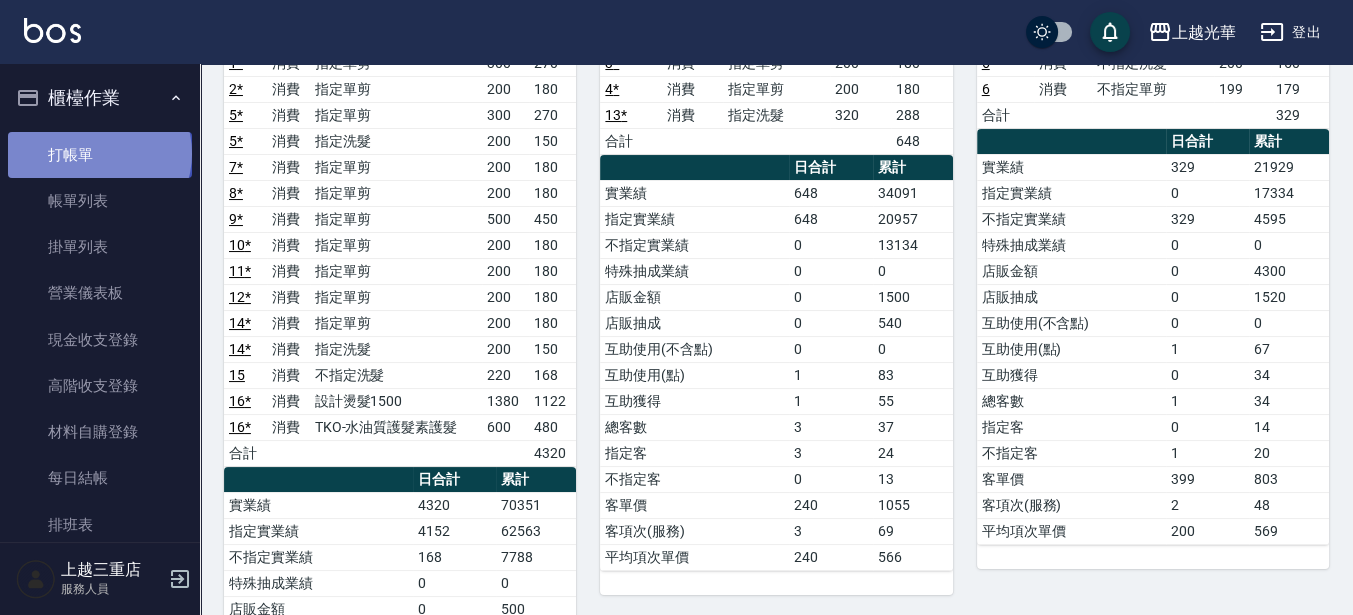 click on "打帳單" at bounding box center [100, 155] 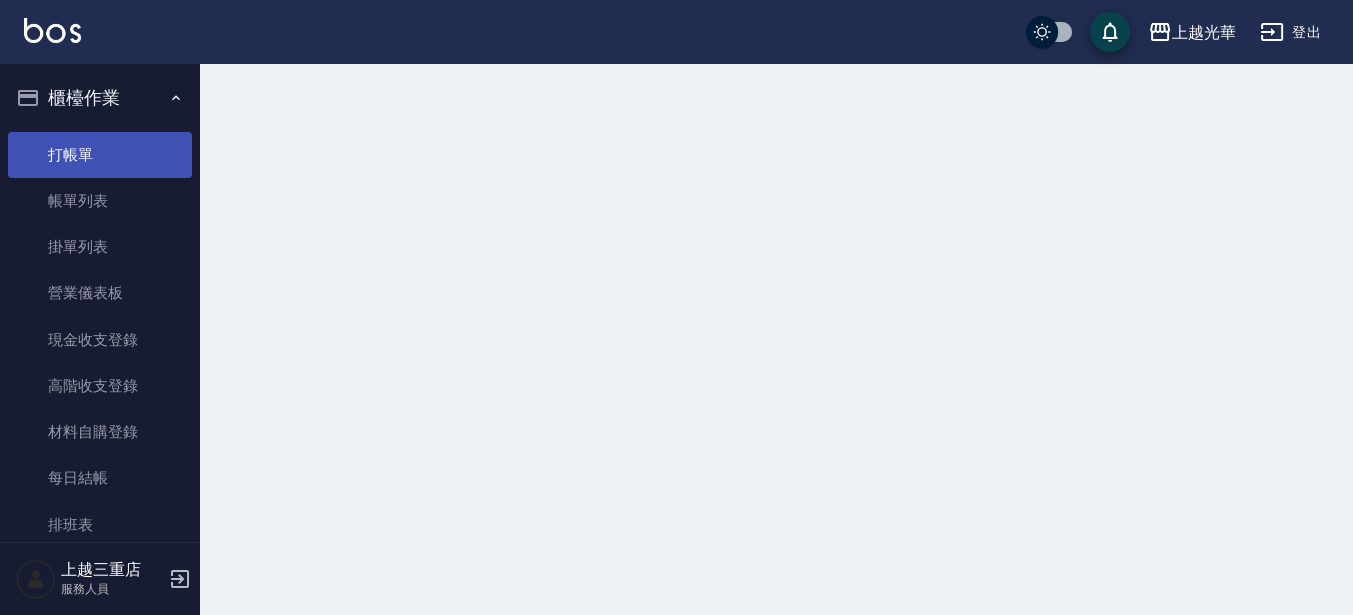 scroll, scrollTop: 0, scrollLeft: 0, axis: both 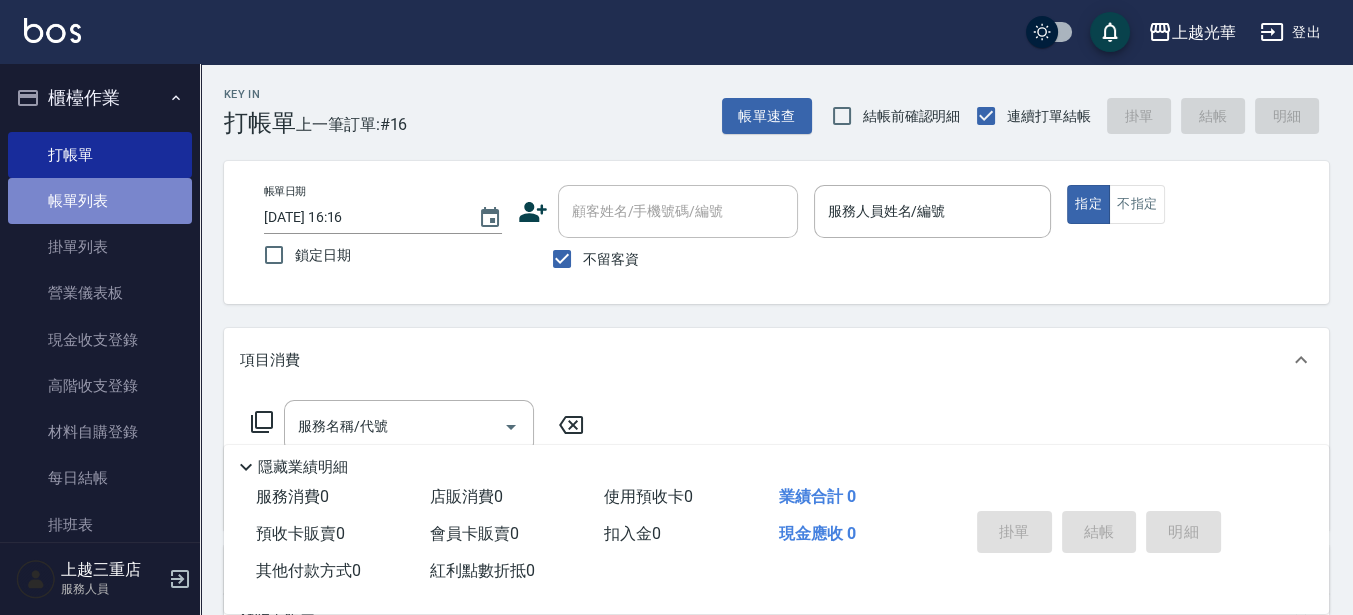click on "帳單列表" at bounding box center (100, 201) 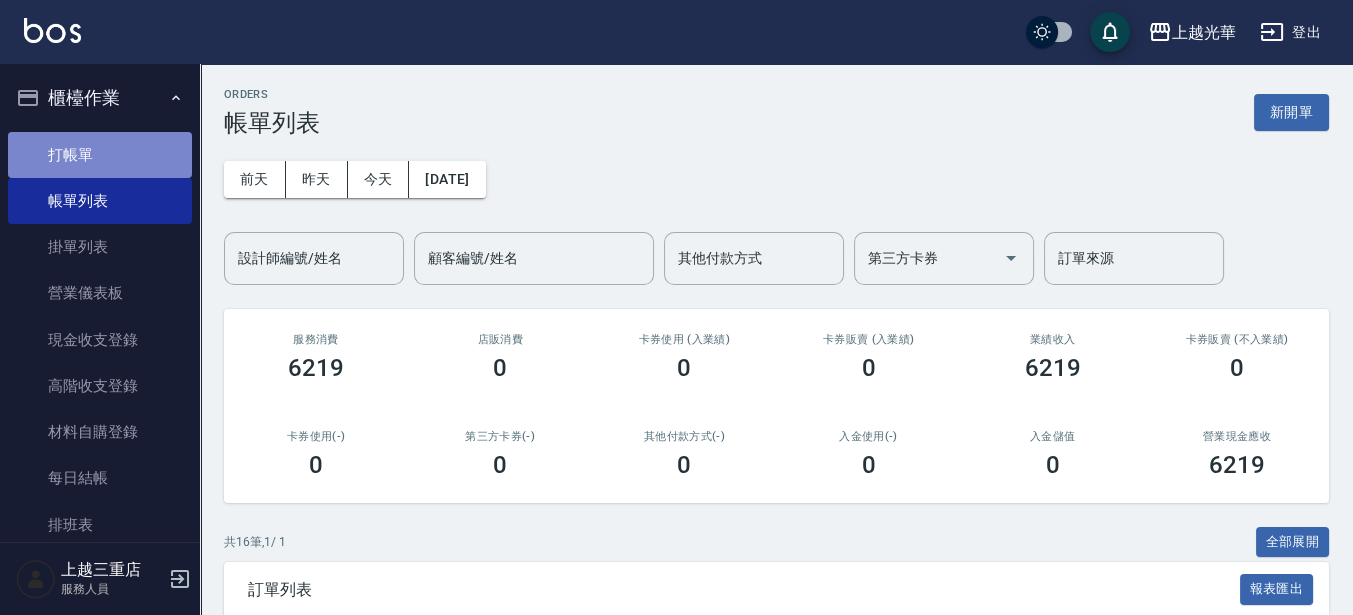 click on "打帳單" at bounding box center [100, 155] 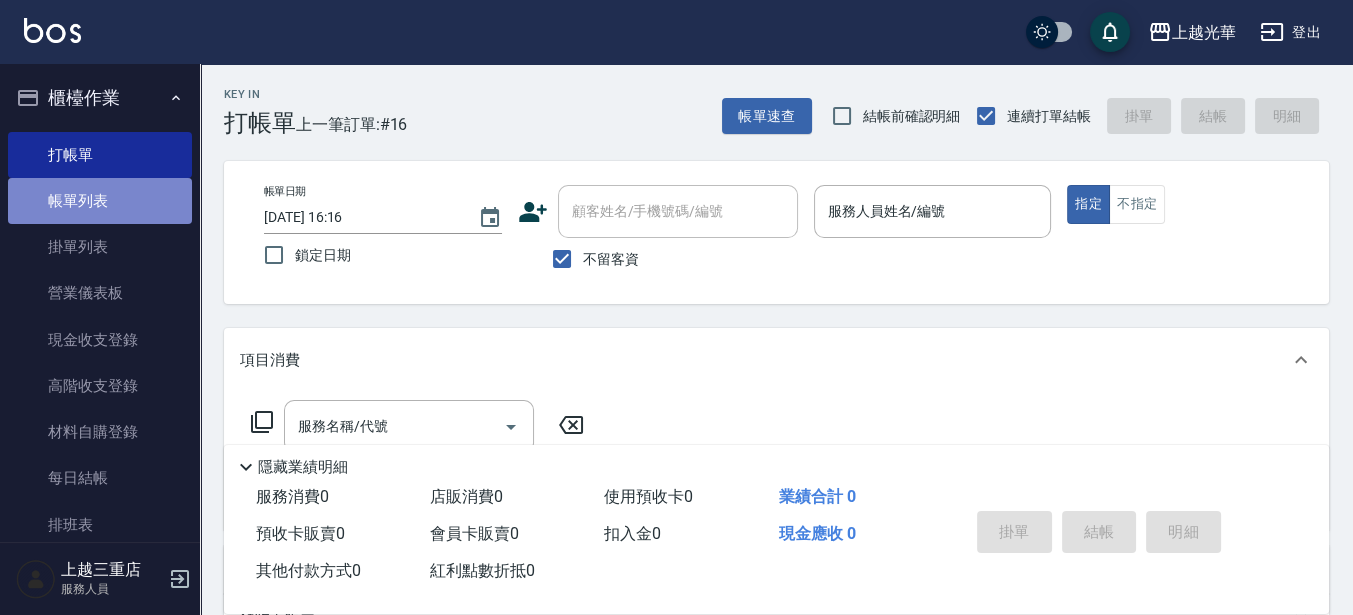 click on "帳單列表" at bounding box center [100, 201] 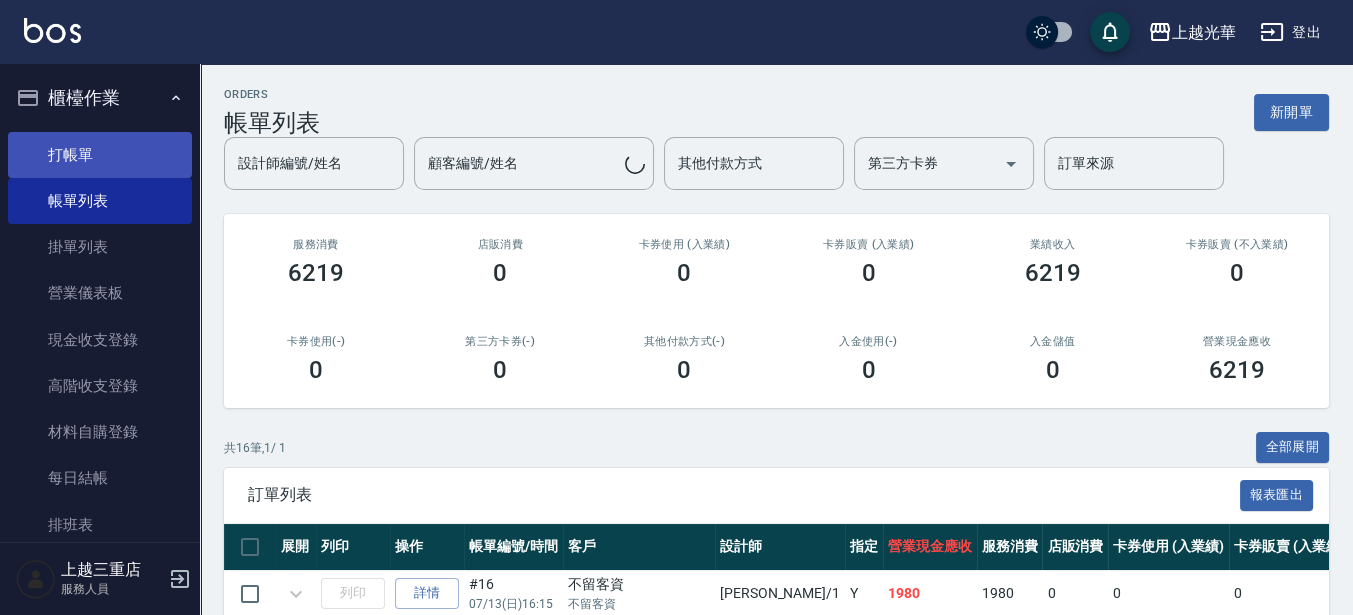 click on "打帳單" at bounding box center [100, 155] 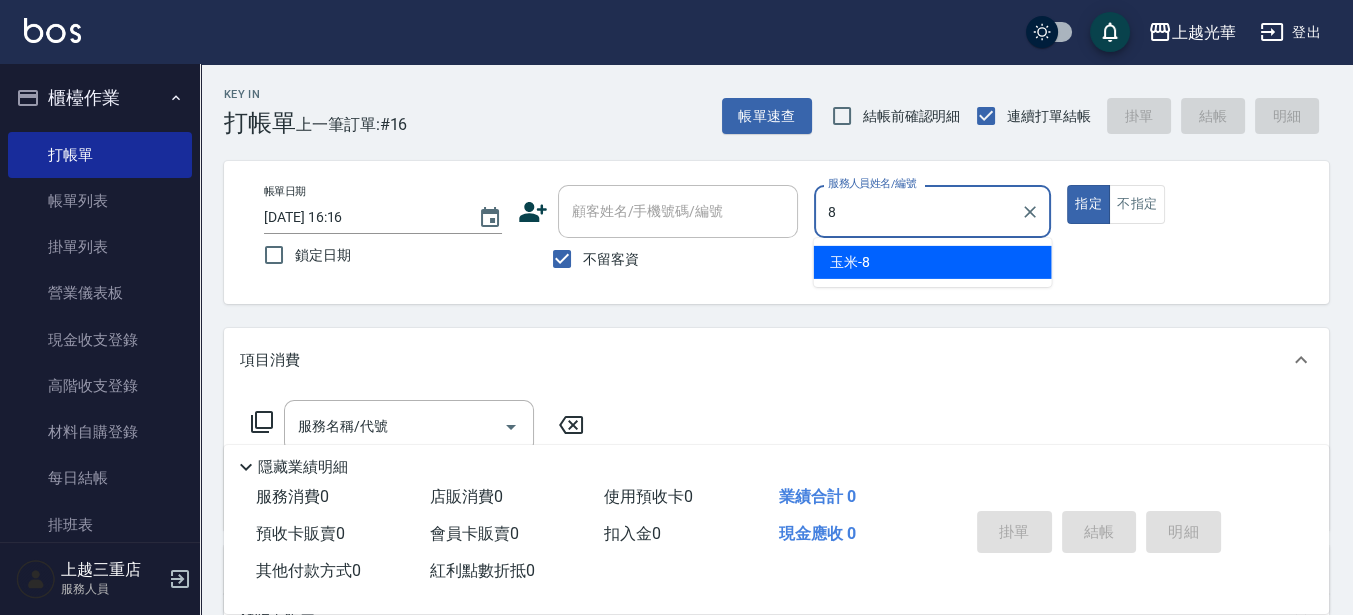 type on "玉米-8" 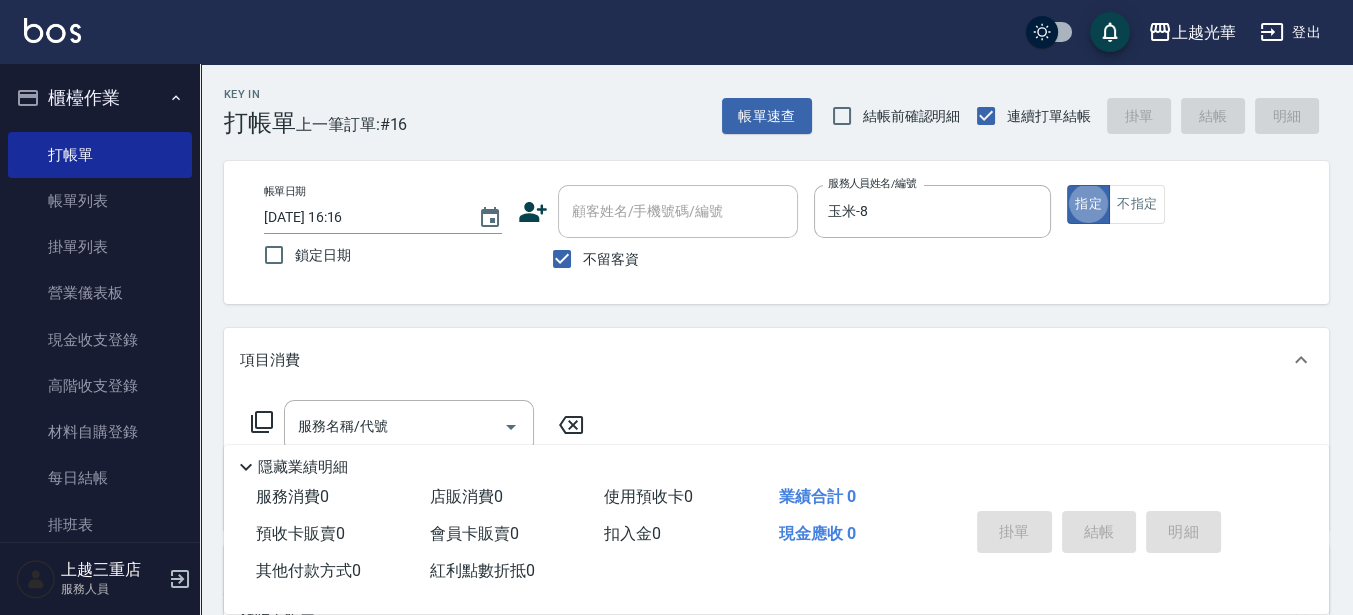 type on "true" 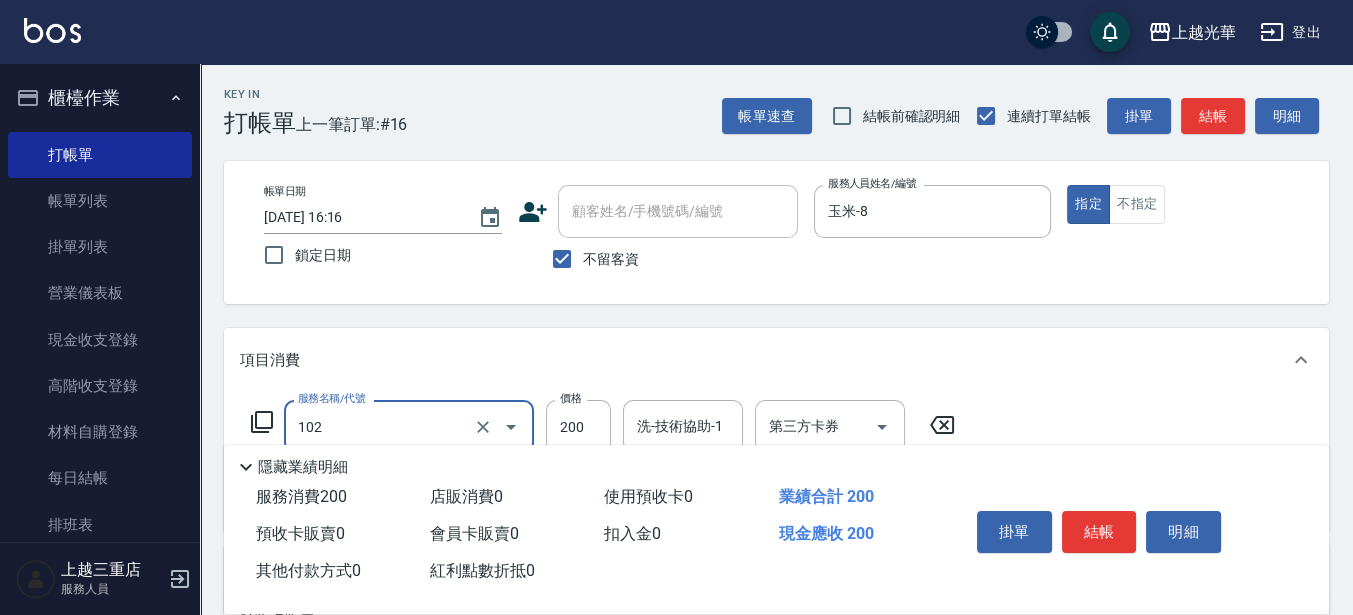 type on "指定洗髮(102)" 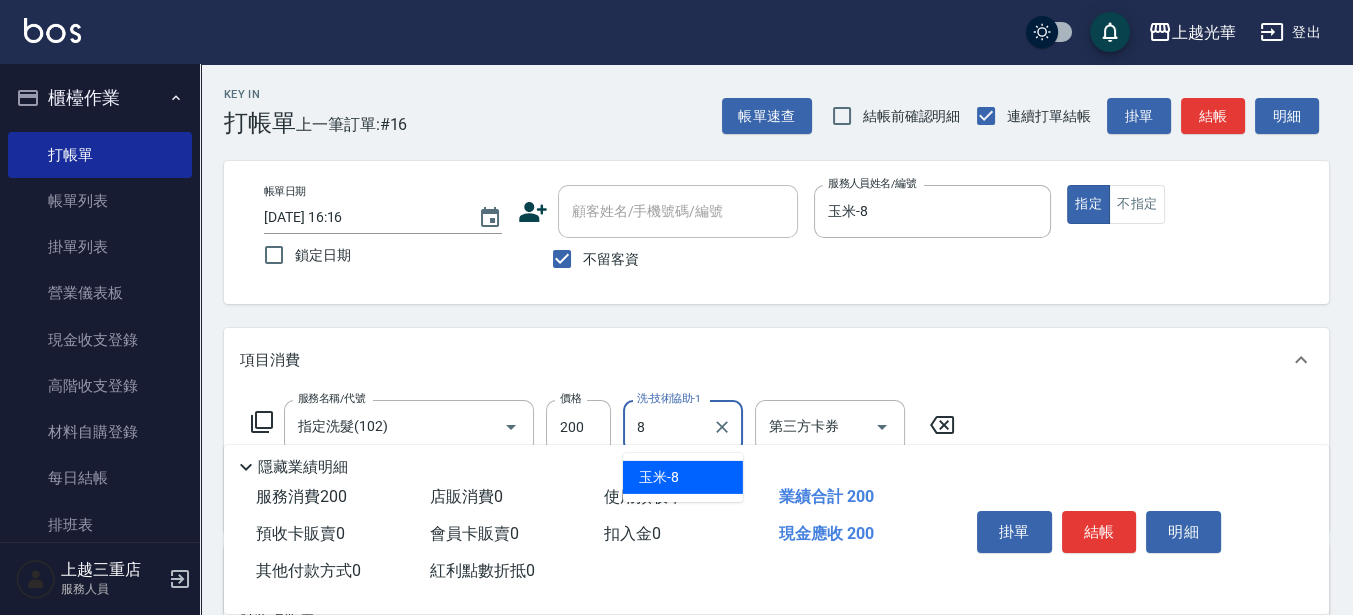 type on "玉米-8" 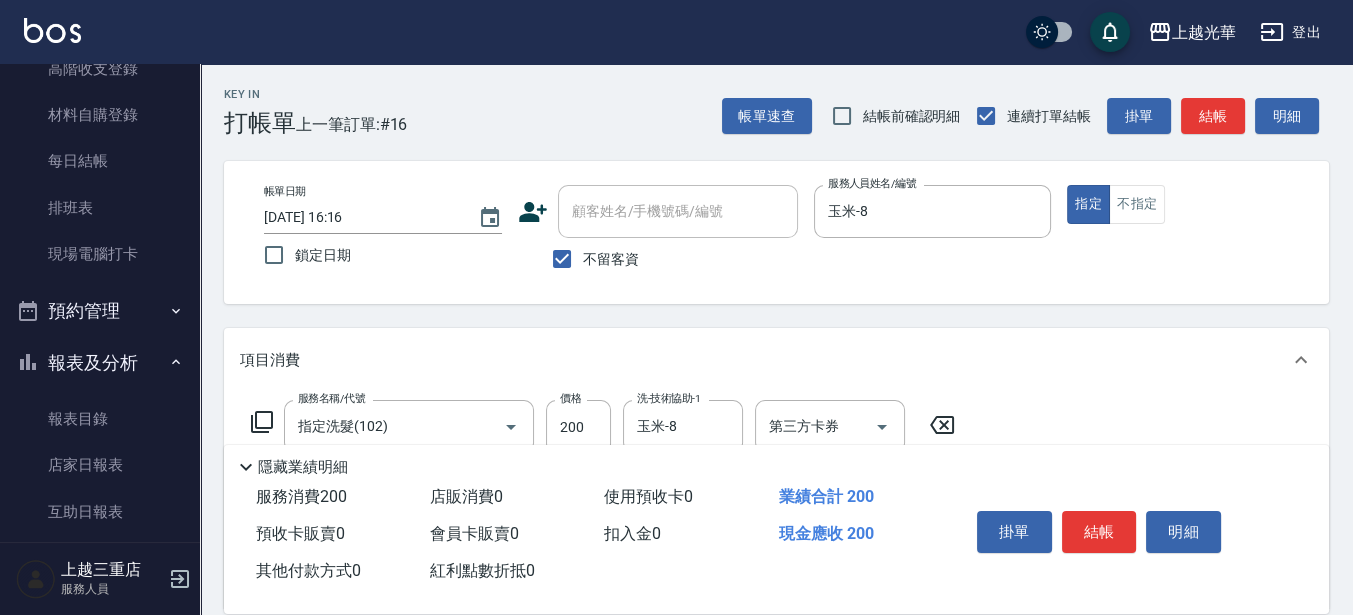 scroll, scrollTop: 375, scrollLeft: 0, axis: vertical 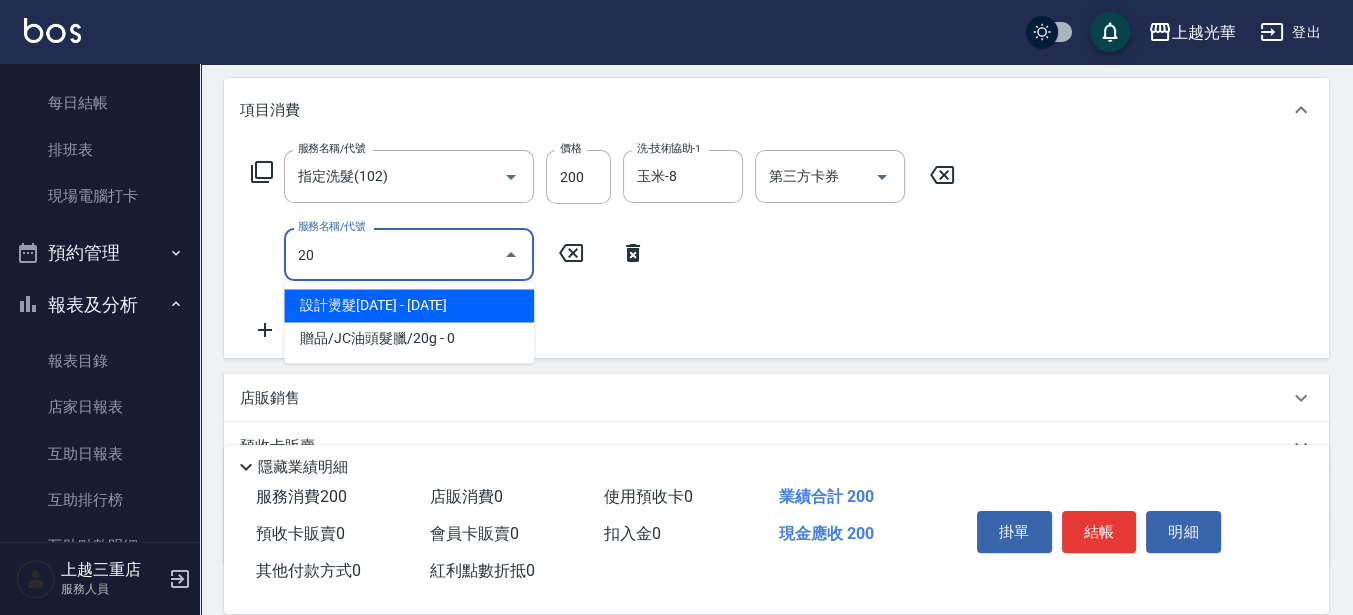 type on "設計燙髮2000(306)" 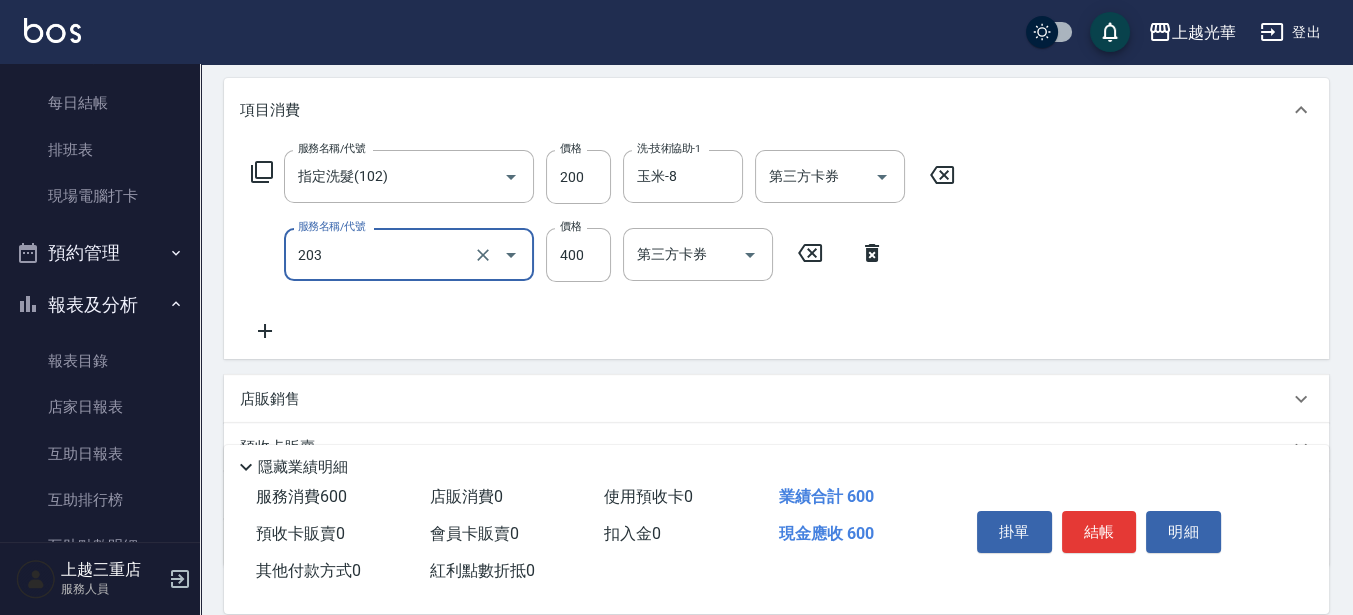 type on "指定單剪(203)" 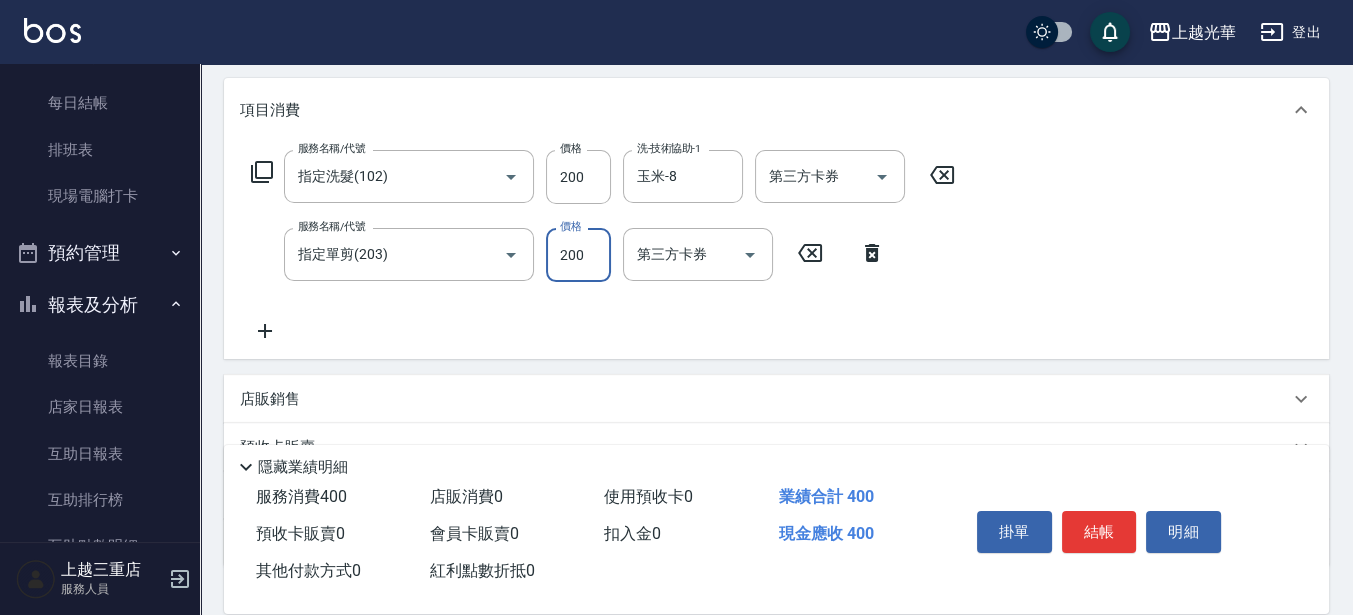 type on "200" 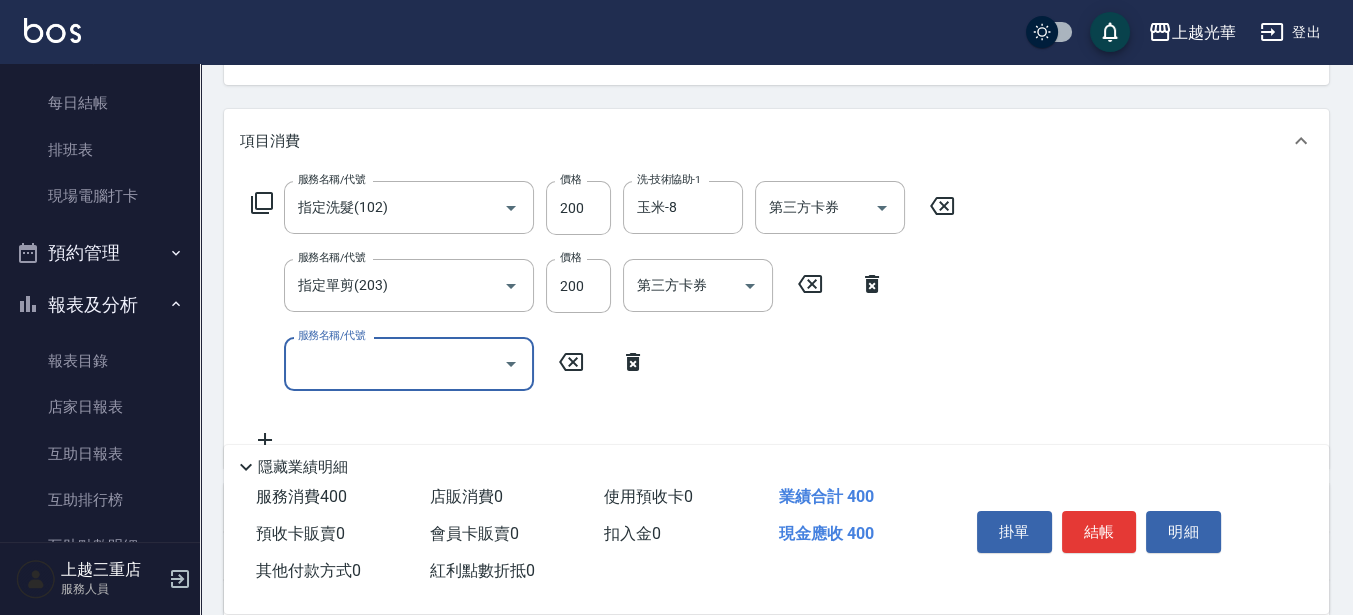 scroll, scrollTop: 0, scrollLeft: 0, axis: both 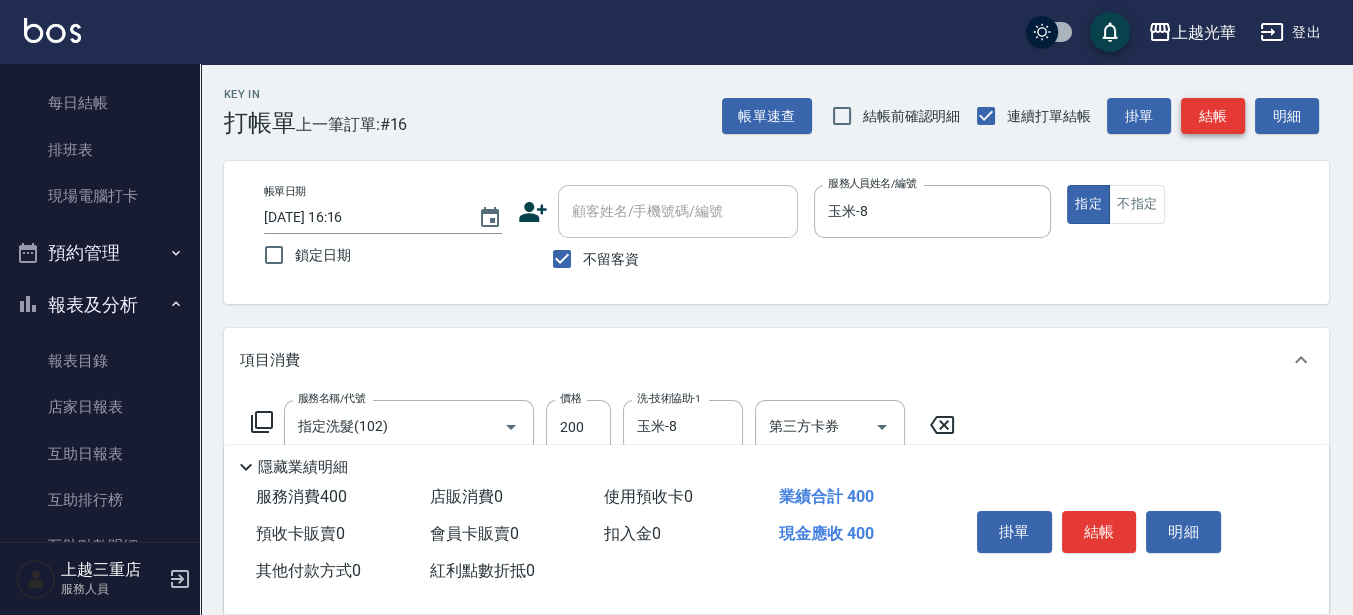 click on "結帳" at bounding box center (1213, 116) 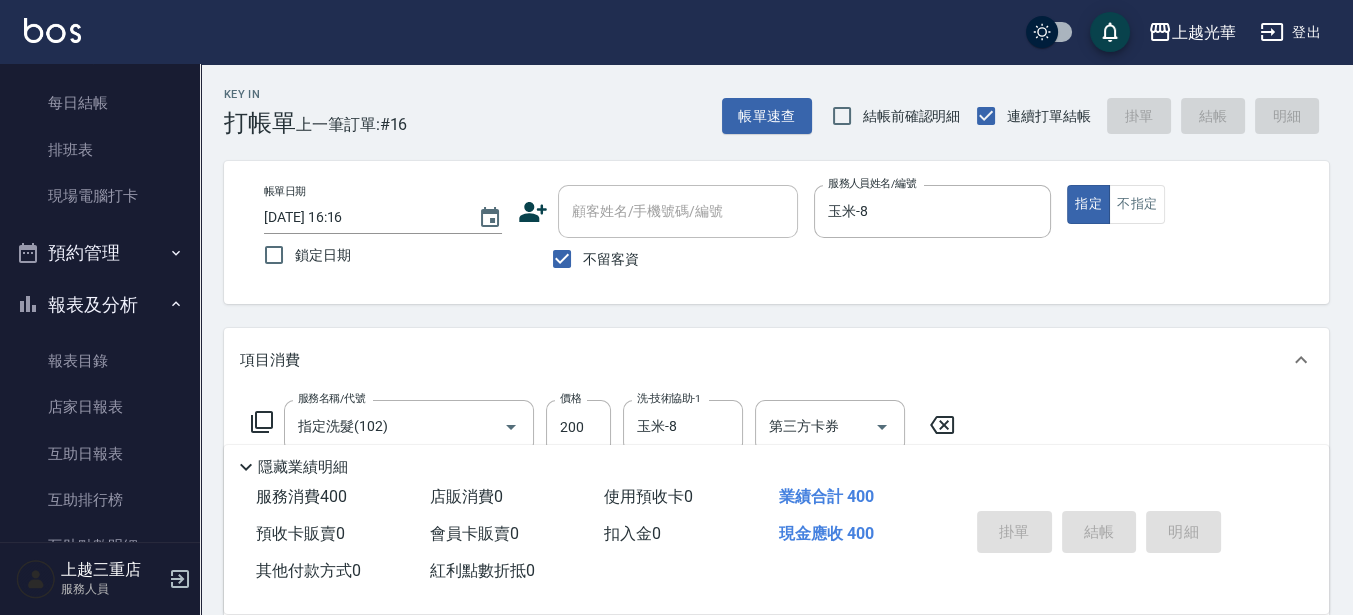 type on "[DATE] 16:42" 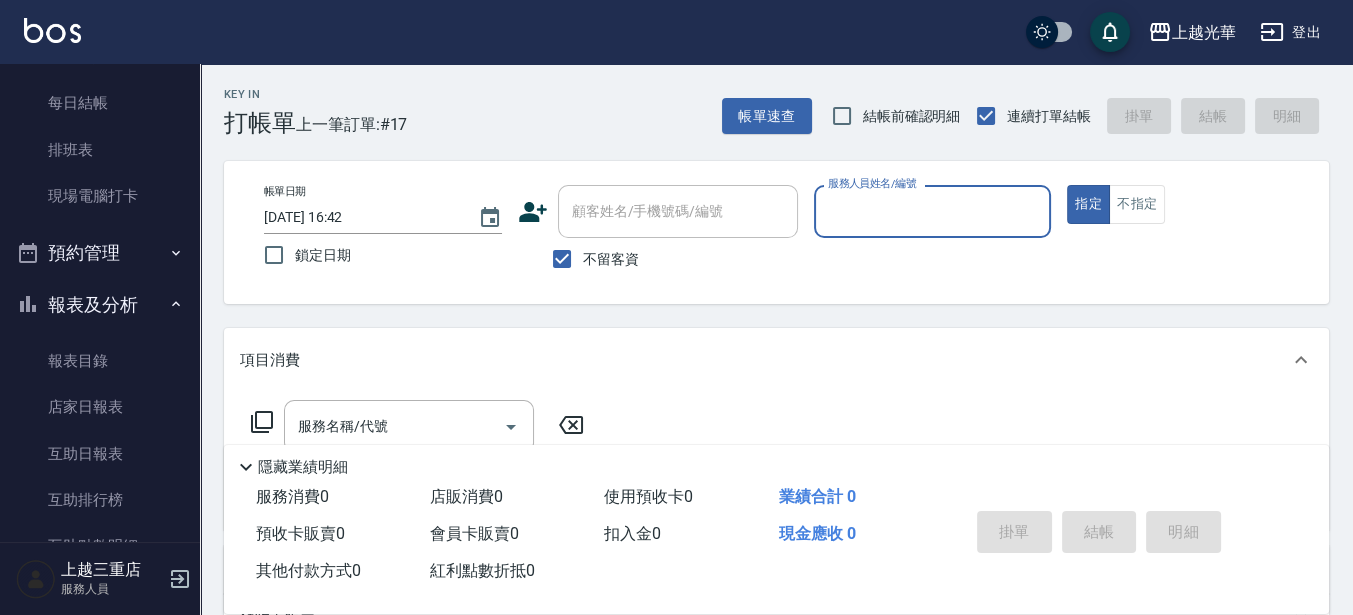 drag, startPoint x: 1142, startPoint y: 204, endPoint x: 1002, endPoint y: 243, distance: 145.33066 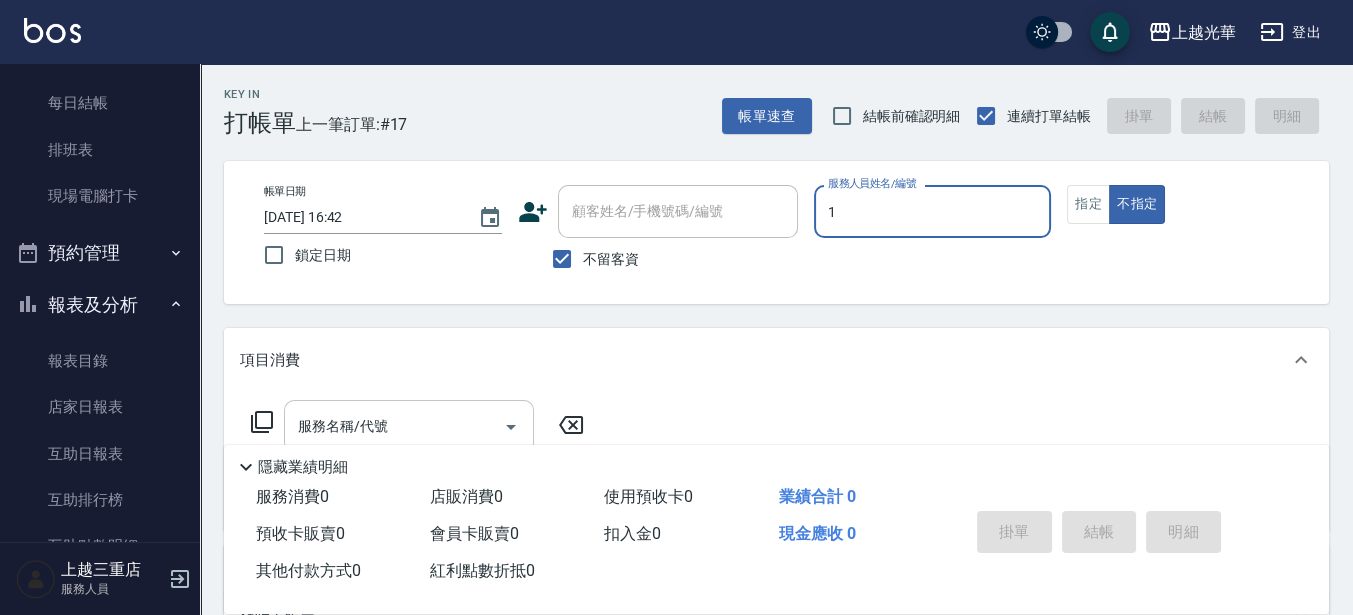 type on "1" 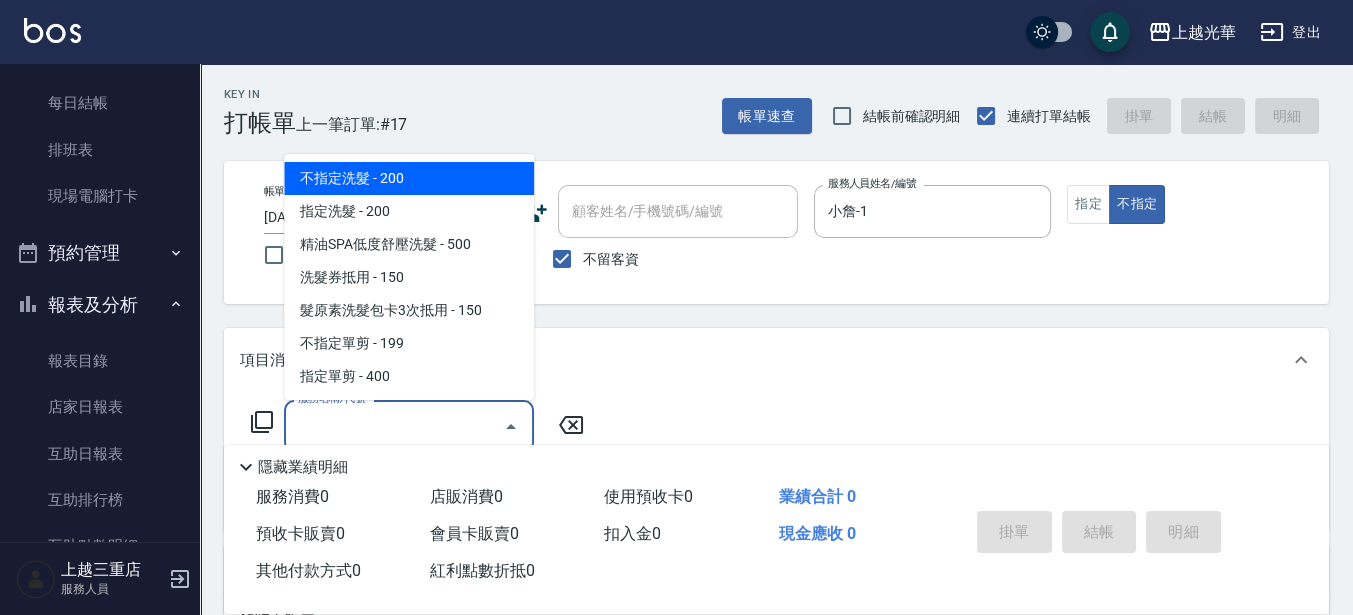 click on "服務名稱/代號" at bounding box center [394, 426] 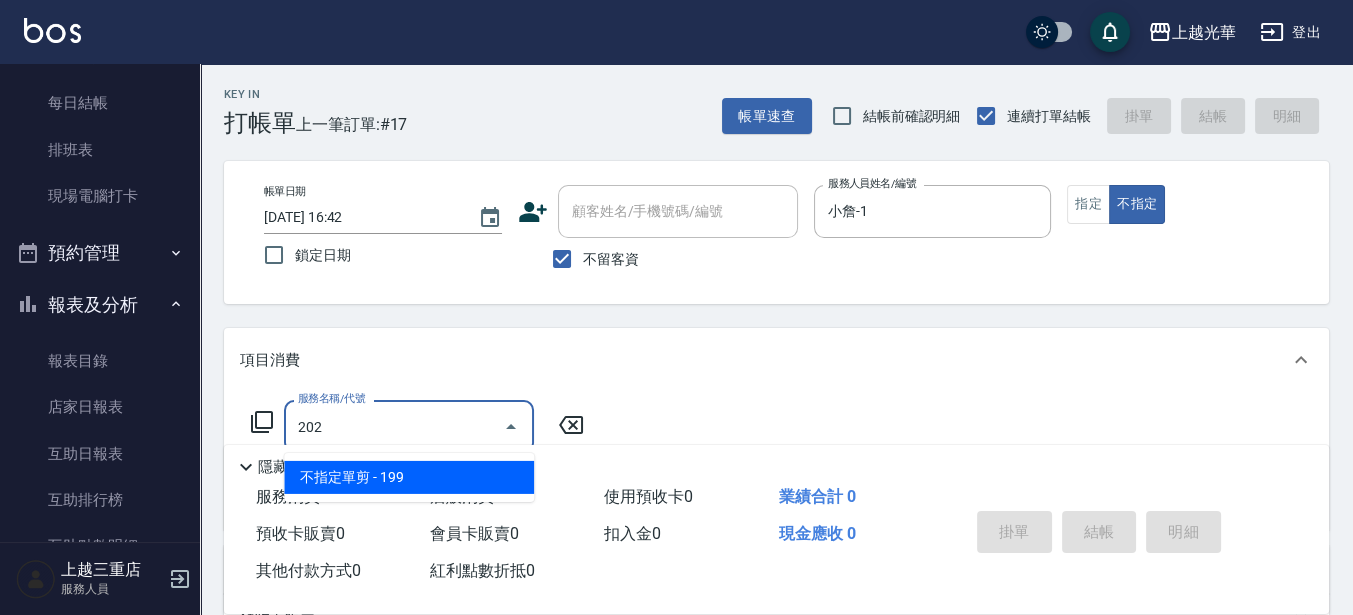 type on "不指定單剪(202)" 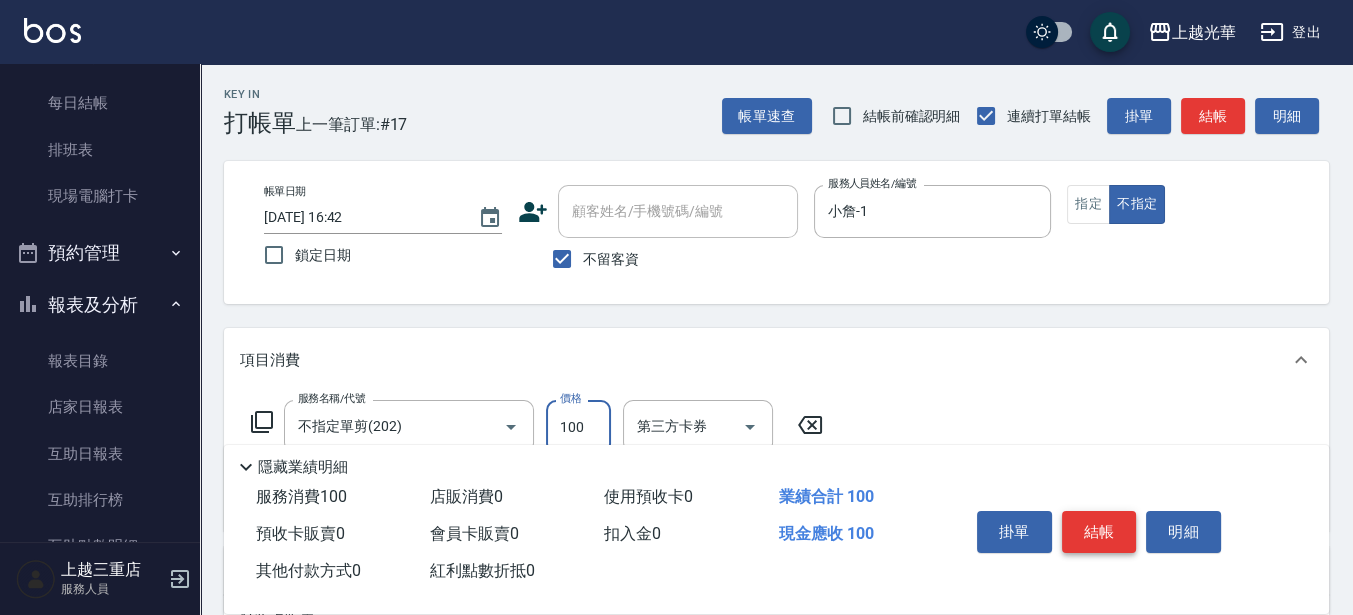 type on "100" 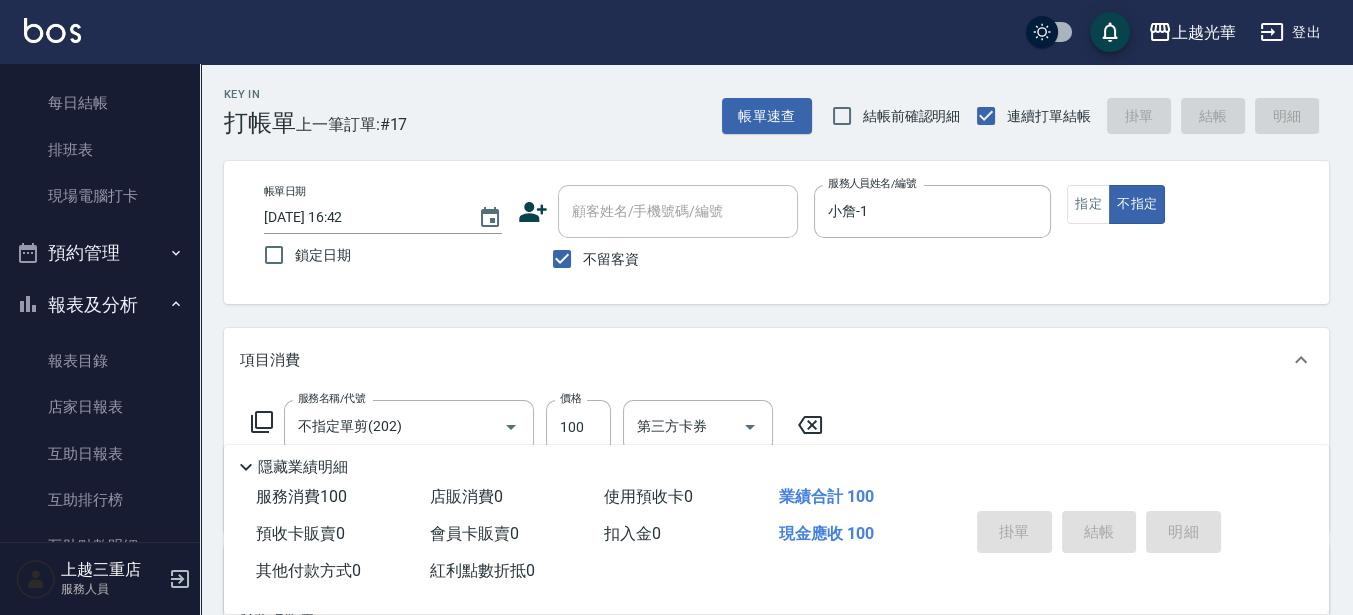 type on "[DATE] 16:49" 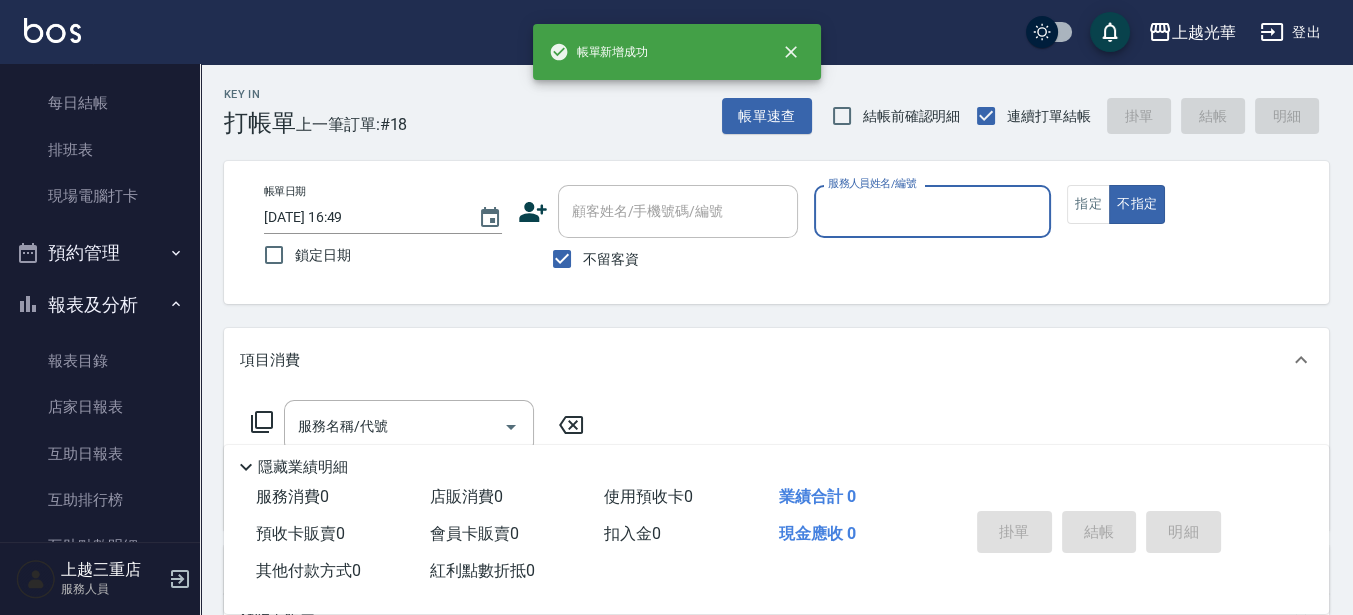 scroll, scrollTop: 0, scrollLeft: 0, axis: both 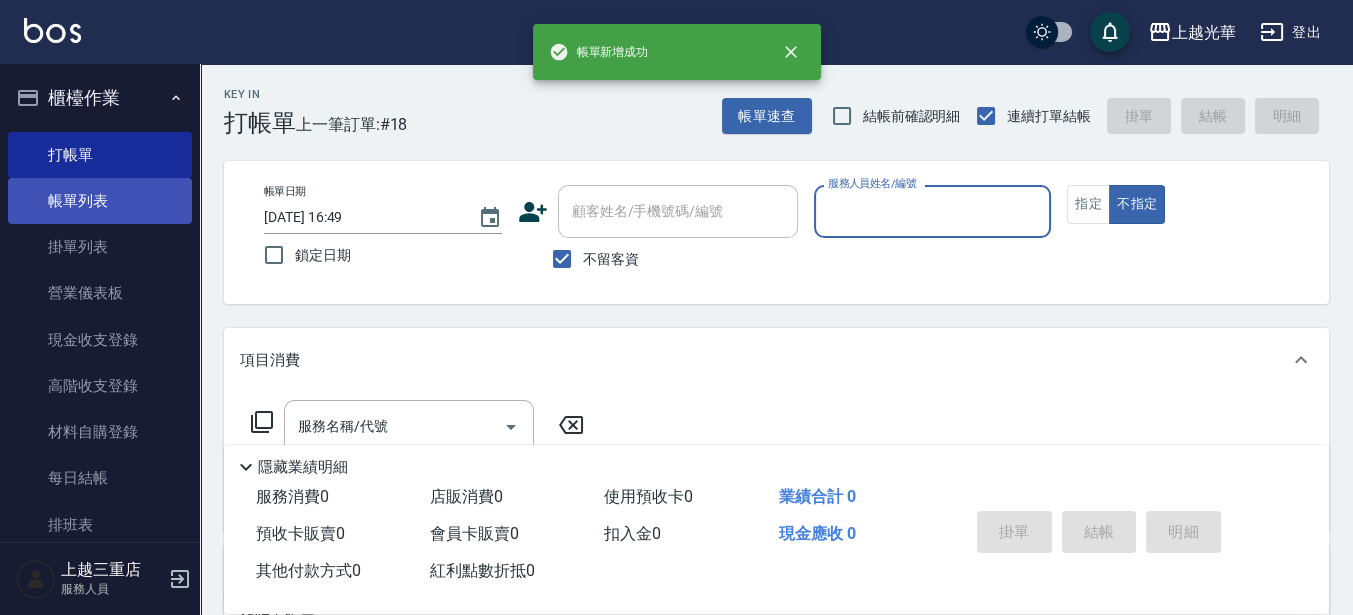 click on "帳單列表" at bounding box center [100, 201] 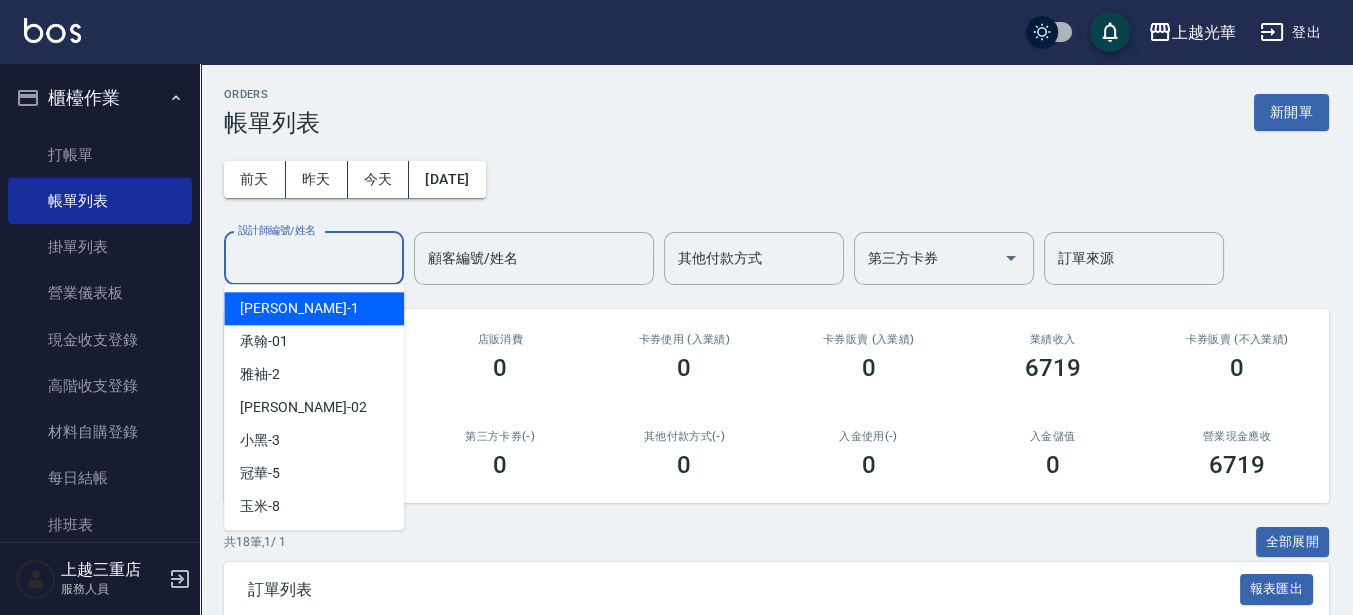 click on "設計師編號/姓名 設計師編號/姓名" at bounding box center (314, 258) 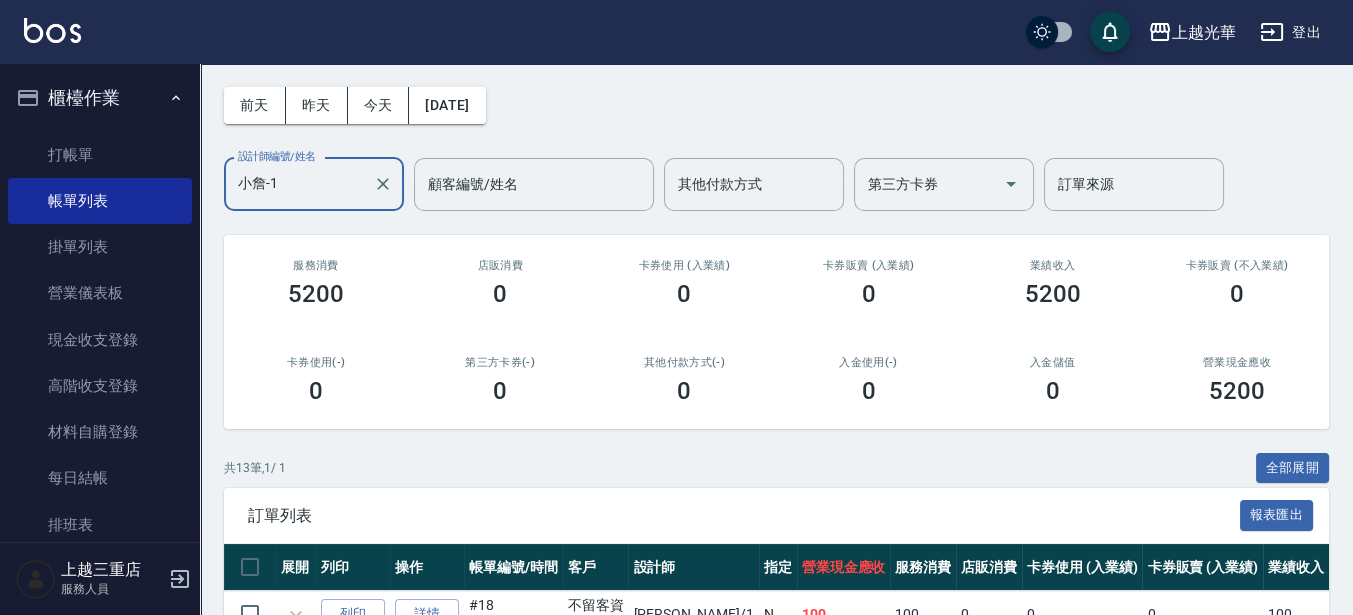 scroll, scrollTop: 125, scrollLeft: 0, axis: vertical 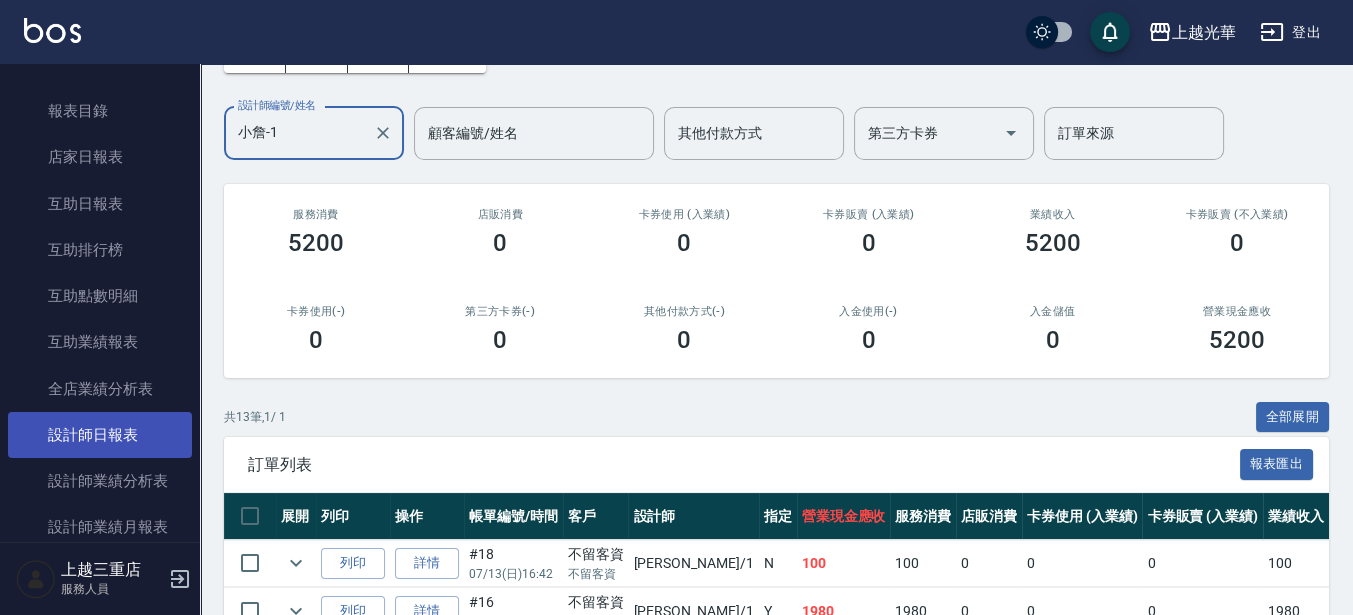 type on "小詹-1" 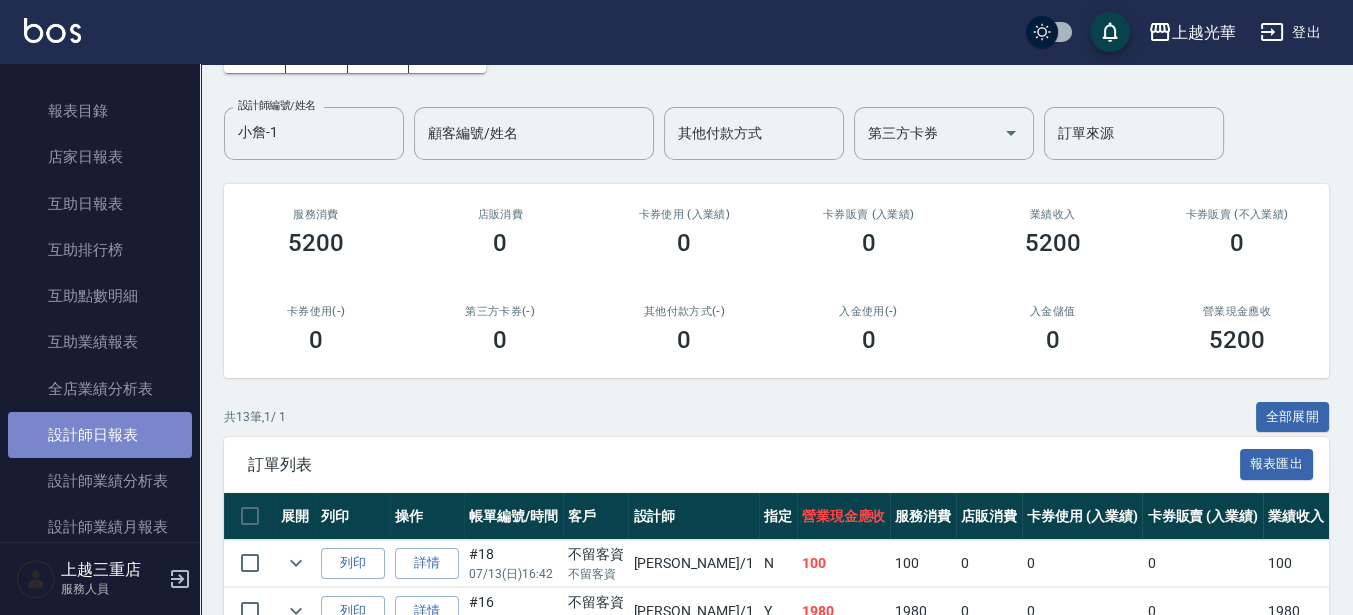 click on "設計師日報表" at bounding box center (100, 435) 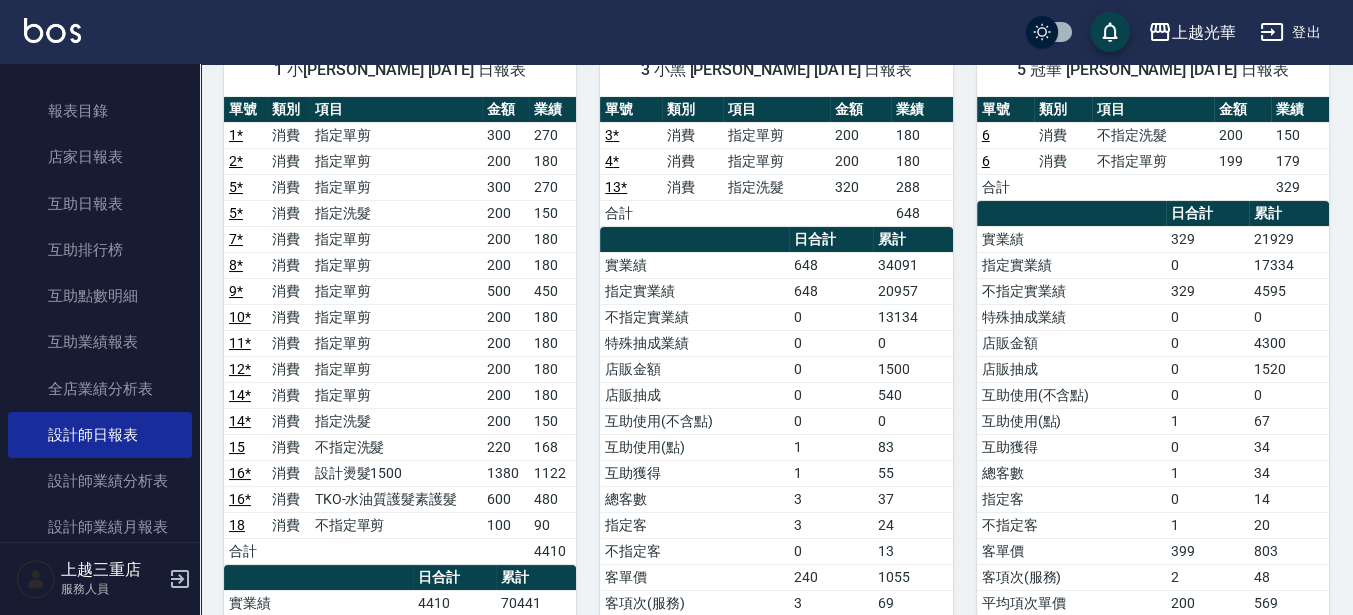 scroll, scrollTop: 250, scrollLeft: 0, axis: vertical 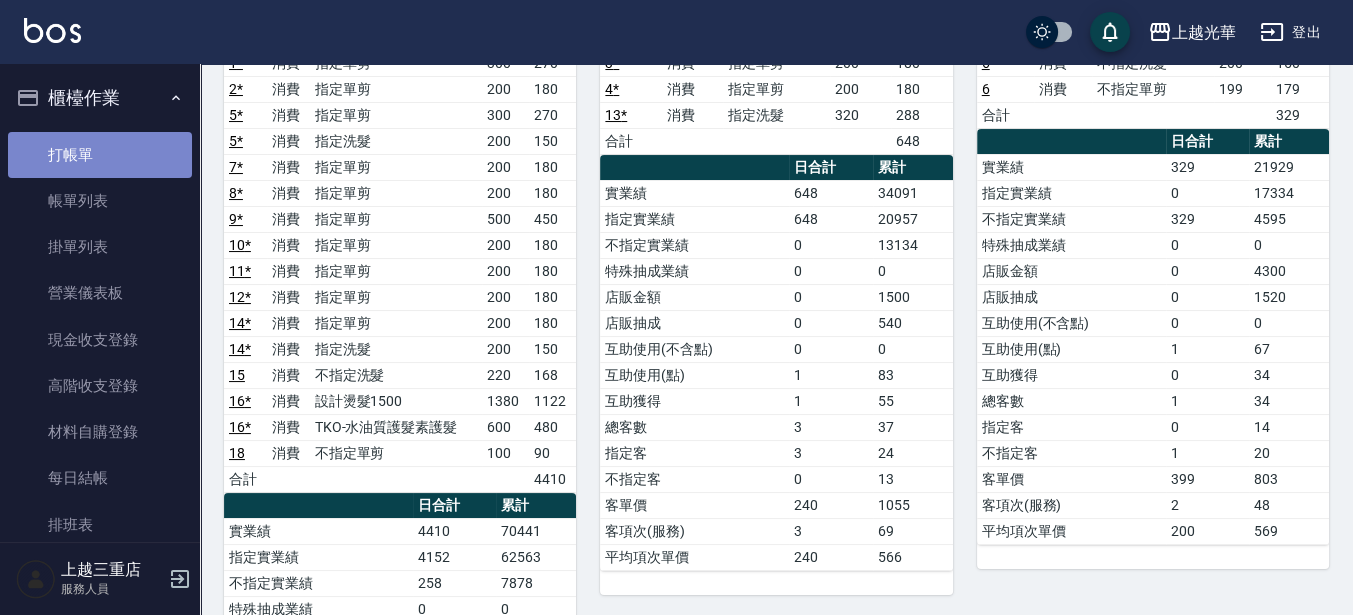 click on "打帳單" at bounding box center [100, 155] 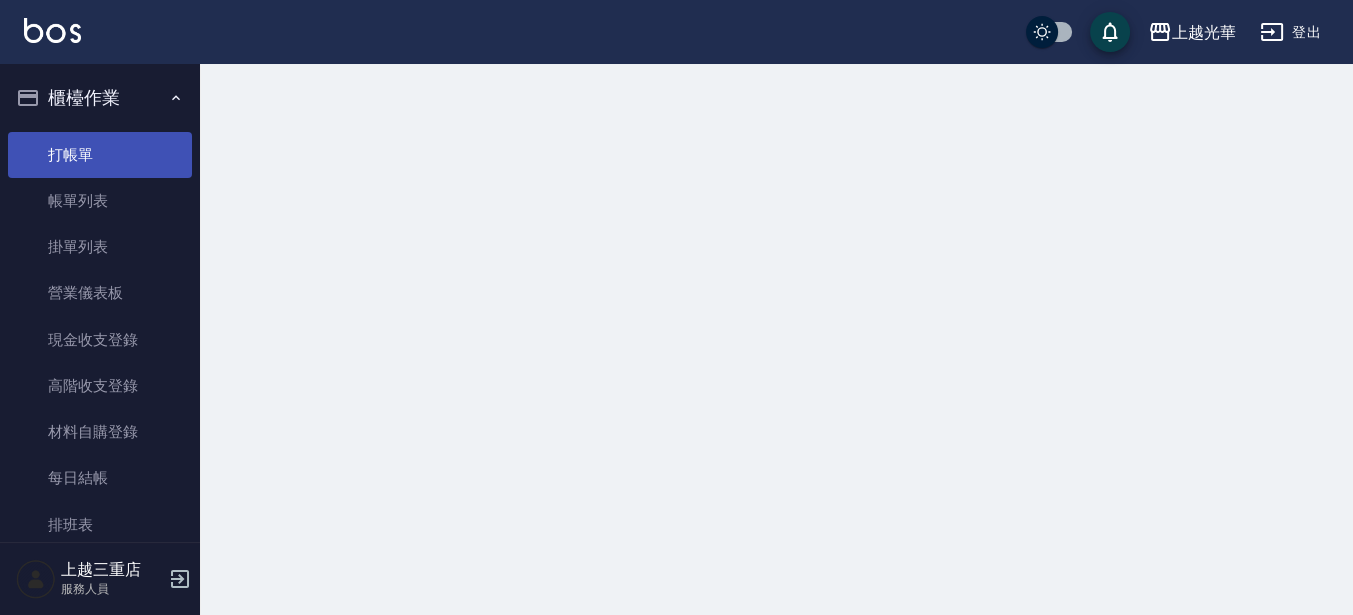 scroll, scrollTop: 0, scrollLeft: 0, axis: both 